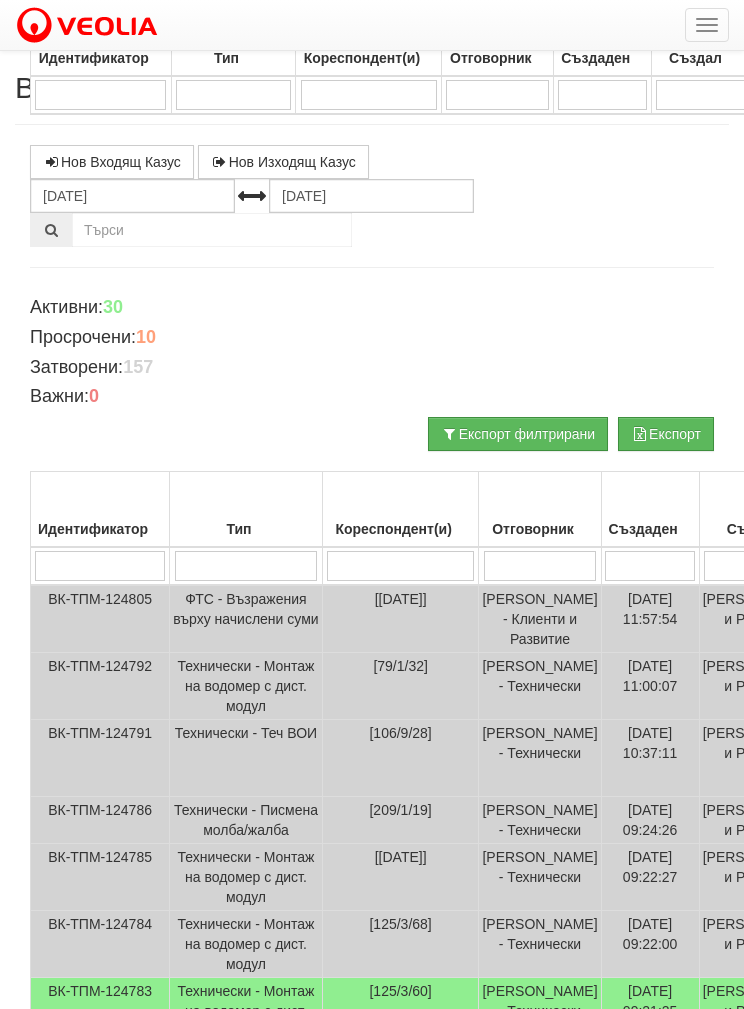 select on "40" 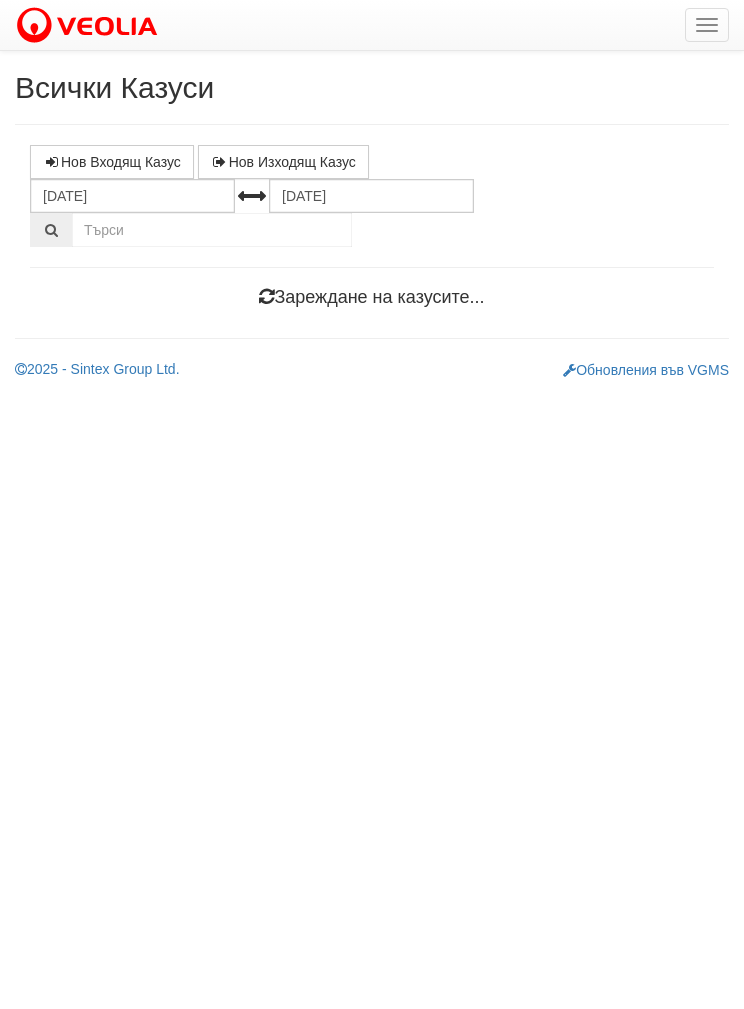 scroll, scrollTop: 0, scrollLeft: 0, axis: both 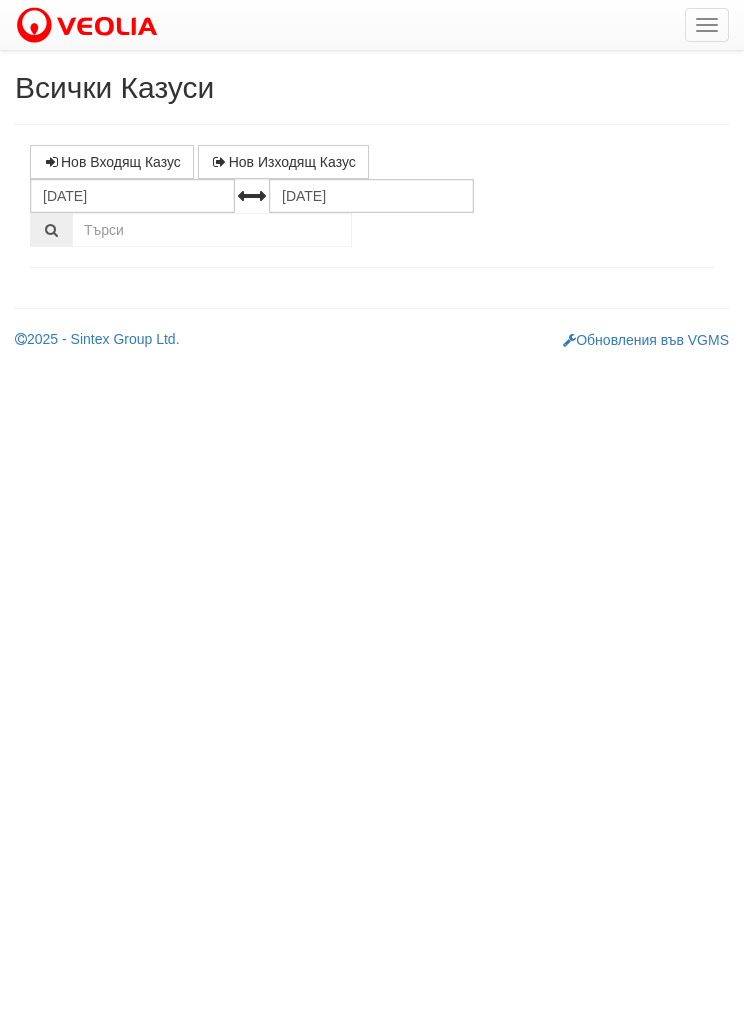 select on "1" 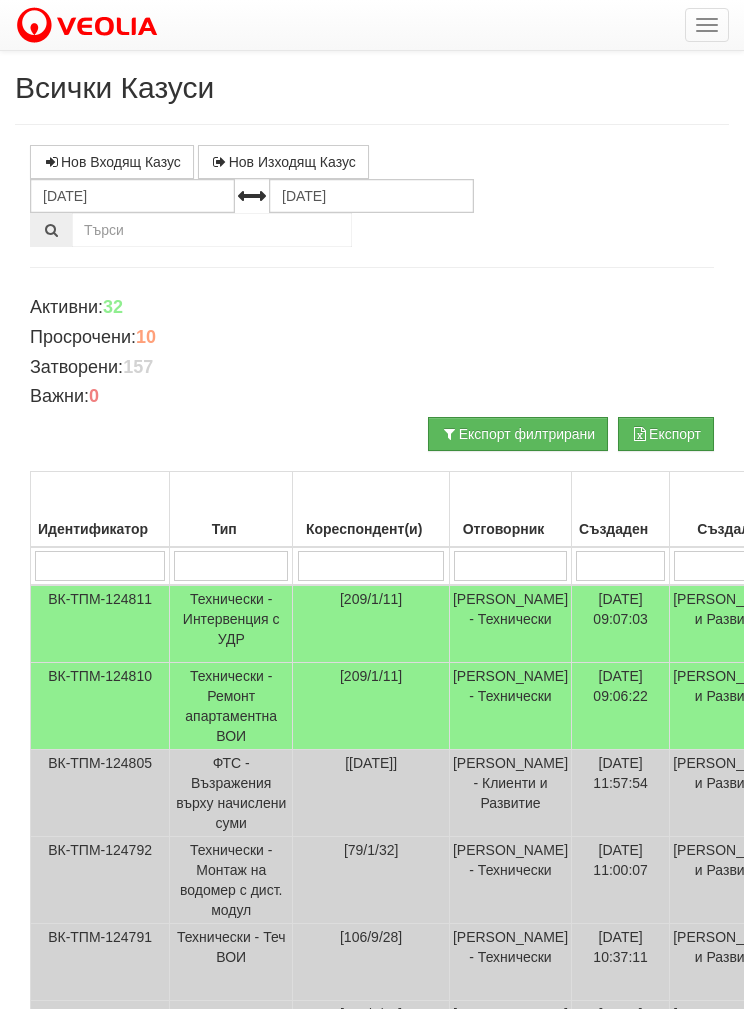 click on "Технически - Ремонт апартаментна ВОИ" at bounding box center (231, 706) 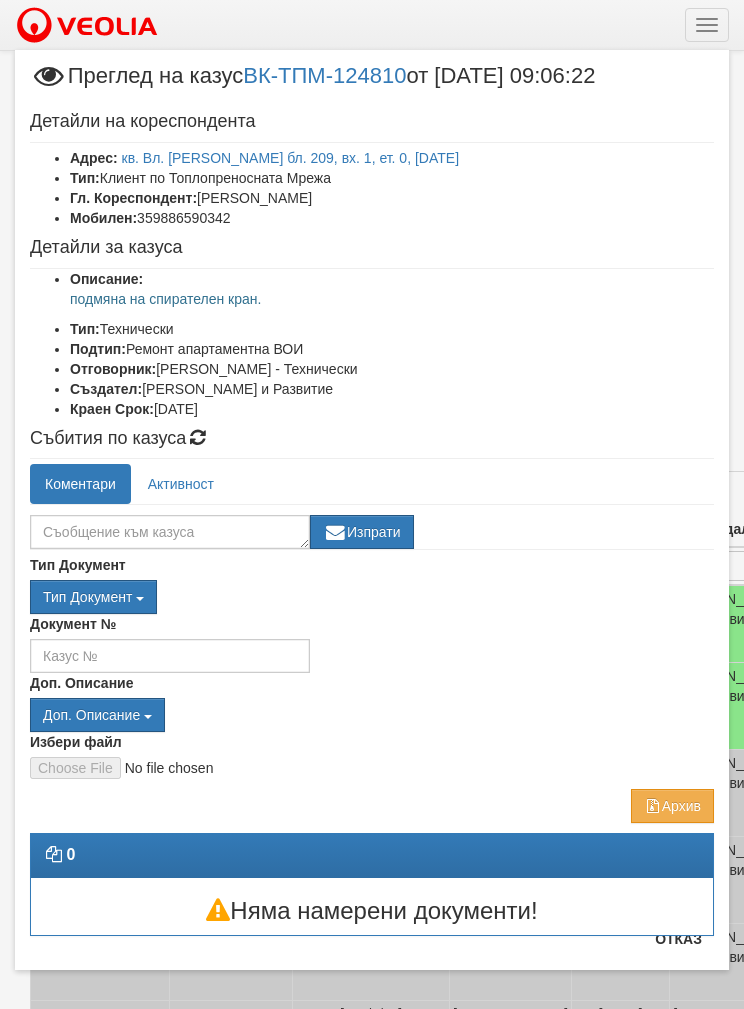 click on "Доп. Описание
Доп. Описание
вод
оп
псщ
хвои
псщ.reecl
хвои.reecl
ВК
ИК
ПДО
ДОРК
ТС" at bounding box center (372, 702) 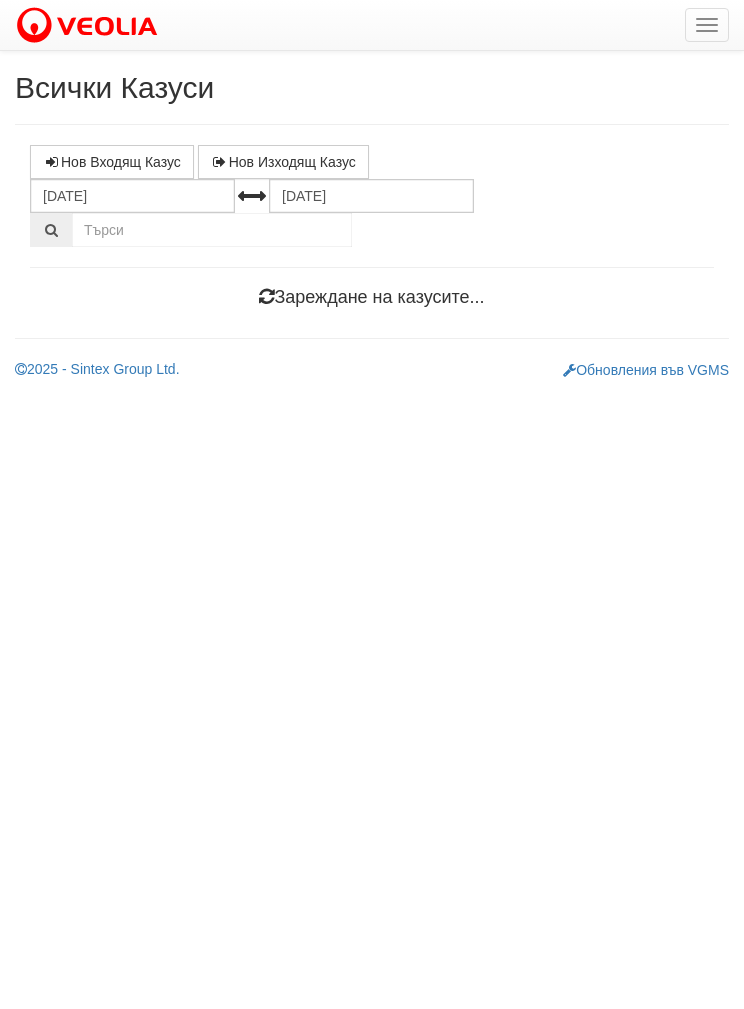 scroll, scrollTop: 0, scrollLeft: 0, axis: both 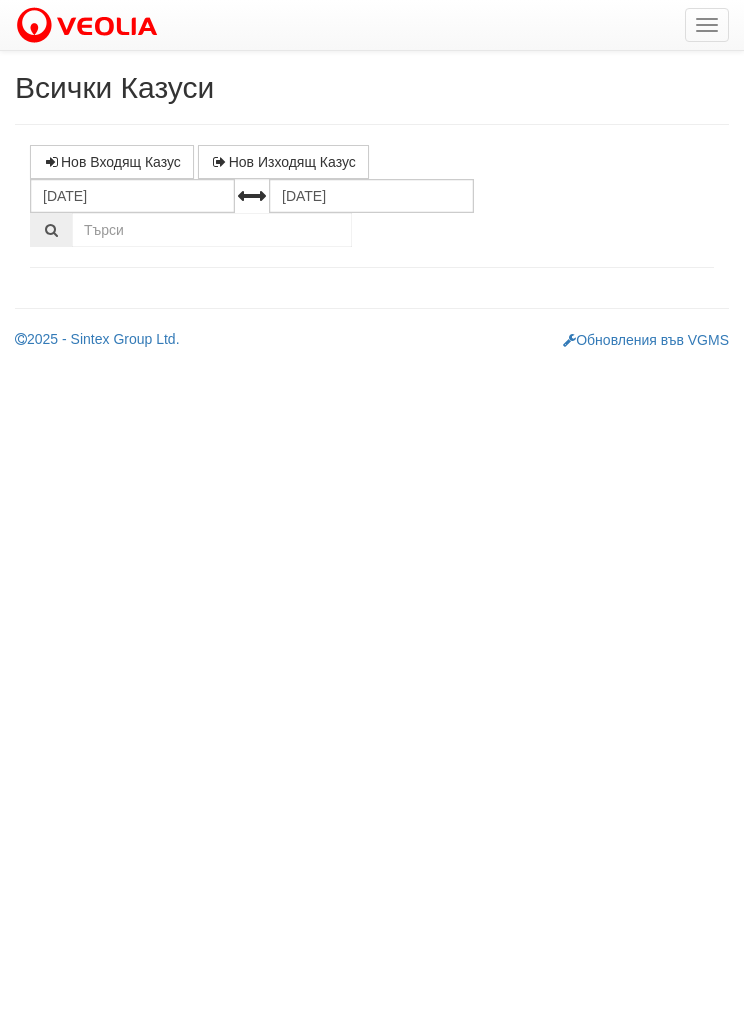 select on "1" 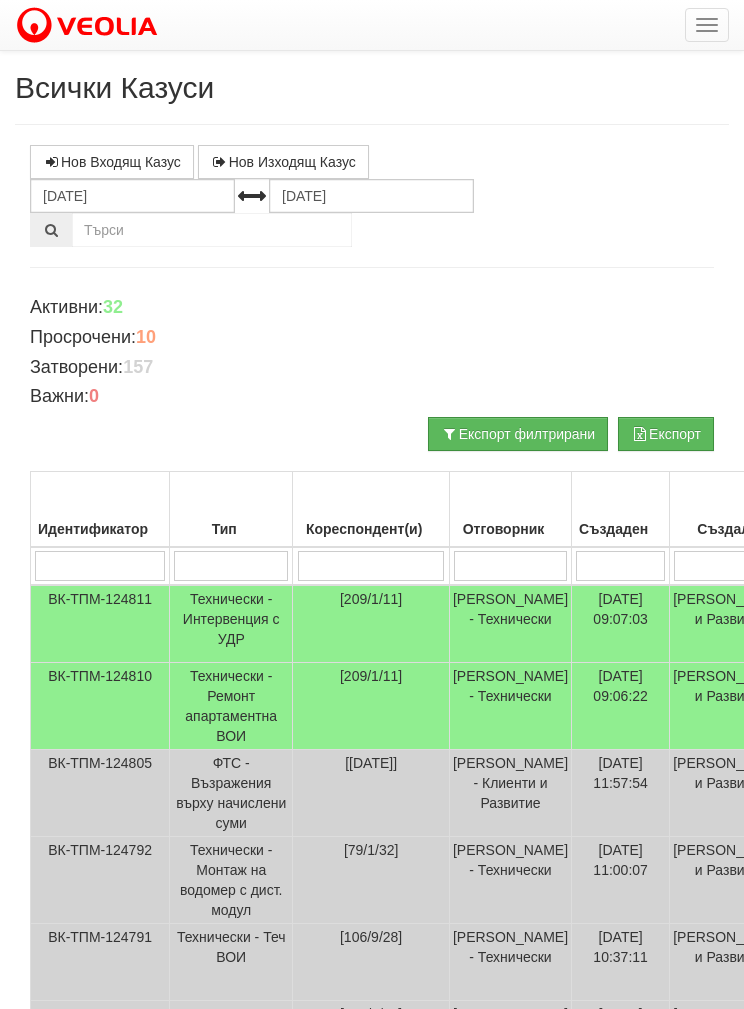 click on "Технически - Ремонт апартаментна ВОИ" at bounding box center [231, 706] 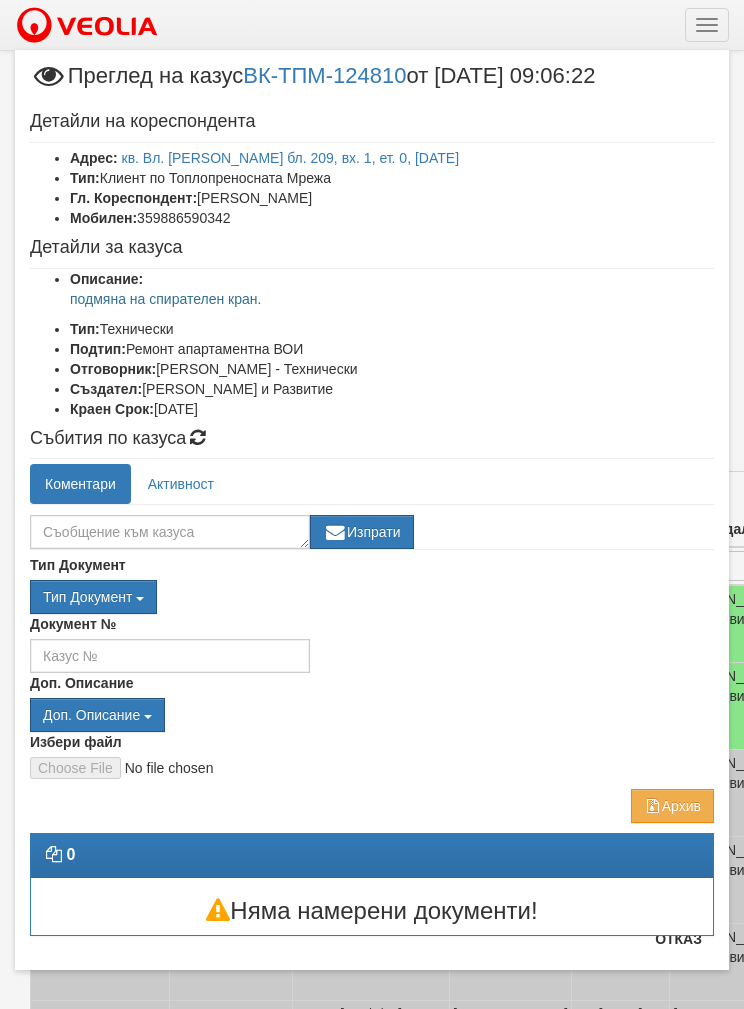 click on "Отказ" at bounding box center (678, 939) 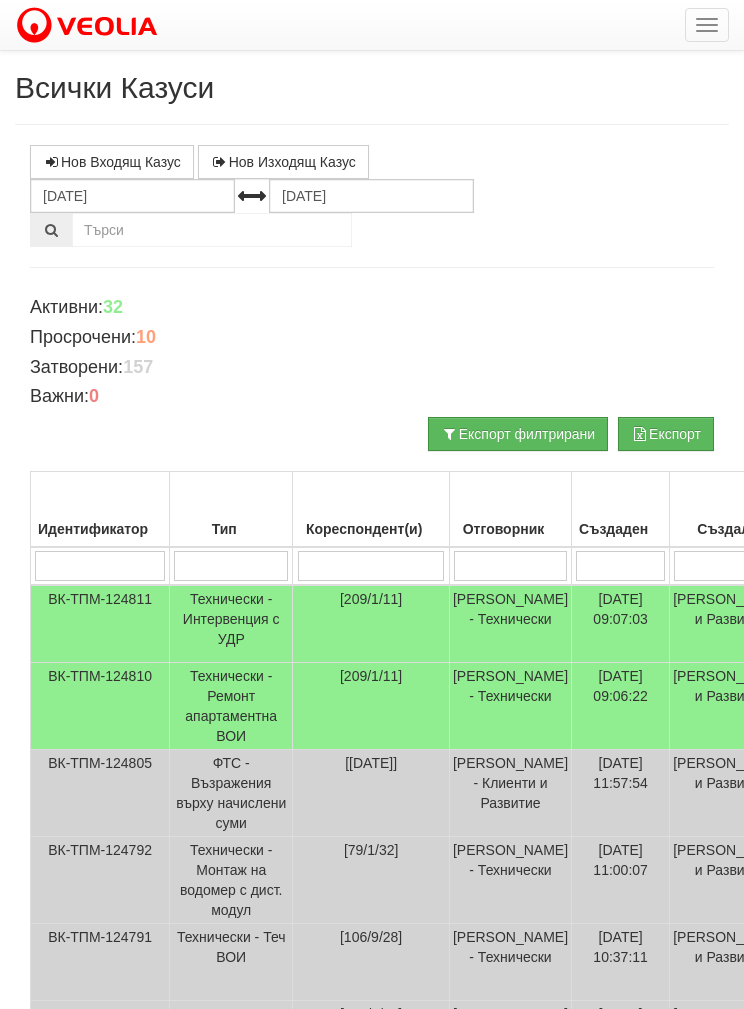 click on "Технически - Интервенция с УДР" at bounding box center [231, 624] 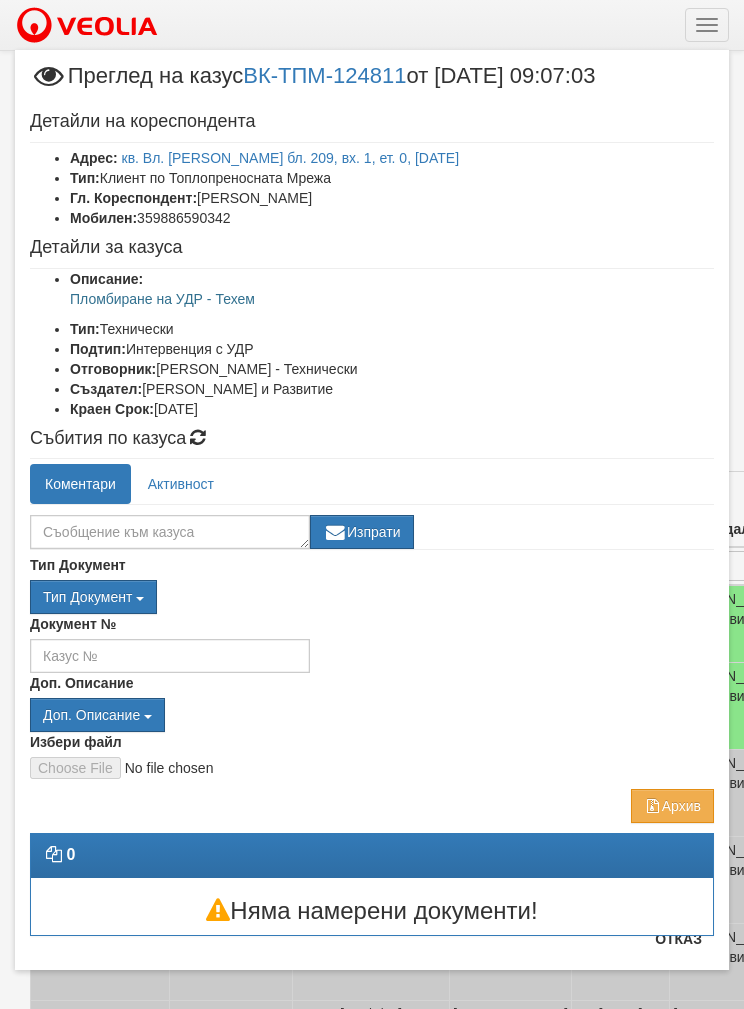 click on "Отказ" at bounding box center [678, 939] 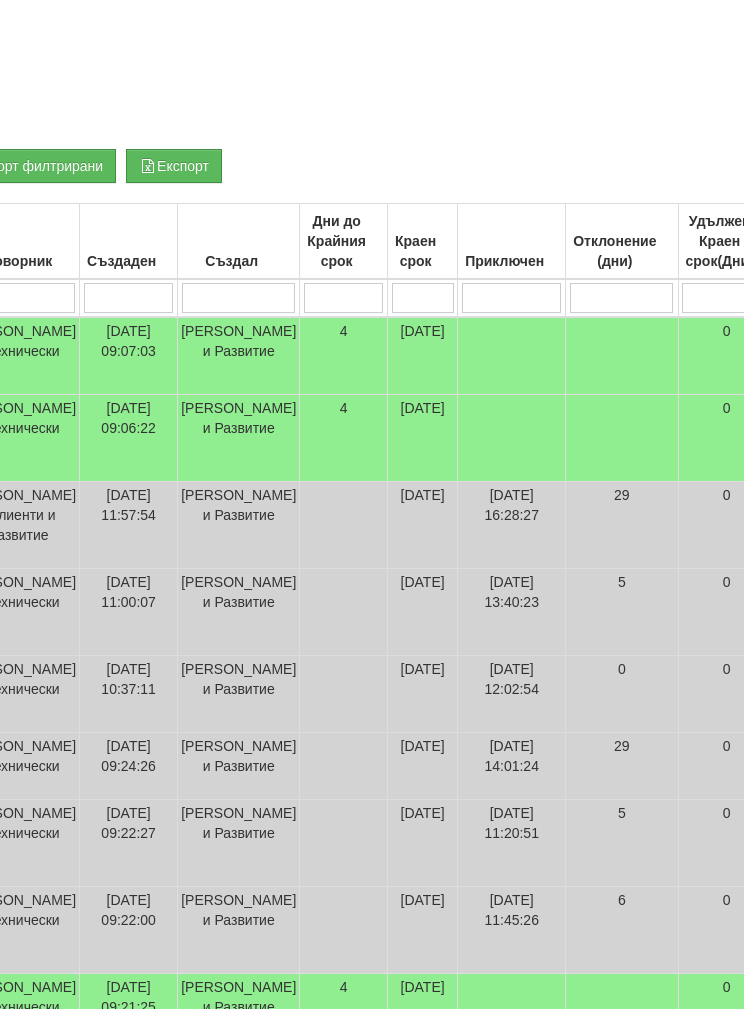 scroll, scrollTop: 267, scrollLeft: 493, axis: both 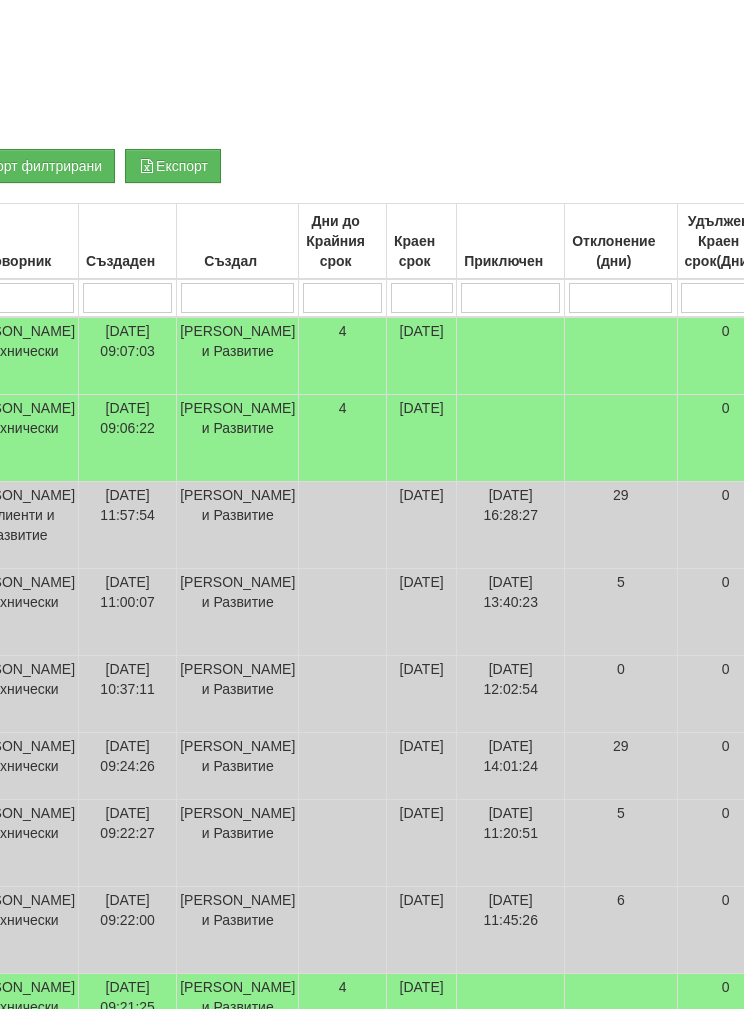 click on "28/07/2025 10:37:11" at bounding box center [128, 695] 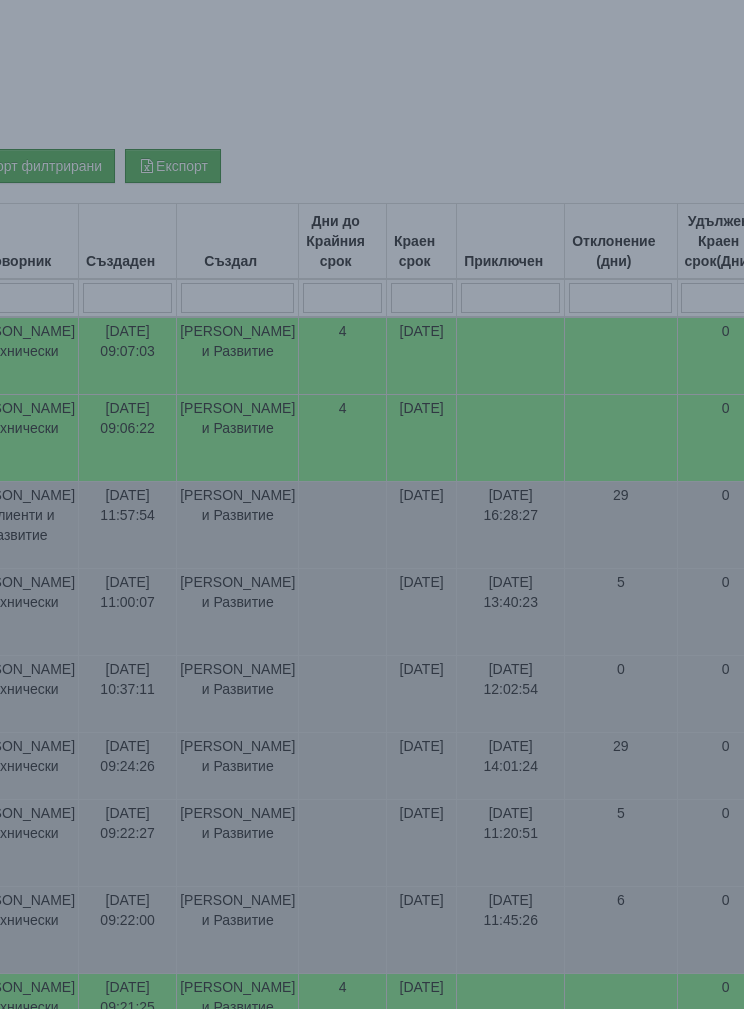 select on "1" 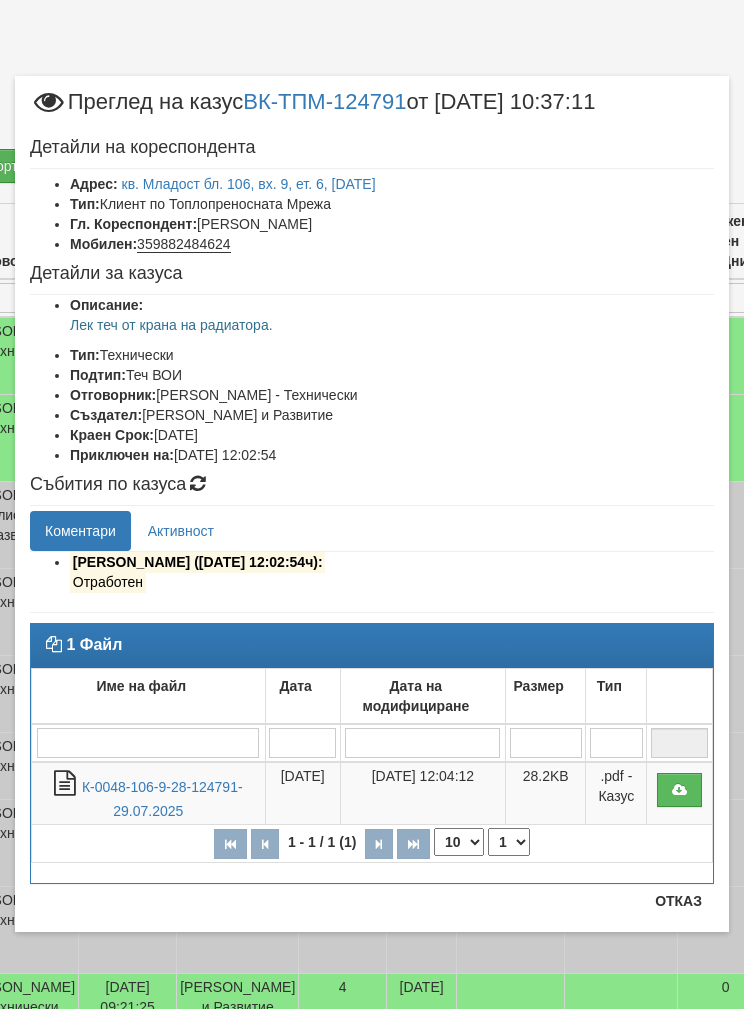 click on "Отказ" at bounding box center [678, 901] 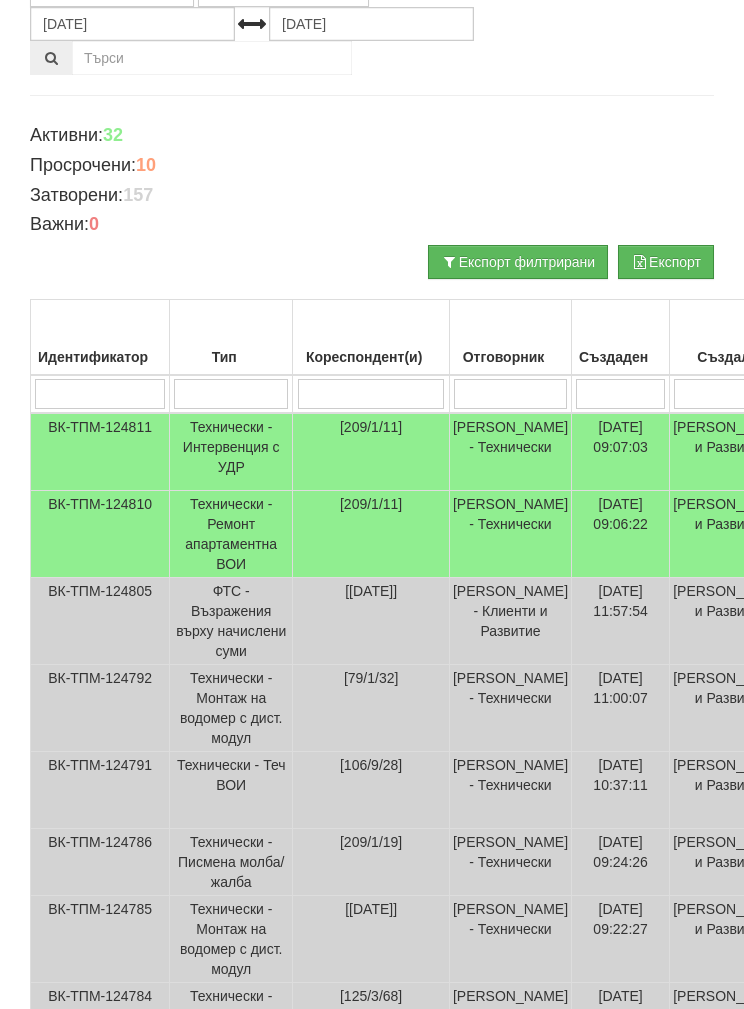 scroll, scrollTop: 0, scrollLeft: 0, axis: both 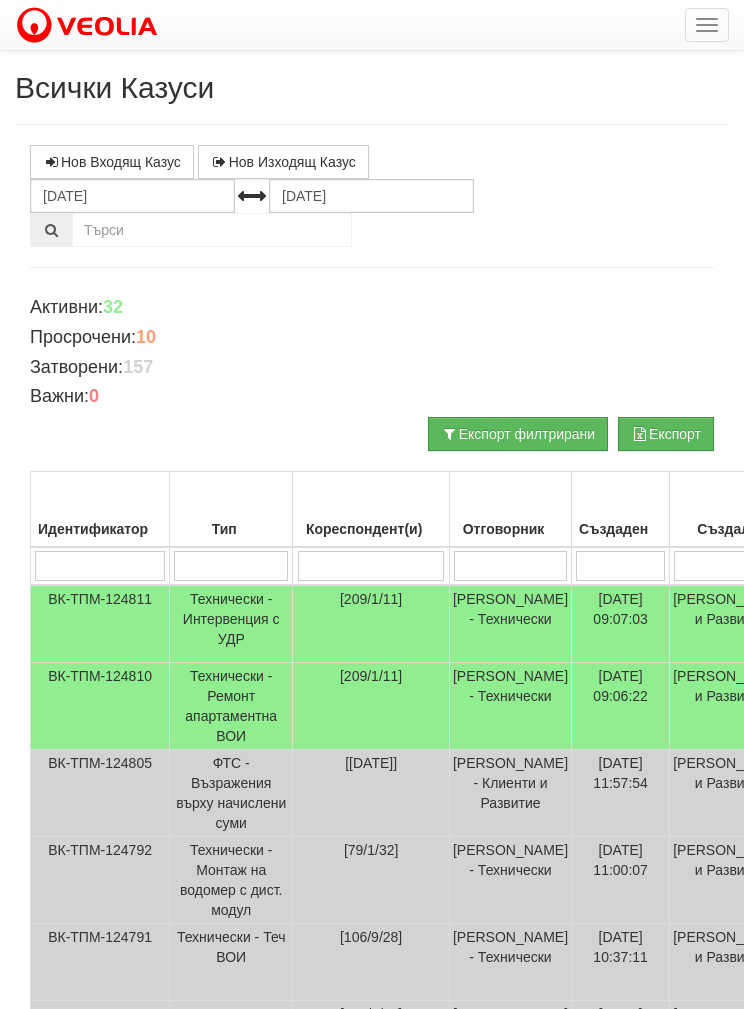 click at bounding box center (707, 25) 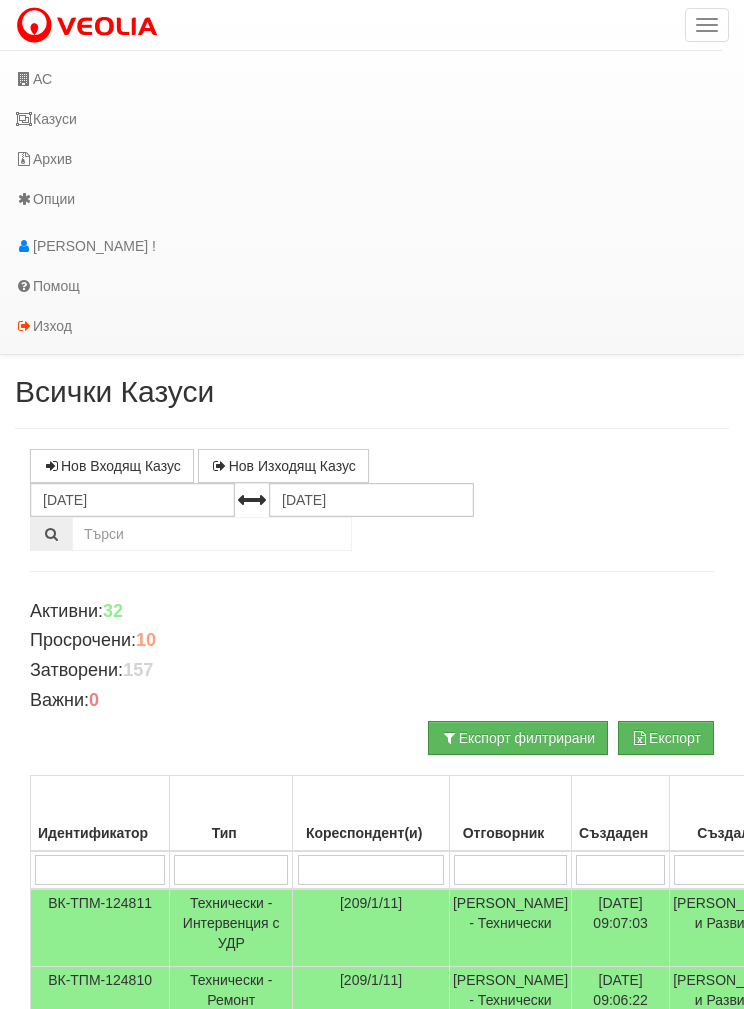 click on "Казуси" at bounding box center (361, 119) 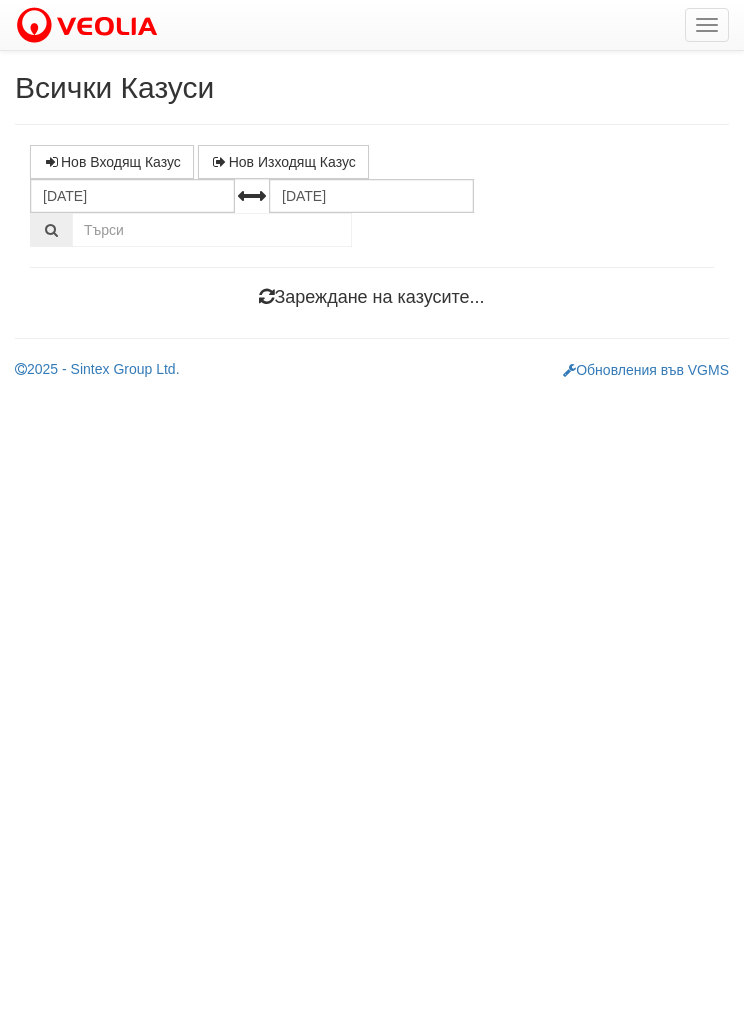 scroll, scrollTop: 0, scrollLeft: 0, axis: both 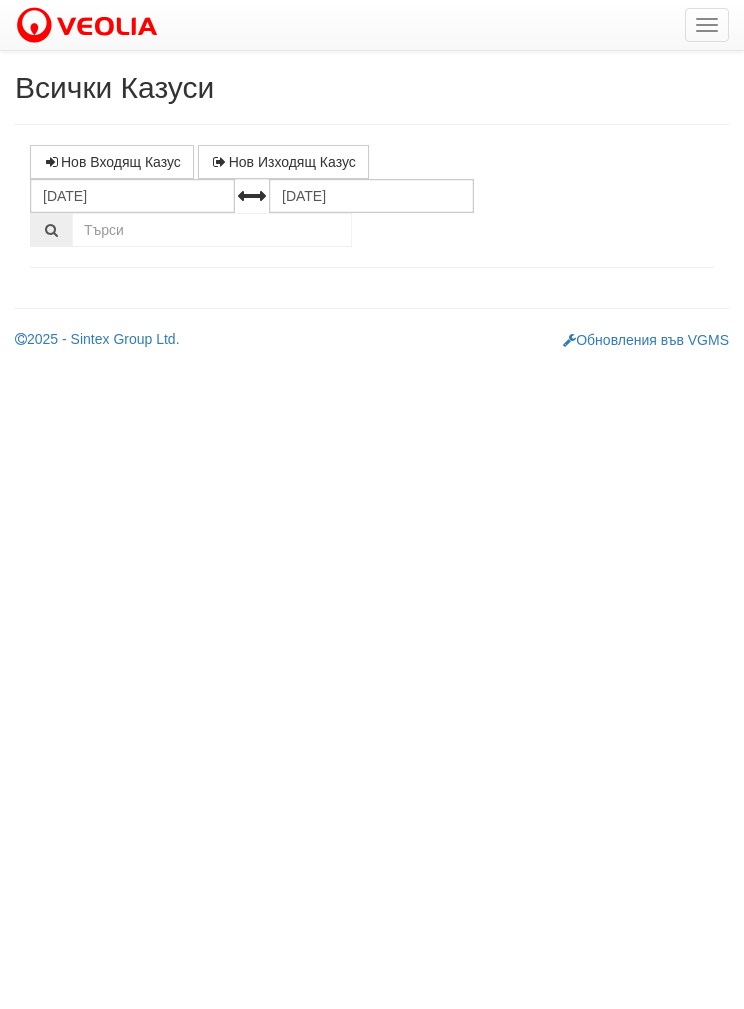 select on "1" 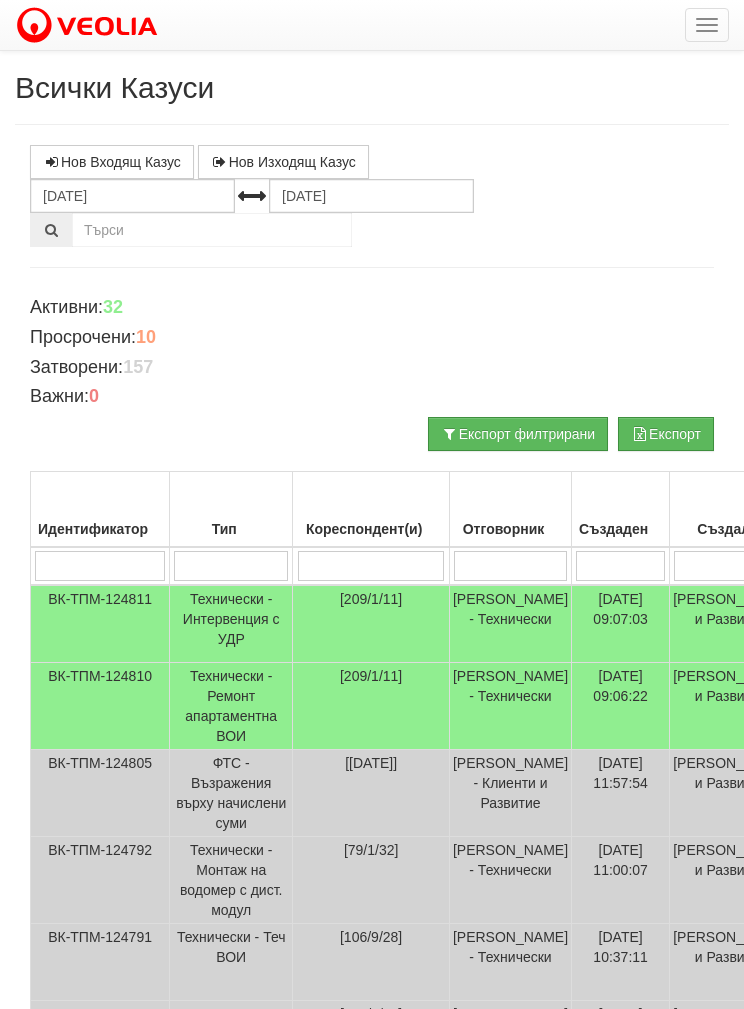 click at bounding box center (707, 25) 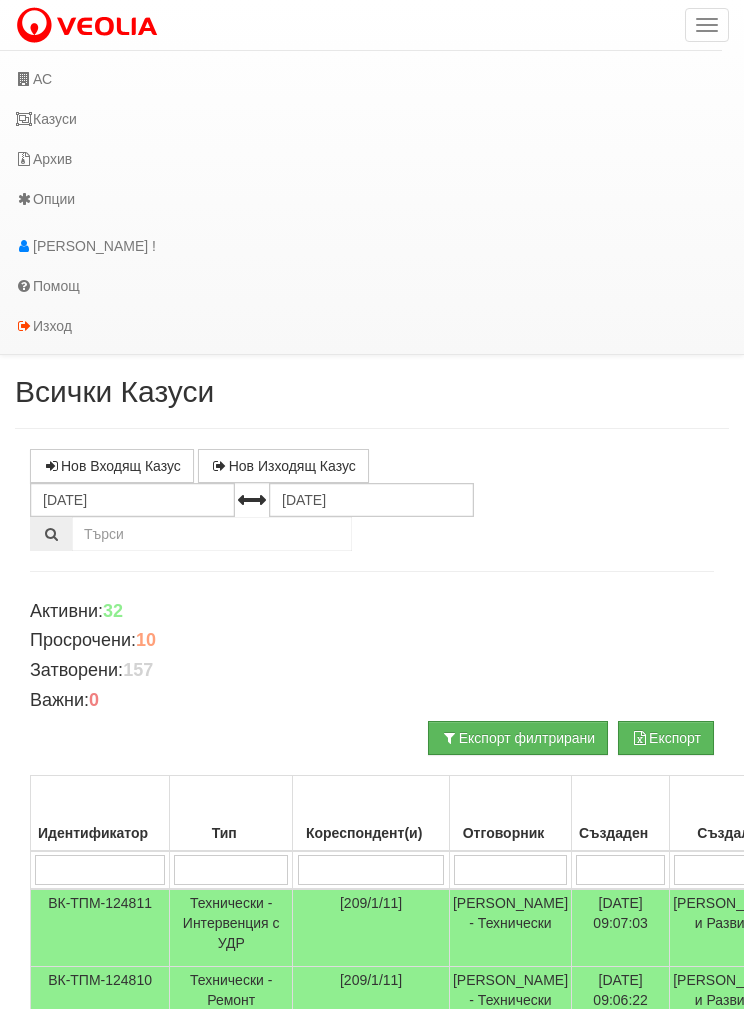click on "АС" at bounding box center [361, 79] 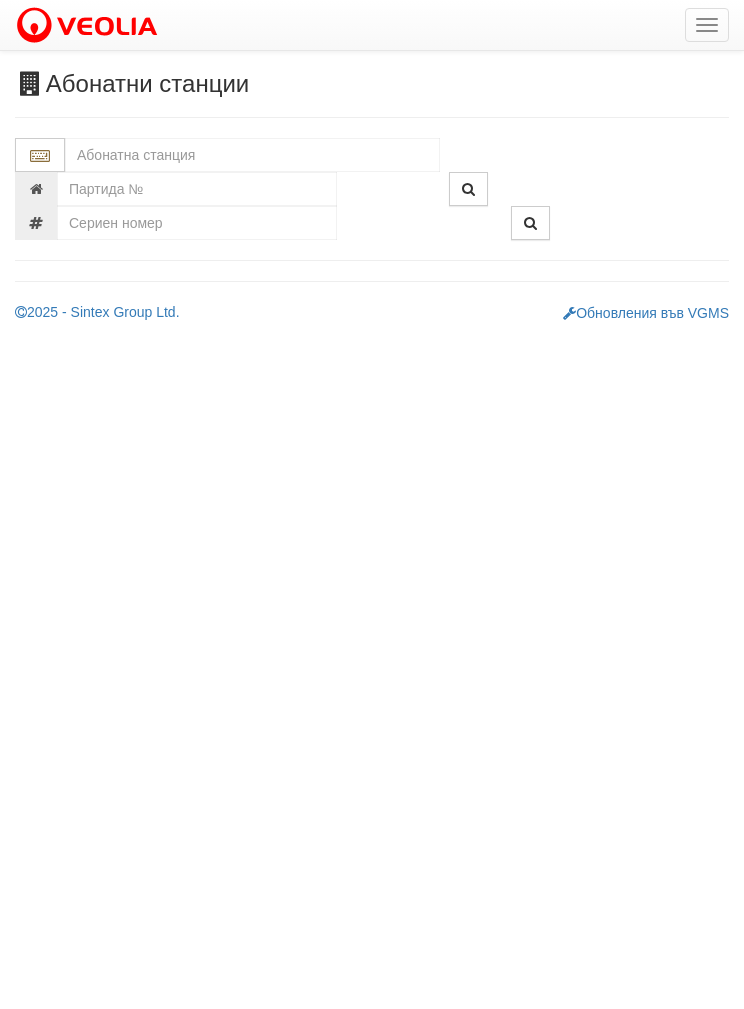 scroll, scrollTop: 0, scrollLeft: 0, axis: both 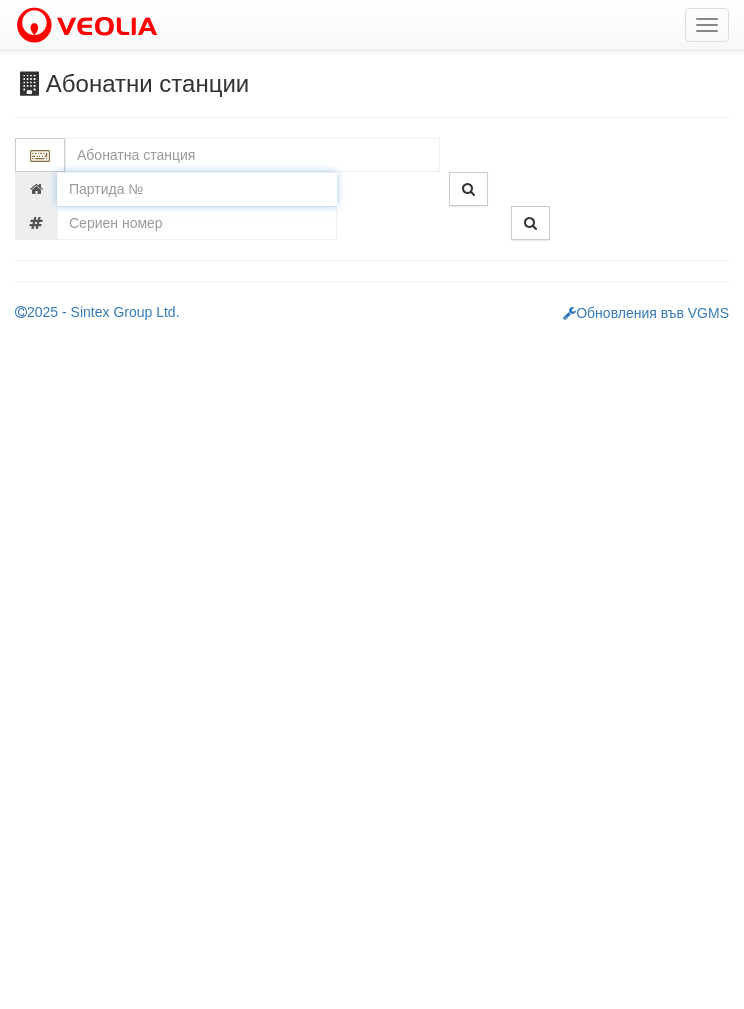 click at bounding box center (197, 189) 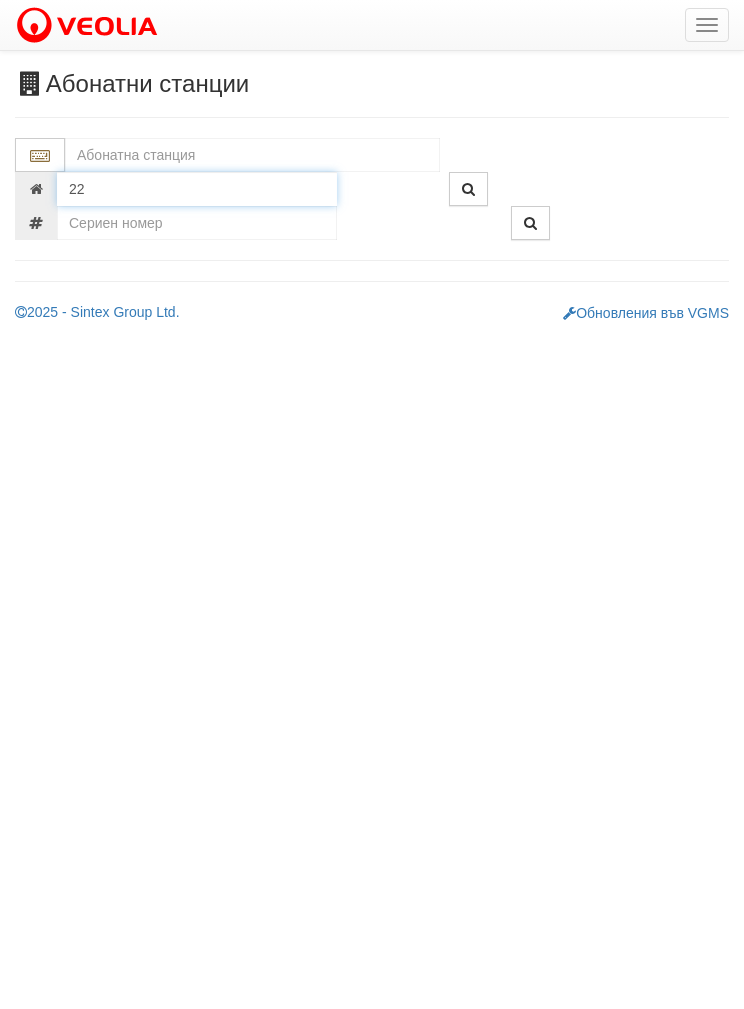 type on "225" 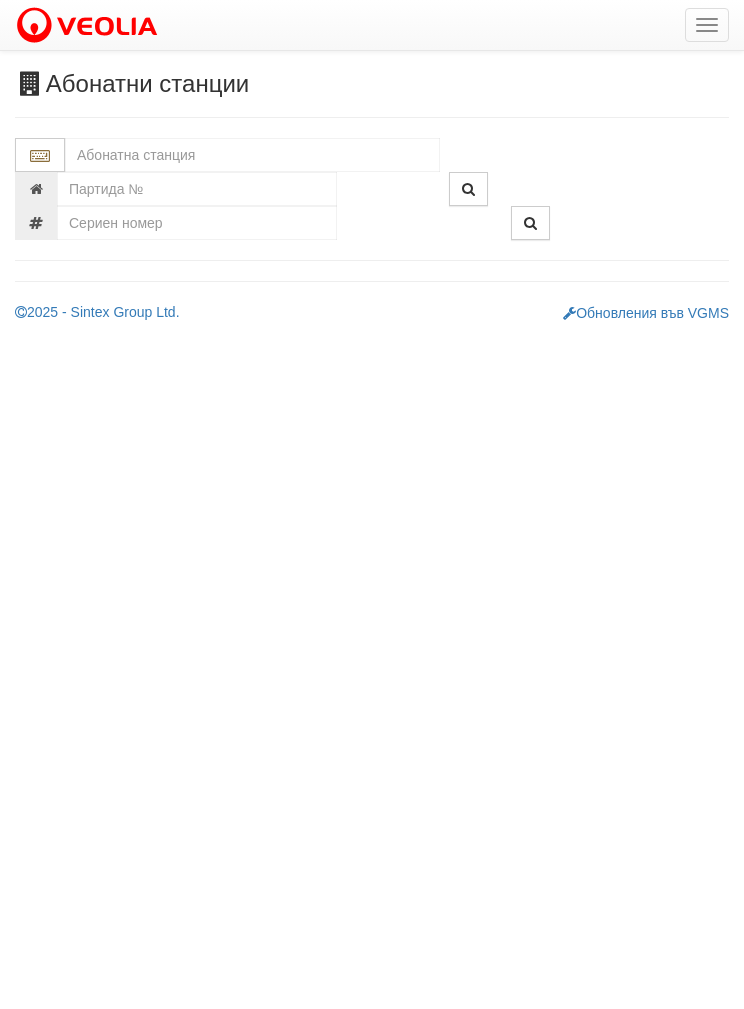 click on "АС
Казуси
Архив
Опции
[PERSON_NAME] !
Помощ
Изход
Абонатни станции" at bounding box center [372, 169] 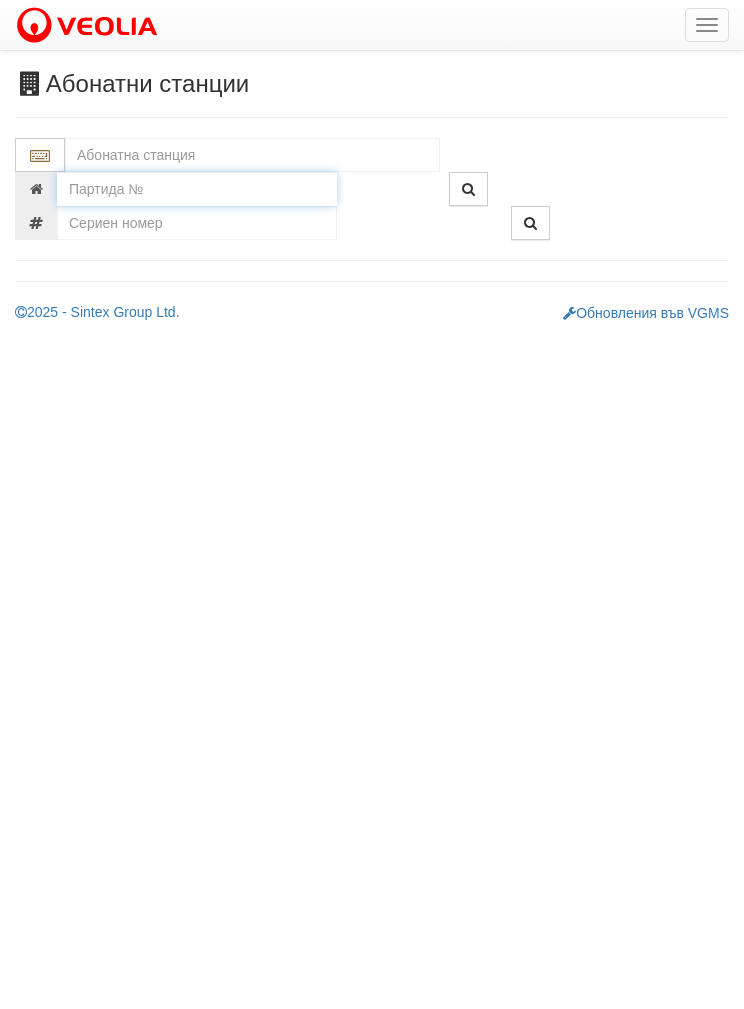 click at bounding box center (197, 189) 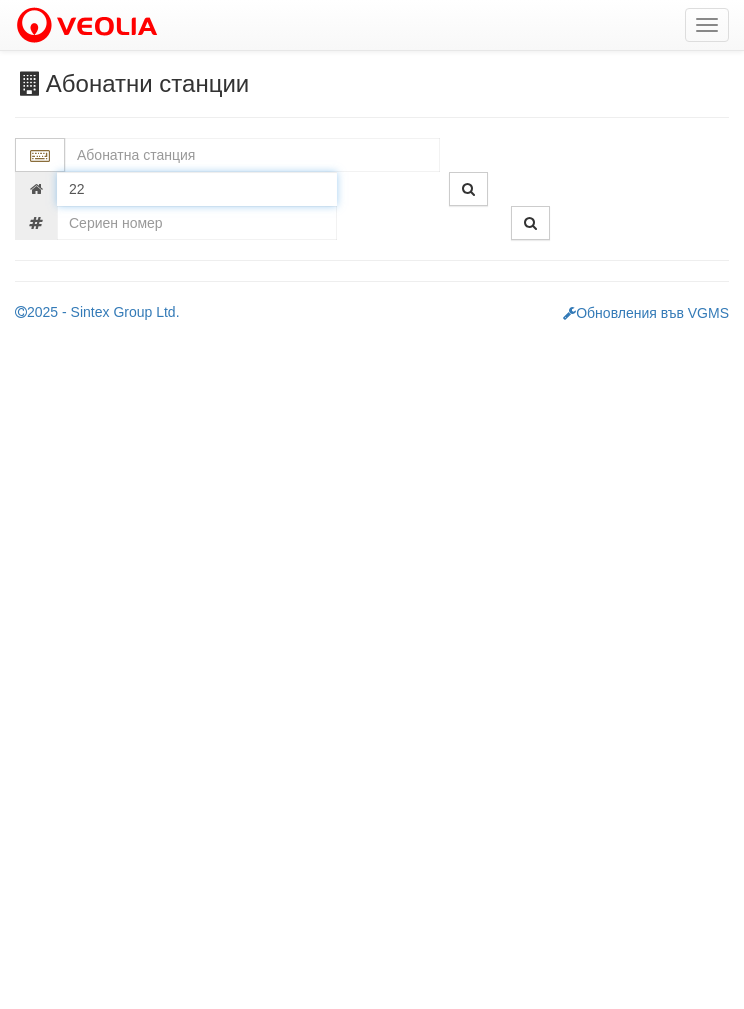 type on "2" 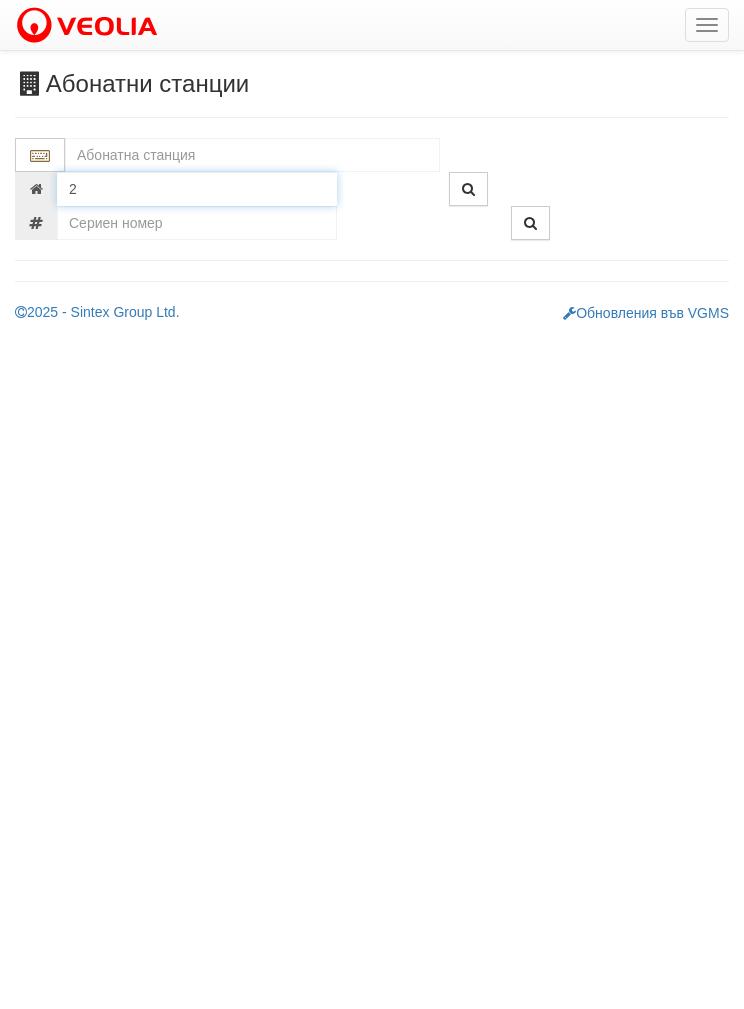type 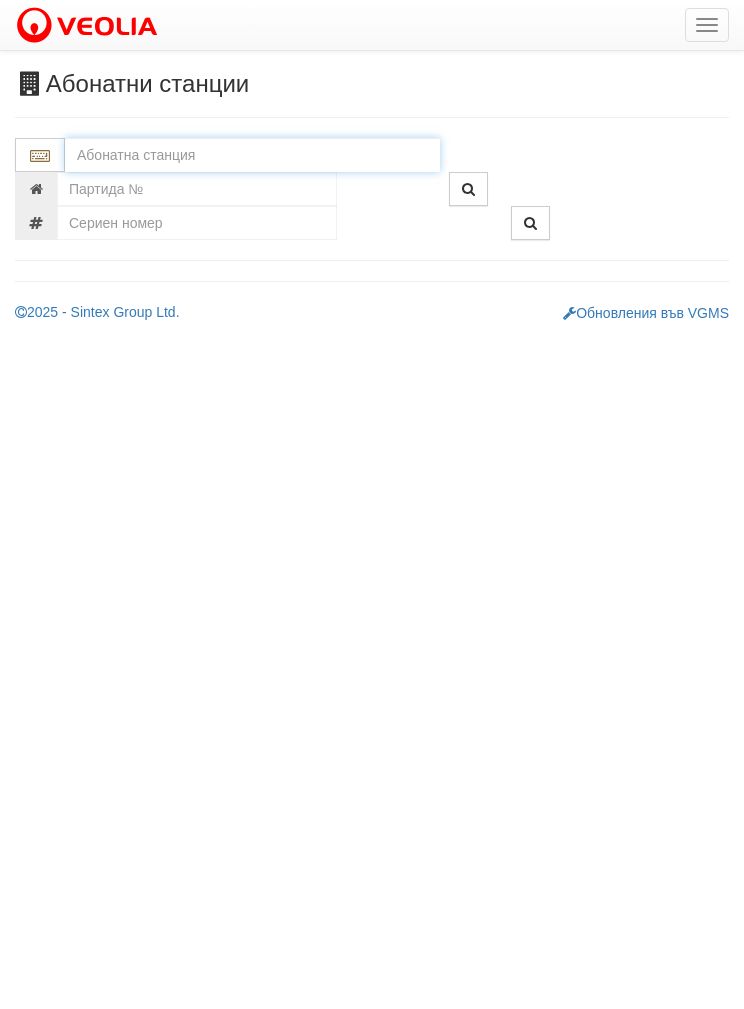 click at bounding box center [252, 155] 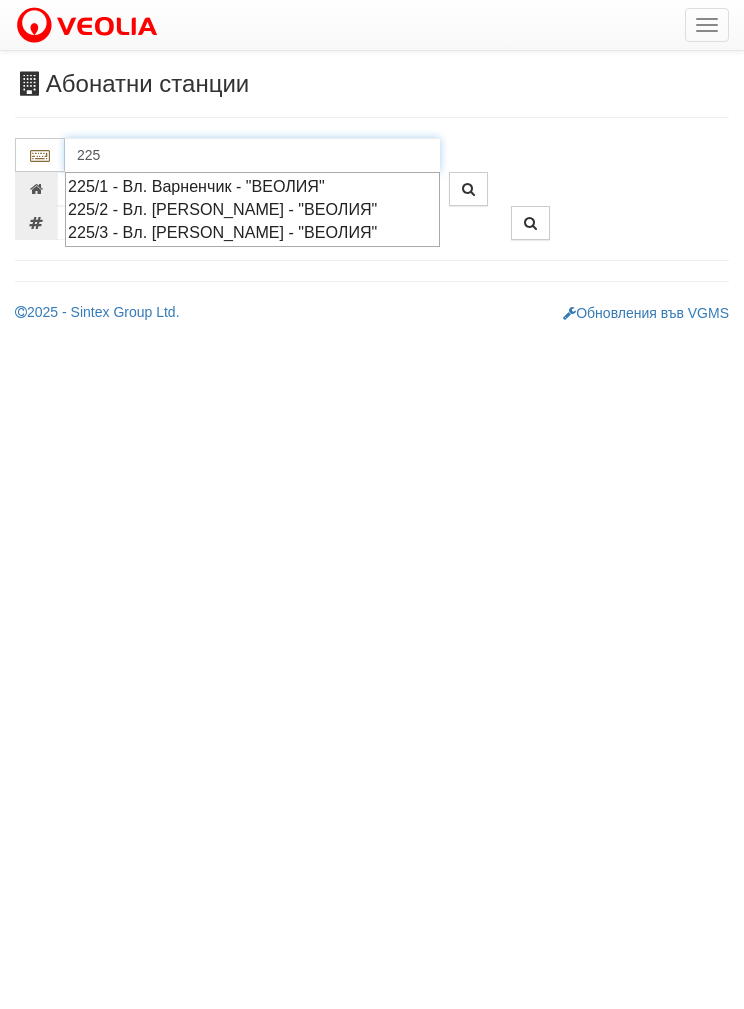 click on "225/3 - Вл. Варненчик - "ВЕОЛИЯ"" at bounding box center [252, 232] 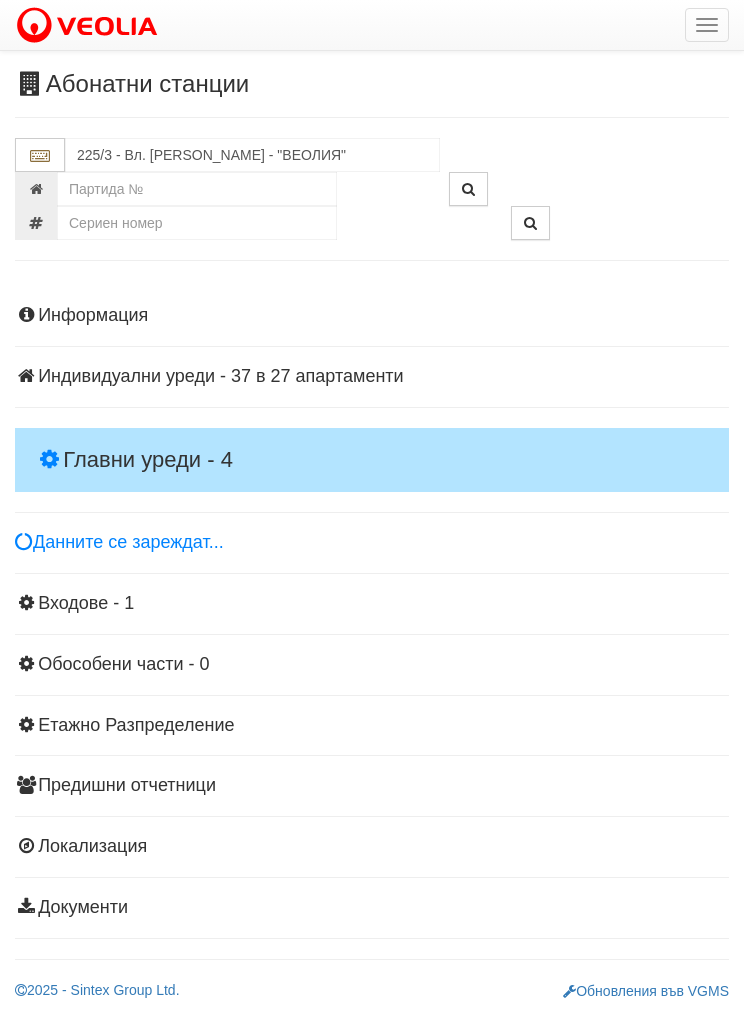 click on "Главни уреди - 4" at bounding box center (372, 460) 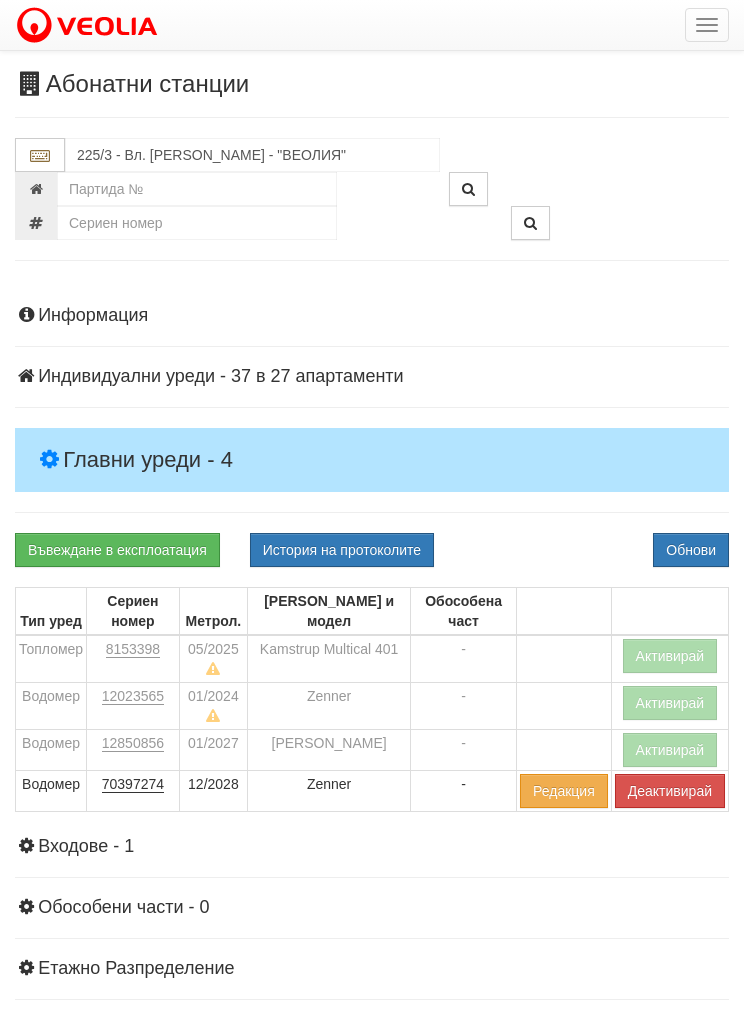 click on "Активирай" at bounding box center [670, 656] 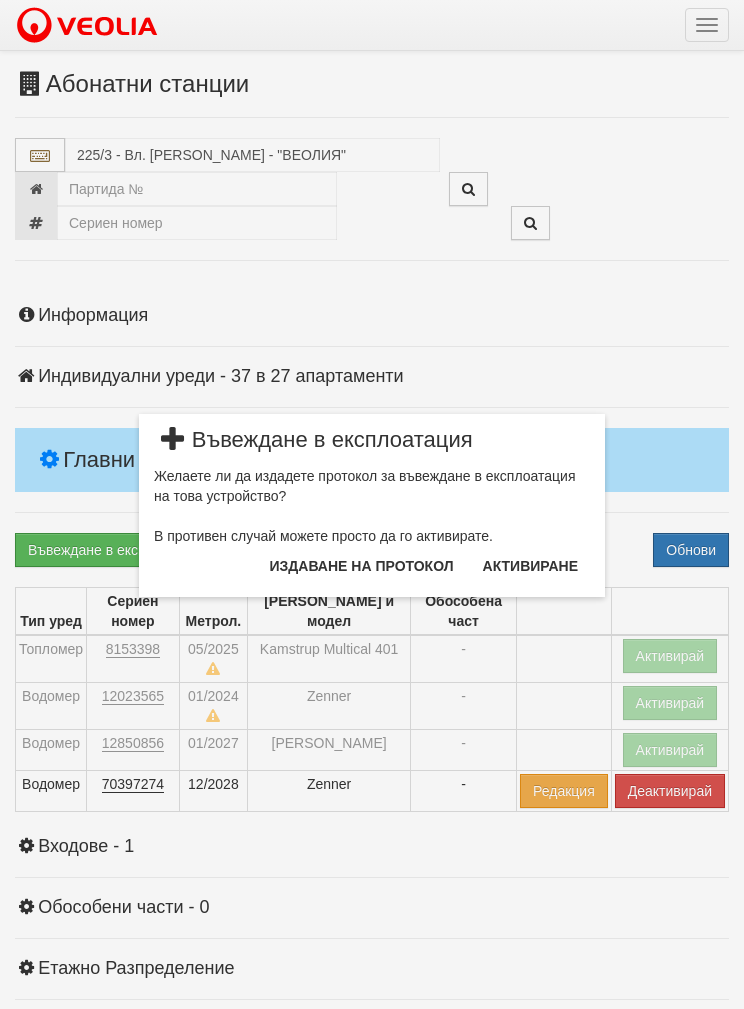 click on "Издаване на протокол" at bounding box center (362, 566) 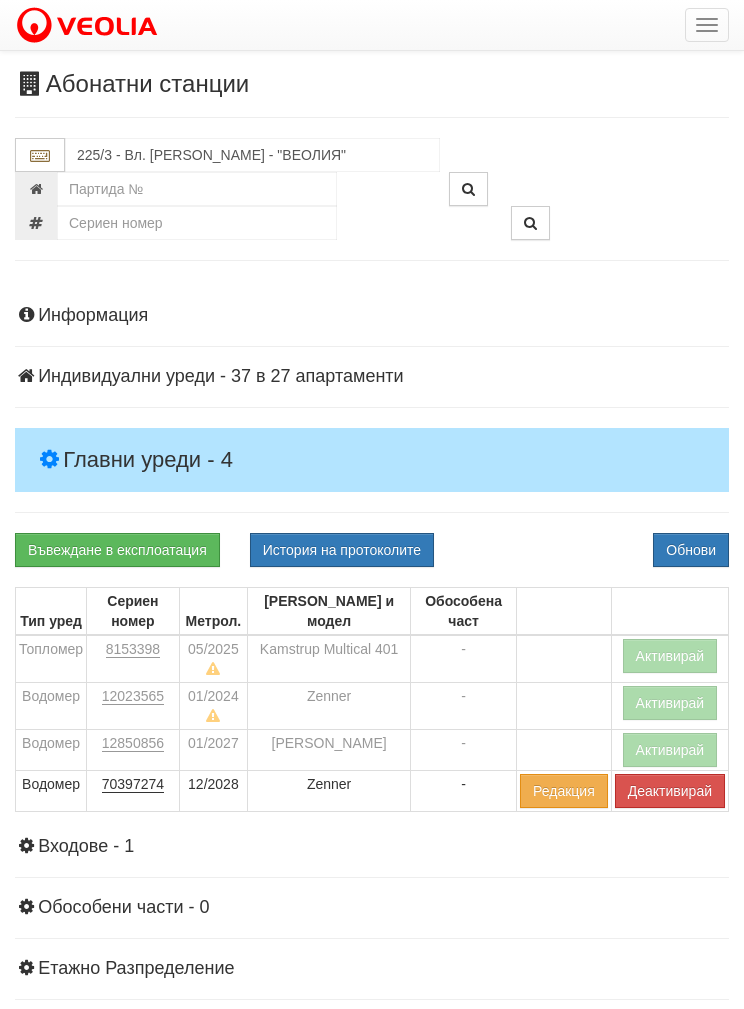 click on "Обнови" at bounding box center (691, 550) 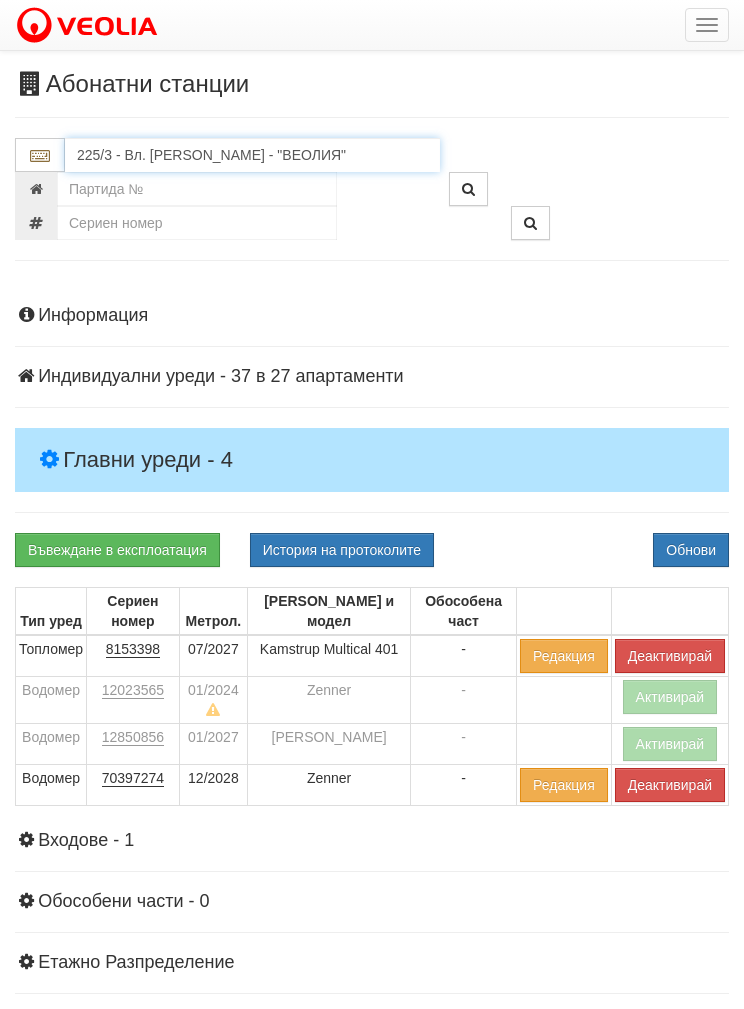 click on "225/3 - Вл. Варненчик - "ВЕОЛИЯ"" at bounding box center (252, 155) 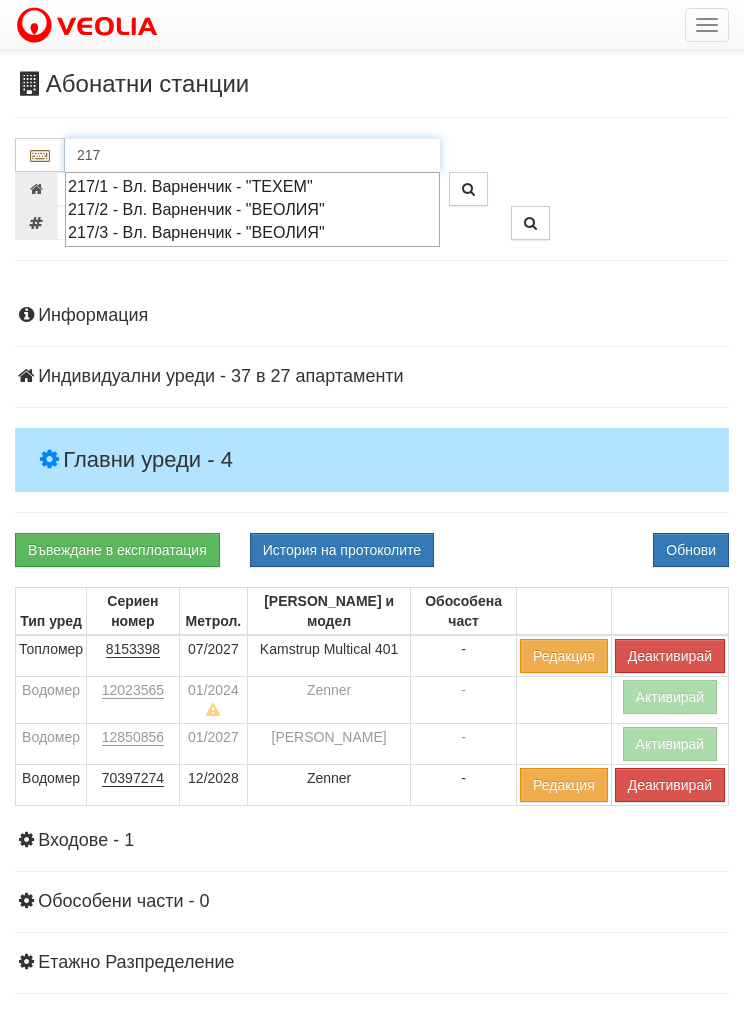 click on "217/3 - Вл. Варненчик - "ВЕОЛИЯ"" at bounding box center [252, 232] 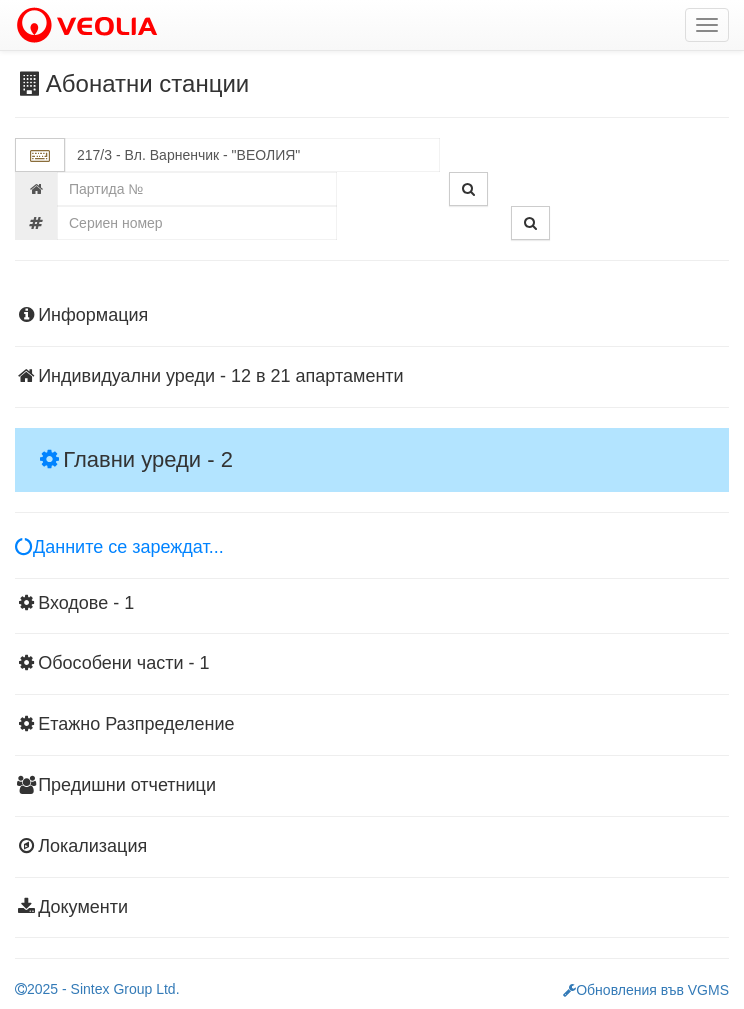 click on "Главни уреди - 2" at bounding box center (372, 460) 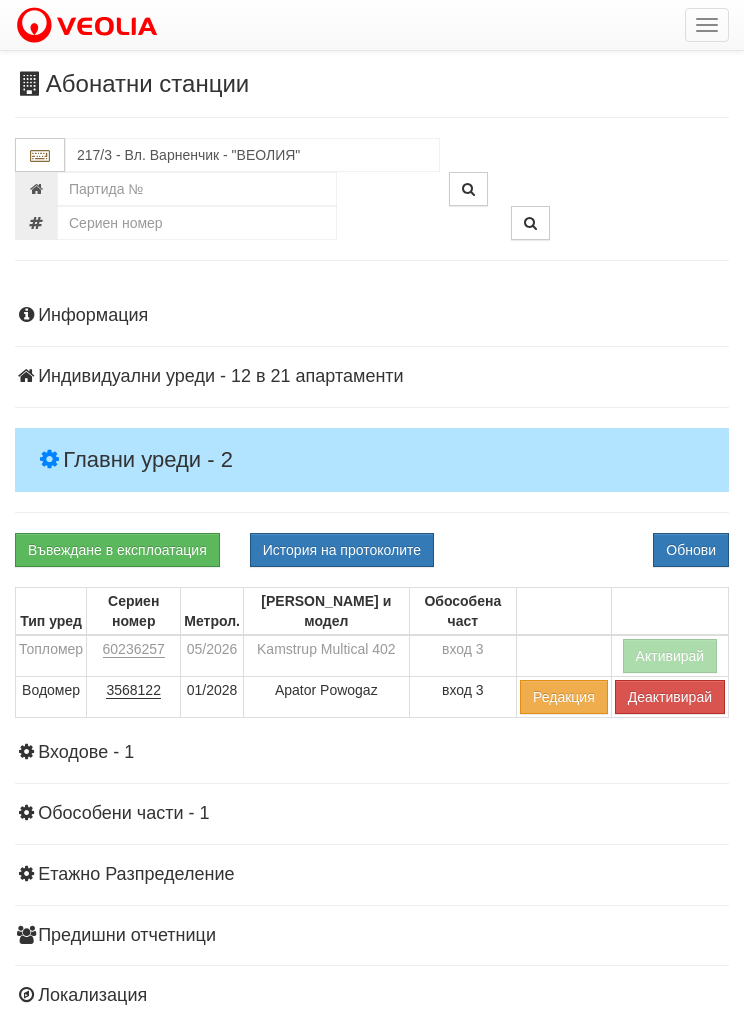 click on "Активирай" at bounding box center (670, 656) 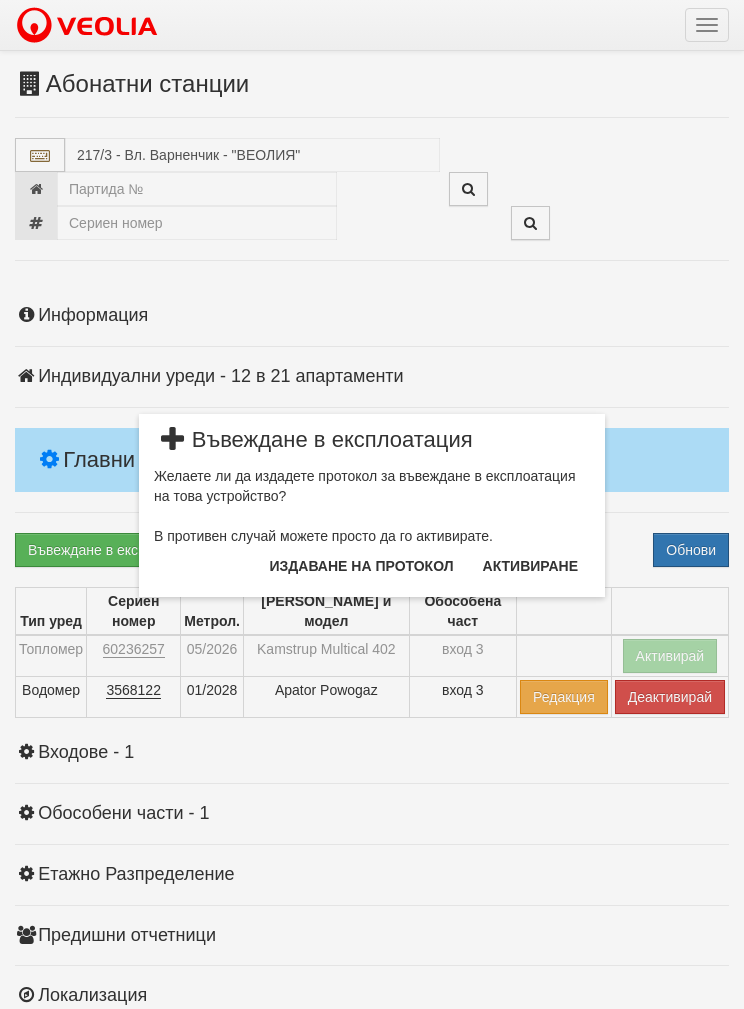 click on "Издаване на протокол" at bounding box center (362, 566) 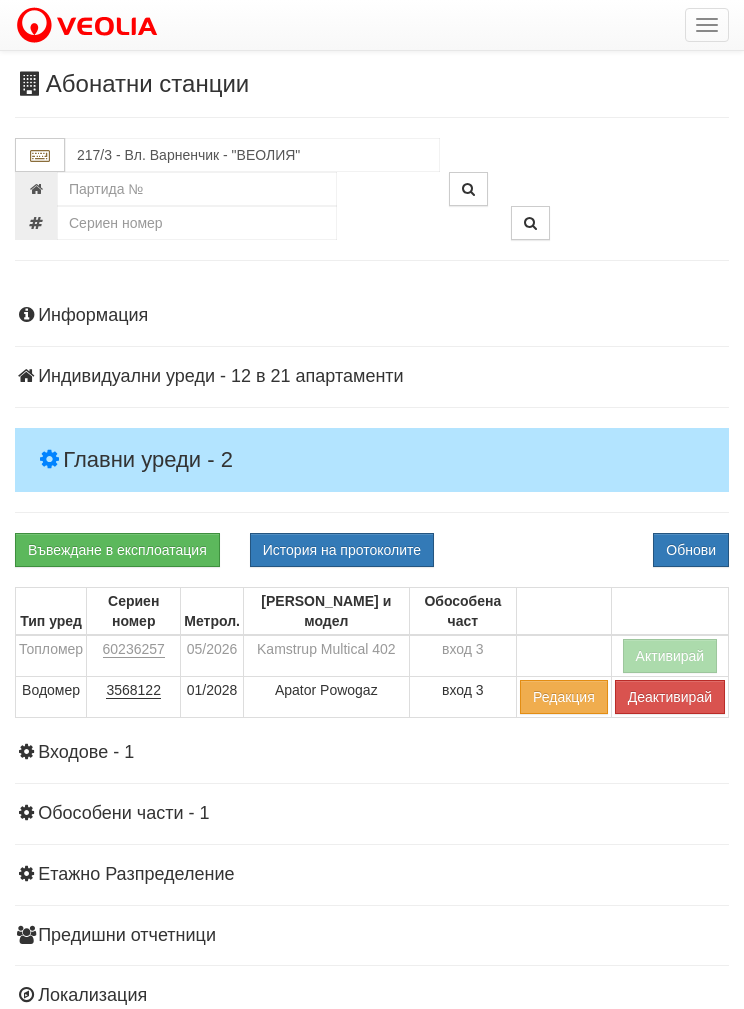 click on "Обнови" at bounding box center (691, 550) 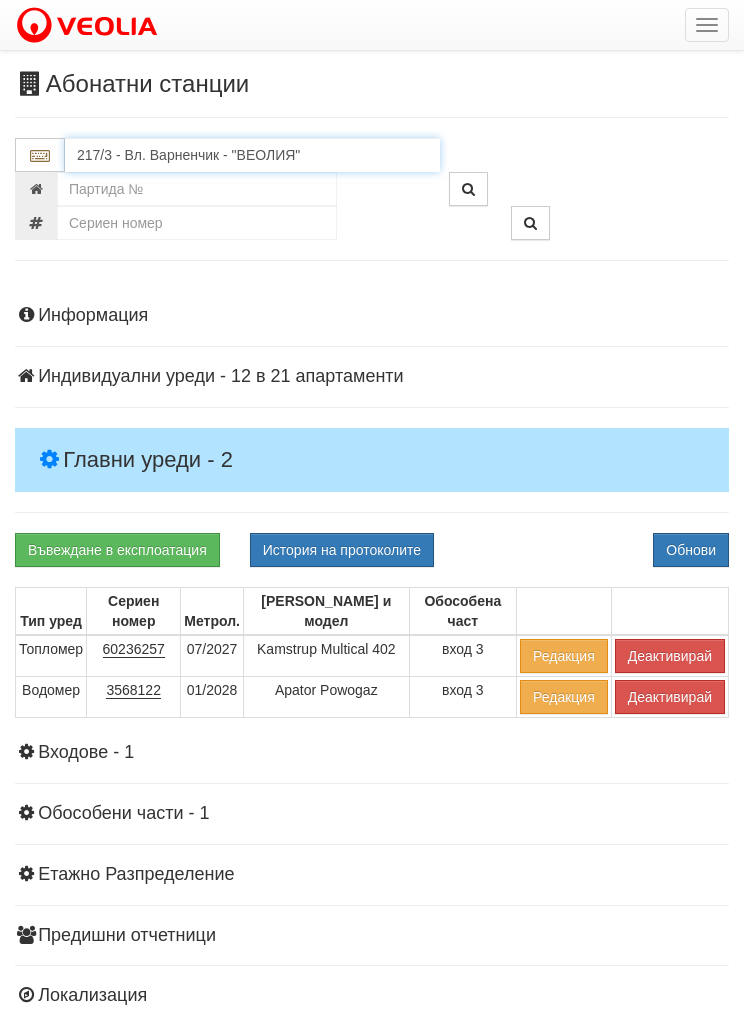 click on "217/3 - Вл. Варненчик - "ВЕОЛИЯ"" at bounding box center (252, 155) 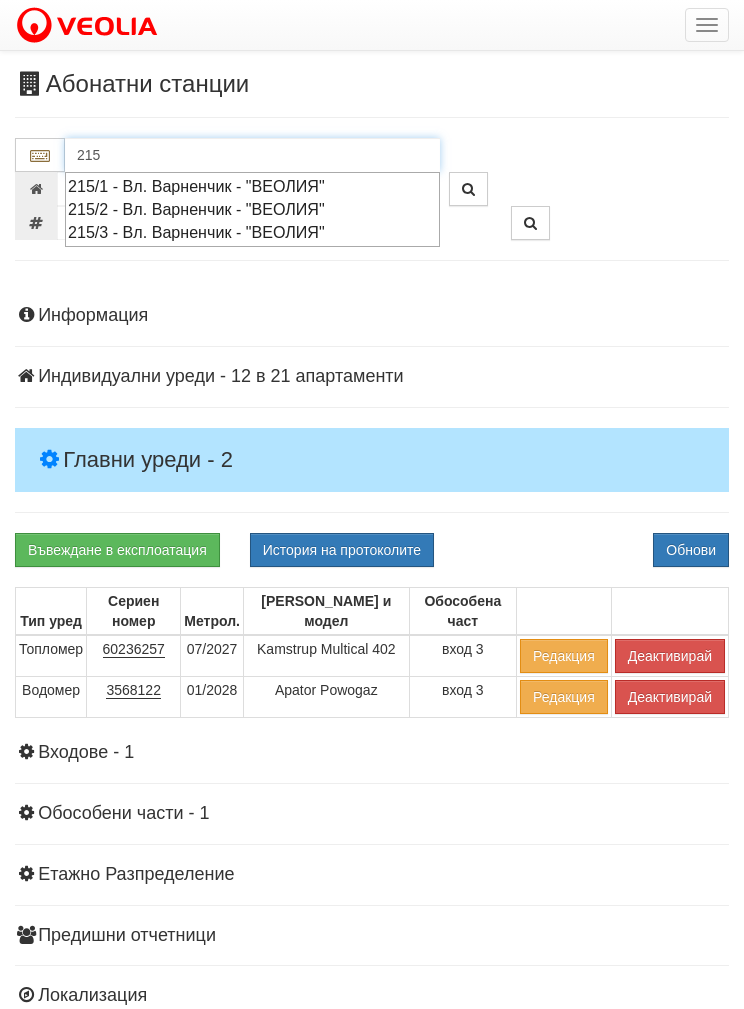 click on "215/3 - Вл. Варненчик - "ВЕОЛИЯ"" at bounding box center [252, 232] 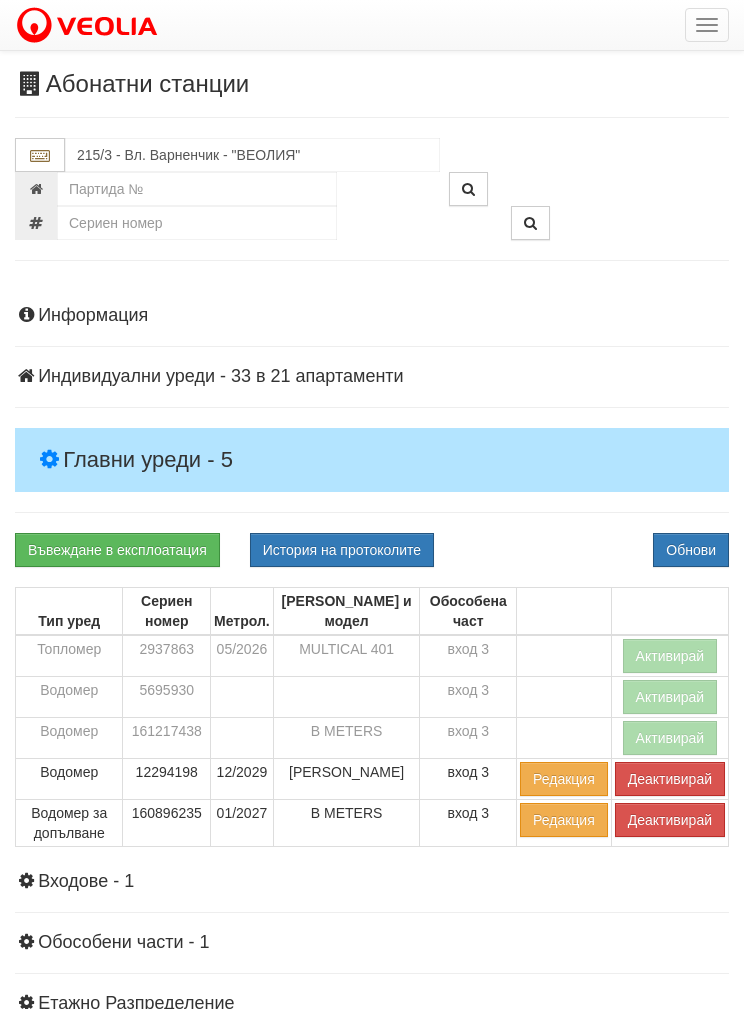 click on "Главни уреди - 5" at bounding box center [372, 460] 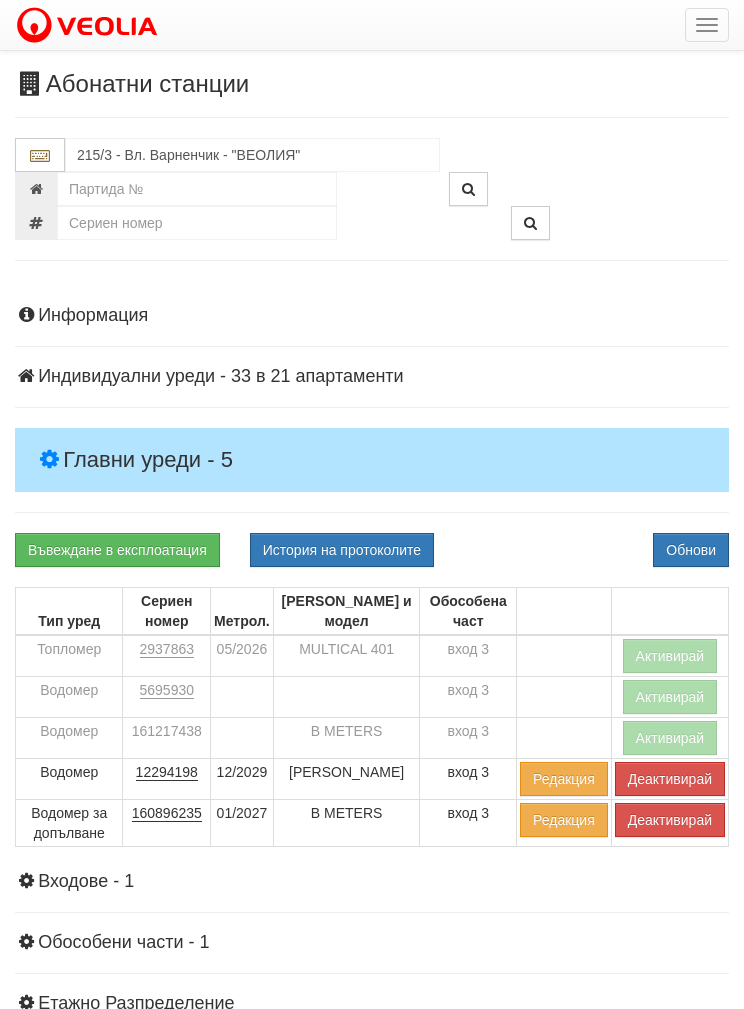 click on "Активирай" at bounding box center (670, 656) 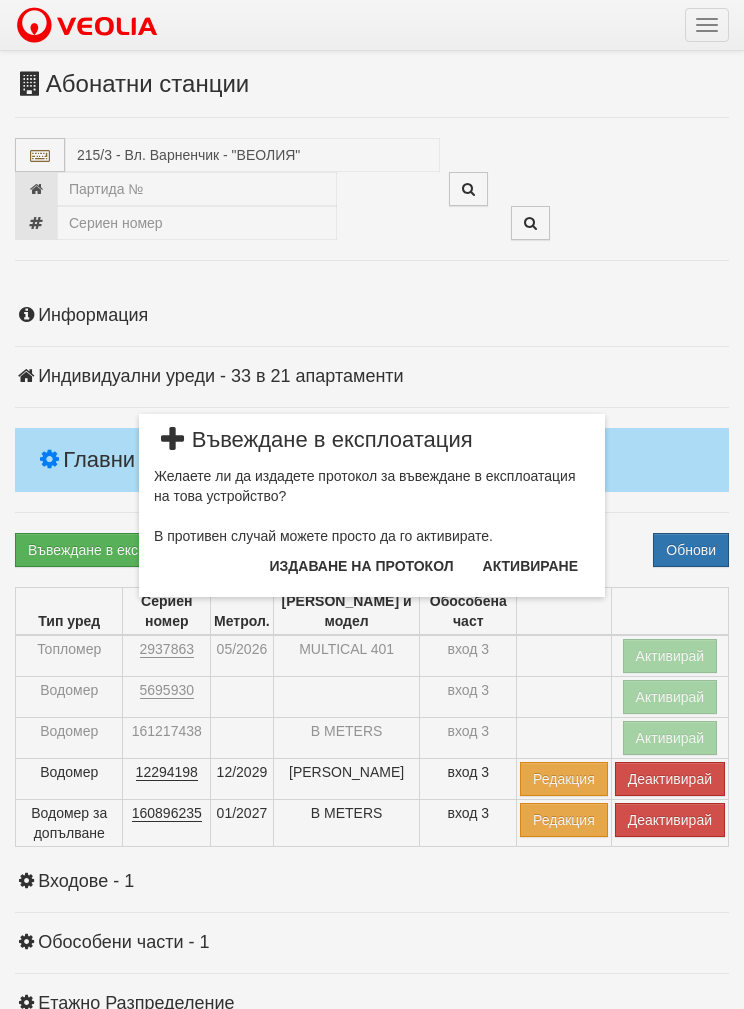 click on "Издаване на протокол" at bounding box center (362, 566) 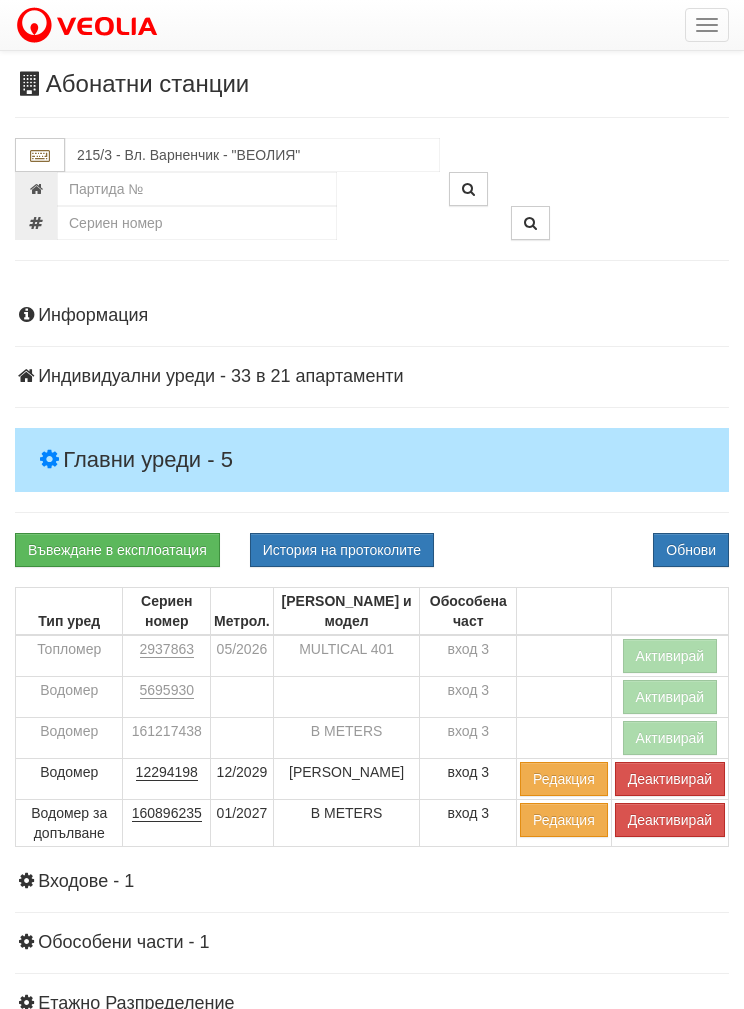 click on "Обнови" at bounding box center (691, 550) 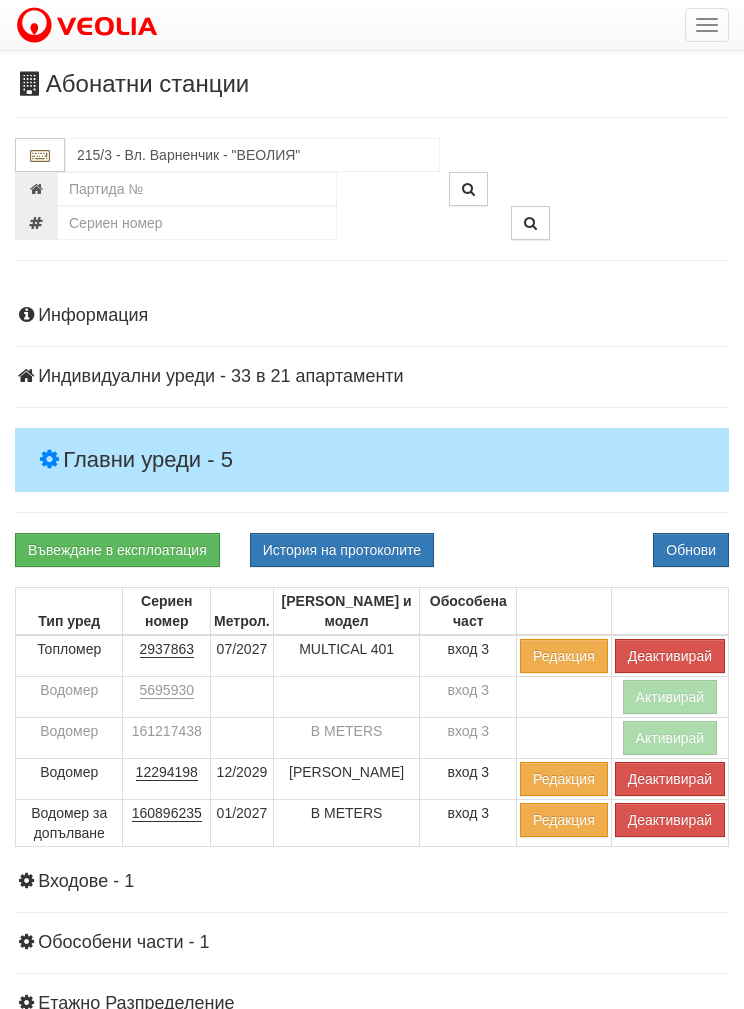 click on "Деактивирай" at bounding box center [670, 820] 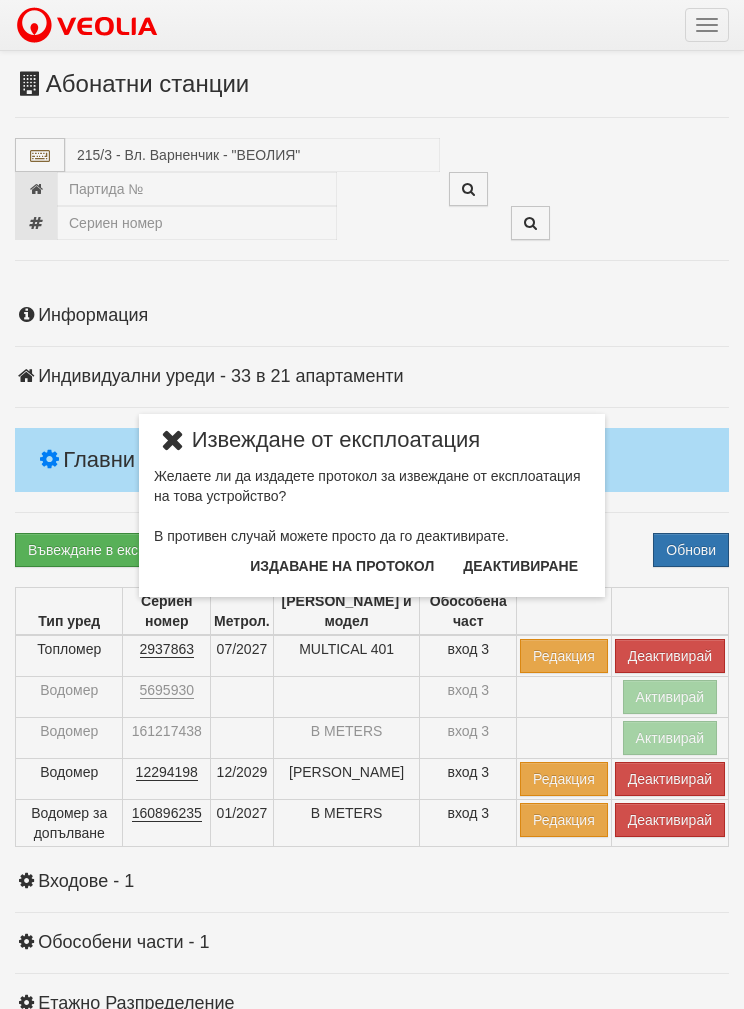 click on "Издаване на протокол" at bounding box center (342, 566) 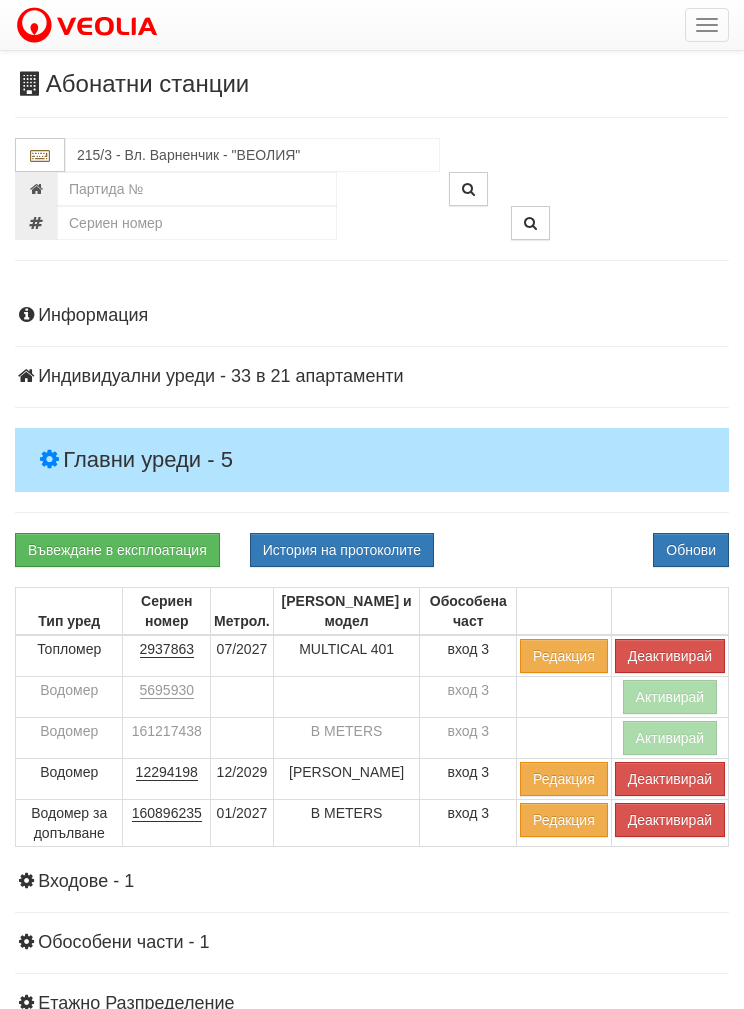 click on "Обнови" at bounding box center [691, 550] 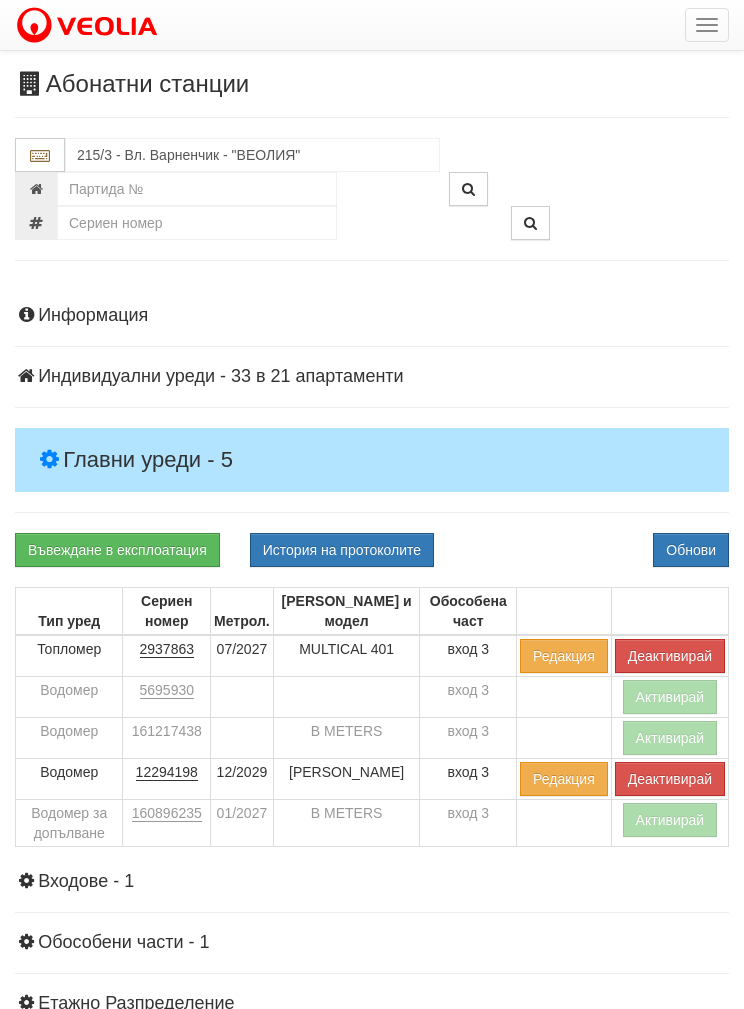 click on "Активирай" at bounding box center (670, 820) 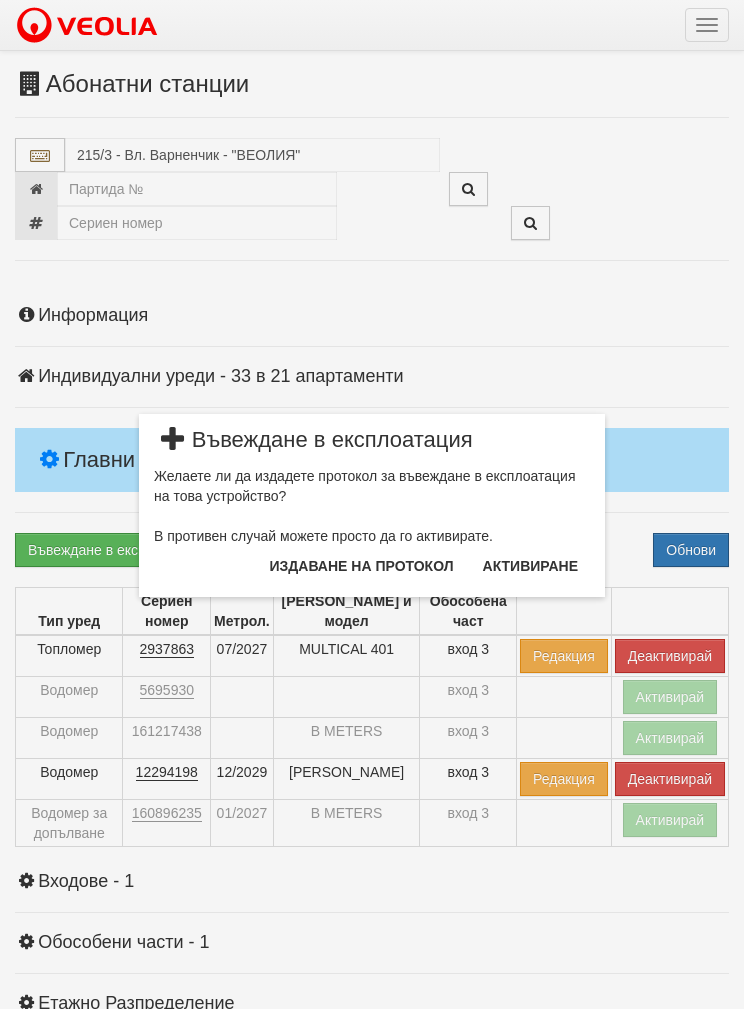 click on "Издаване на протокол" at bounding box center (362, 566) 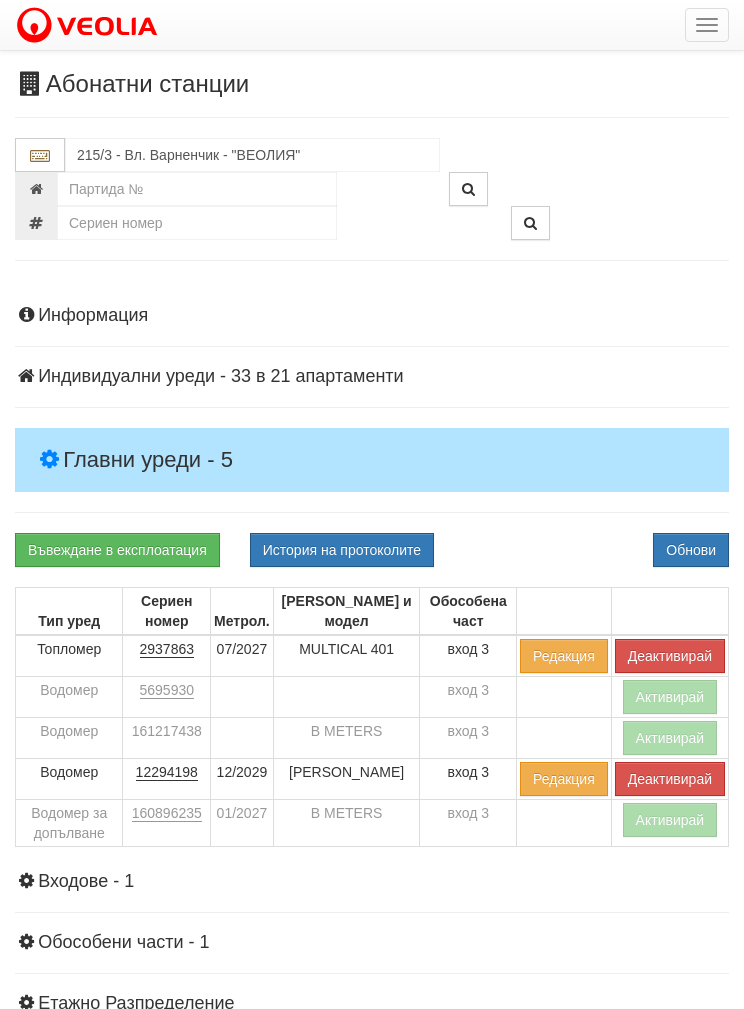 click on "Обнови" at bounding box center (691, 550) 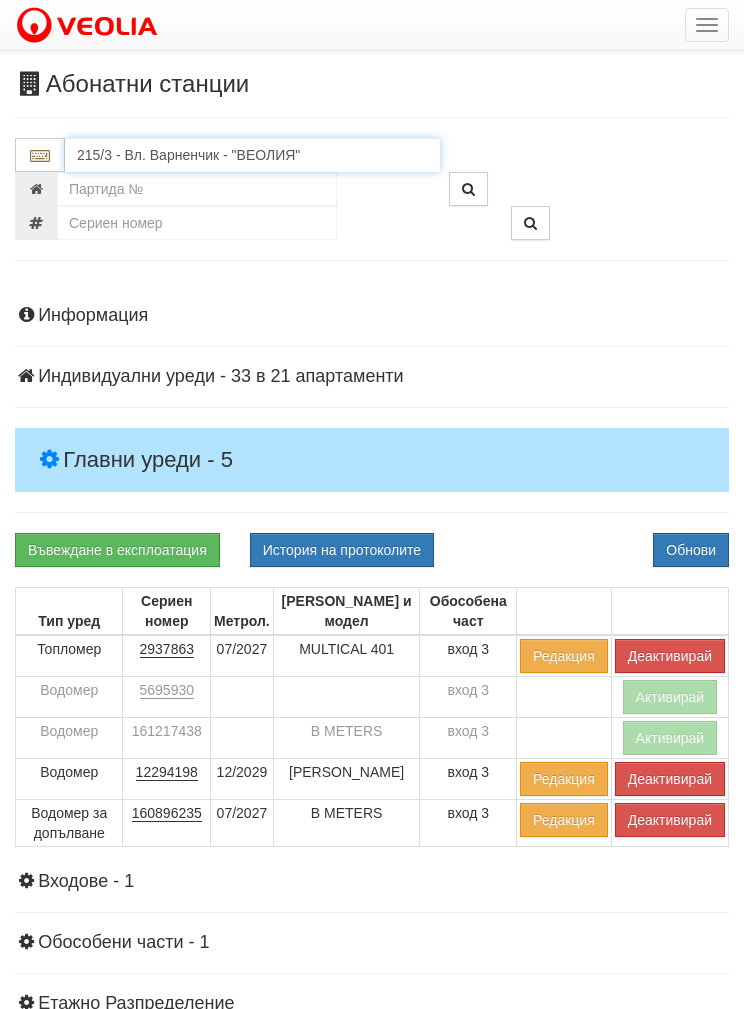 click on "215/3 - Вл. Варненчик - "ВЕОЛИЯ"" at bounding box center (252, 155) 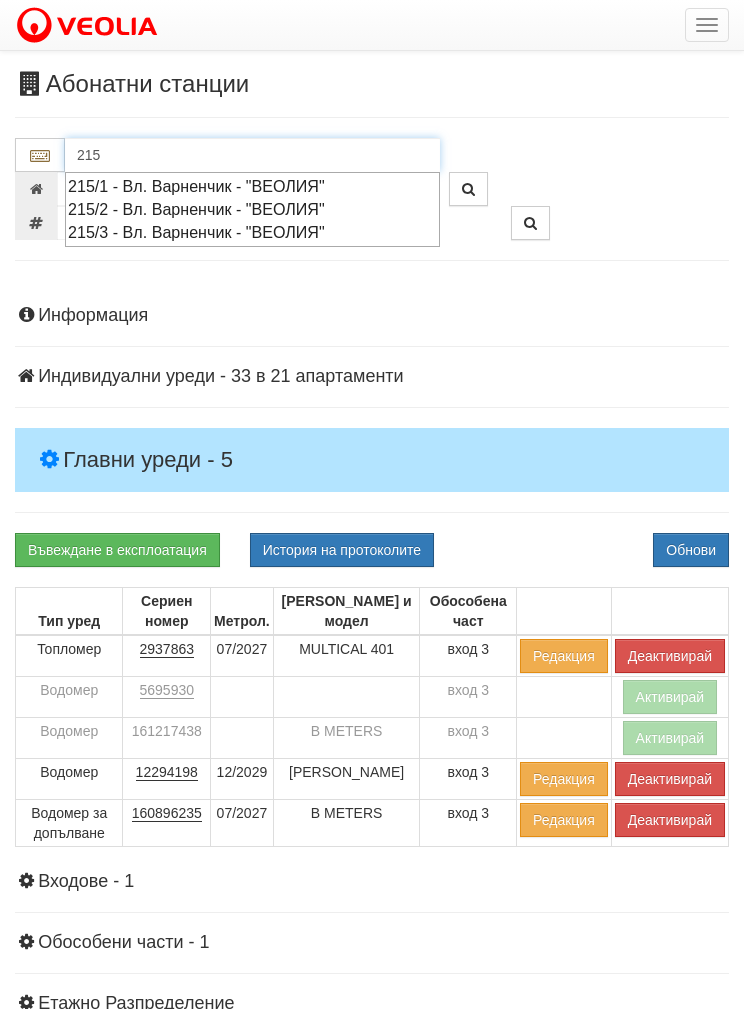 click on "215/1 - Вл. Варненчик - "ВЕОЛИЯ"" at bounding box center [252, 186] 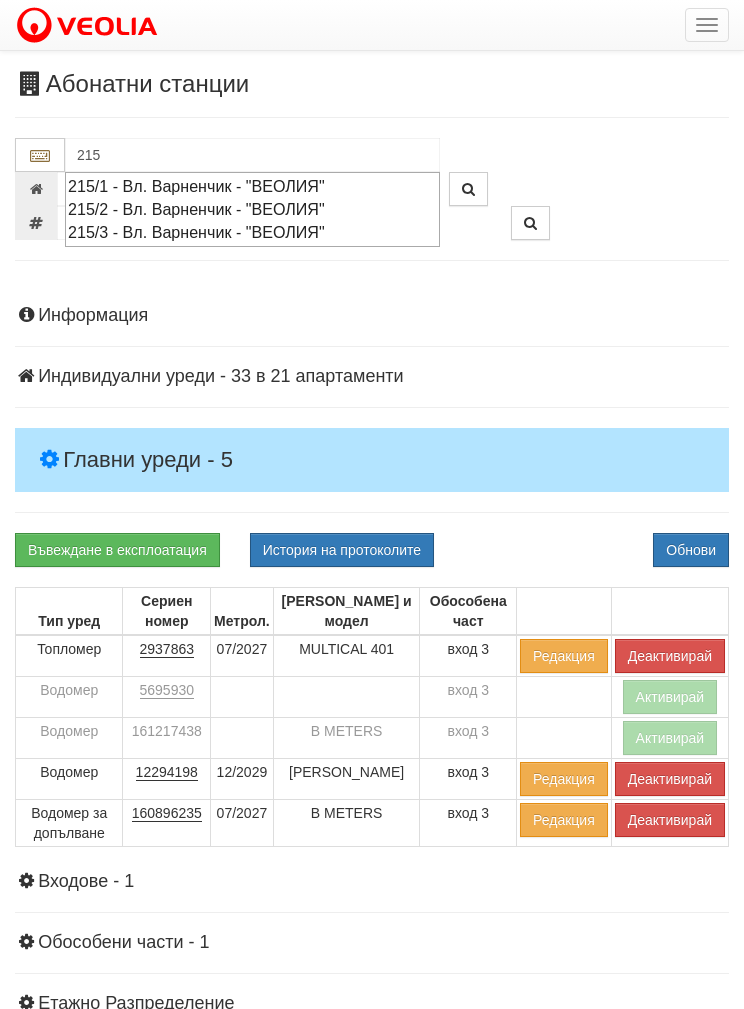type on "215/1 - Вл. Варненчик - "ВЕОЛИЯ"" 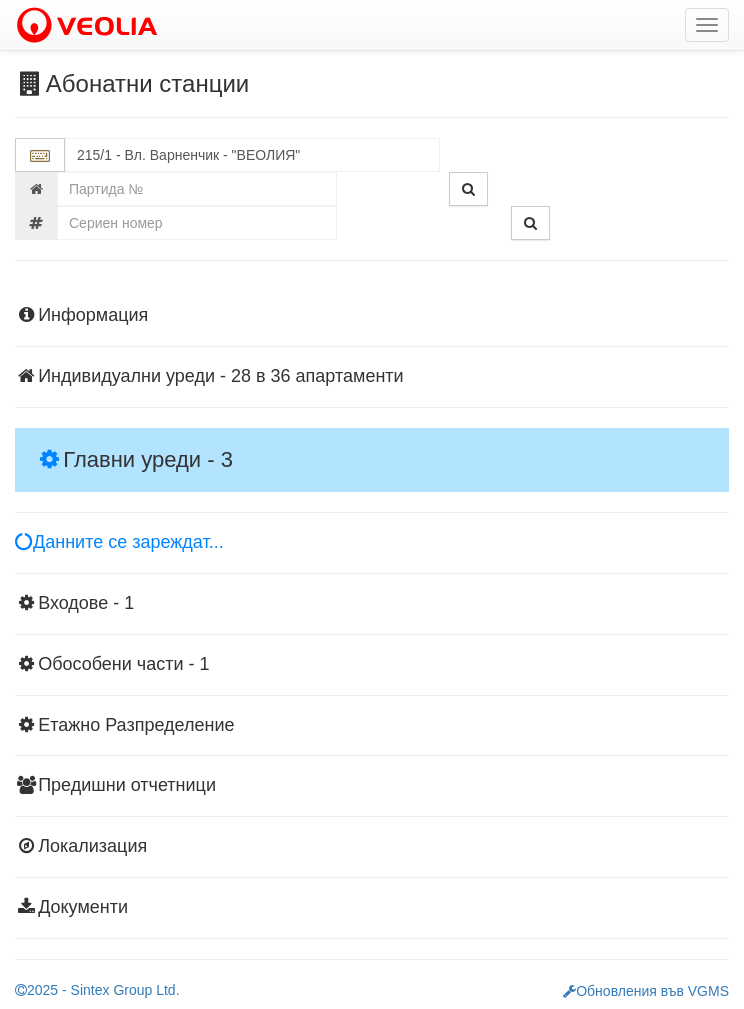 click on "Главни уреди - 3" at bounding box center [372, 460] 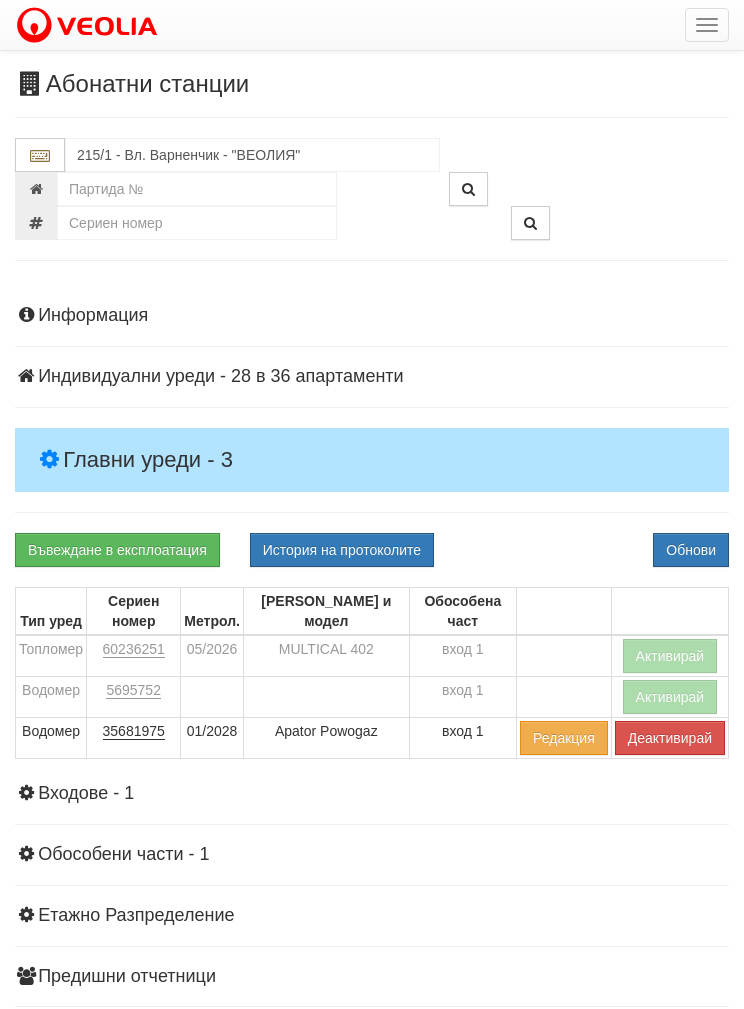click on "Активирай" at bounding box center (670, 656) 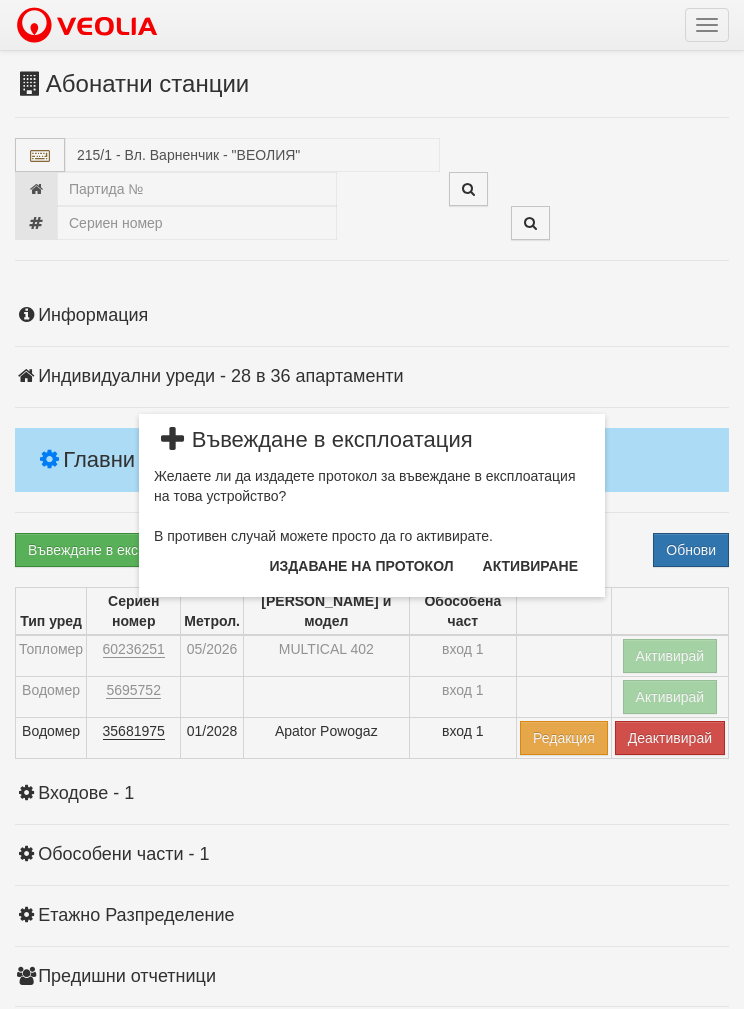 click on "Издаване на протокол" at bounding box center [362, 566] 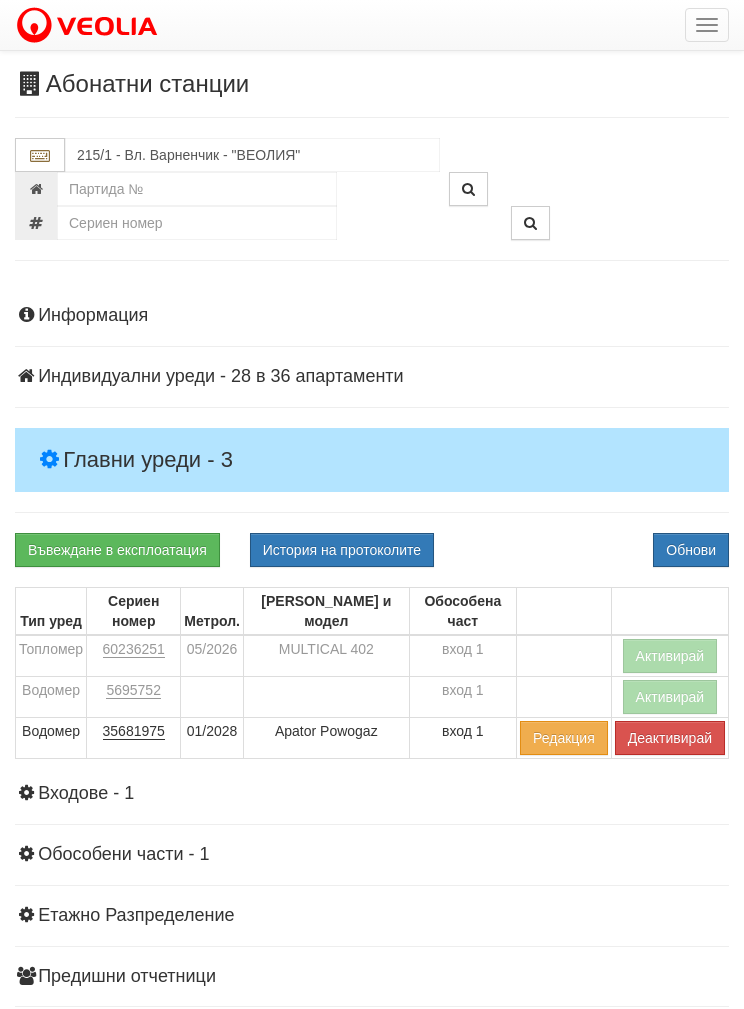 click on "Обнови" at bounding box center [691, 550] 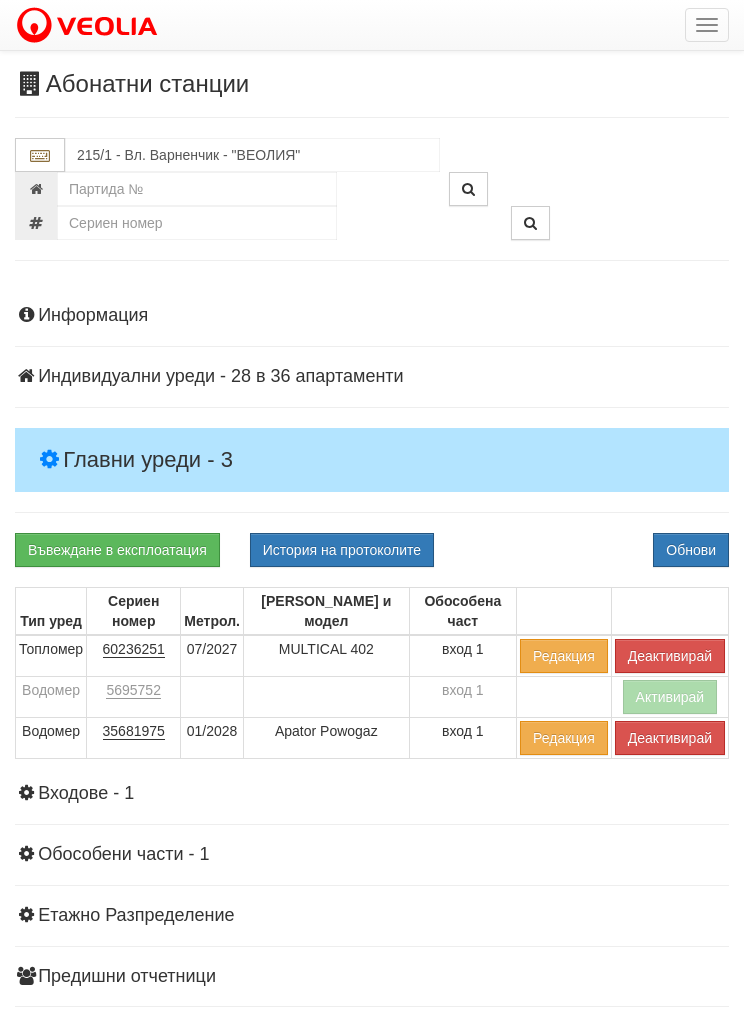 click at bounding box center [707, 19] 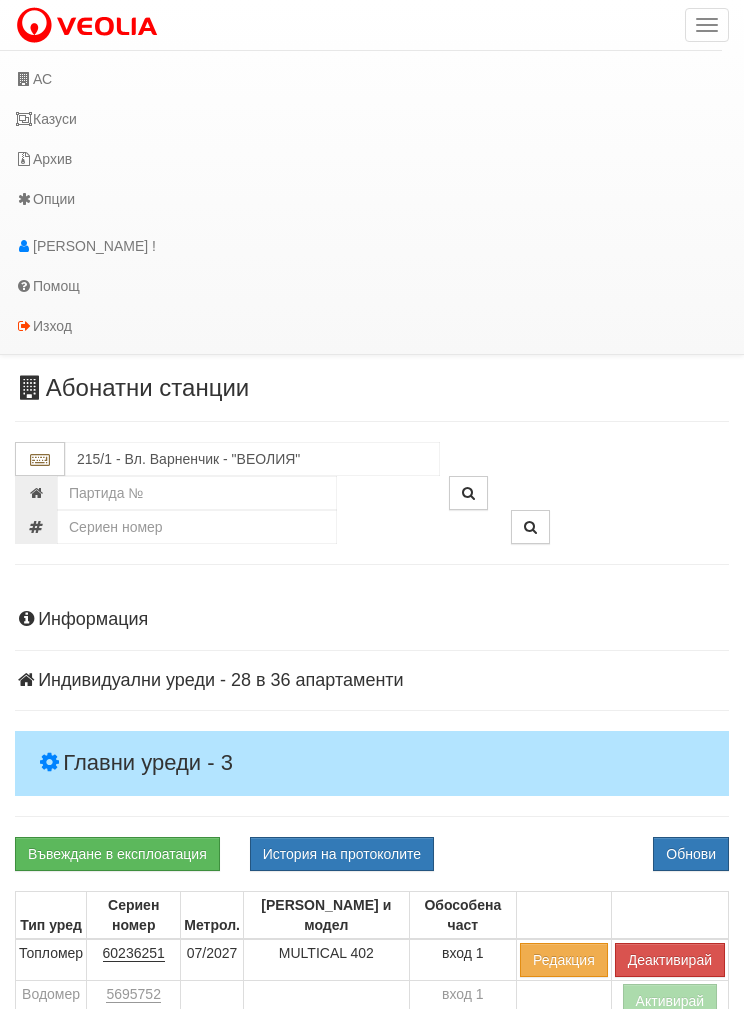 click on "Казуси" at bounding box center (361, 119) 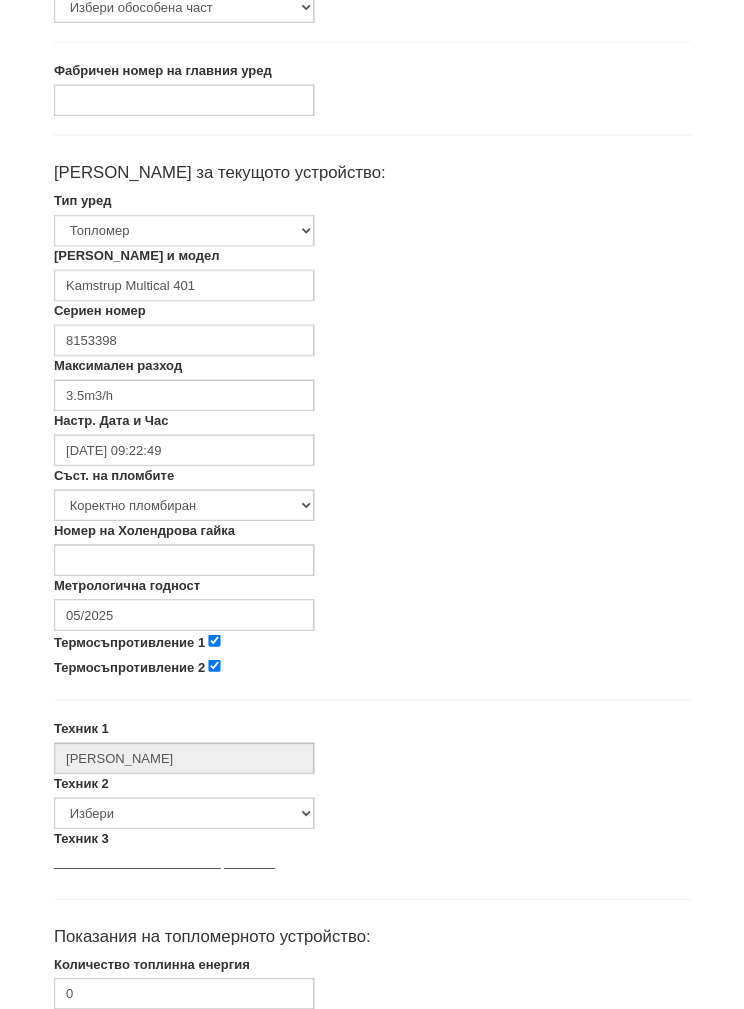 scroll, scrollTop: 265, scrollLeft: 0, axis: vertical 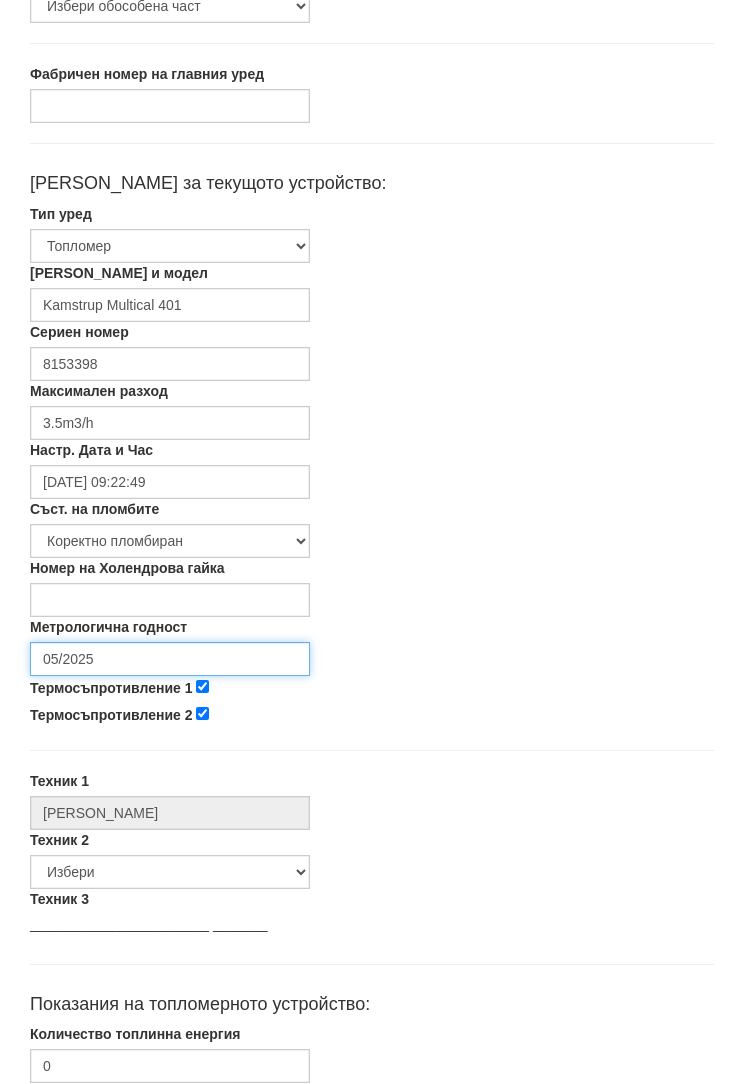 click on "05/2025" at bounding box center (170, 660) 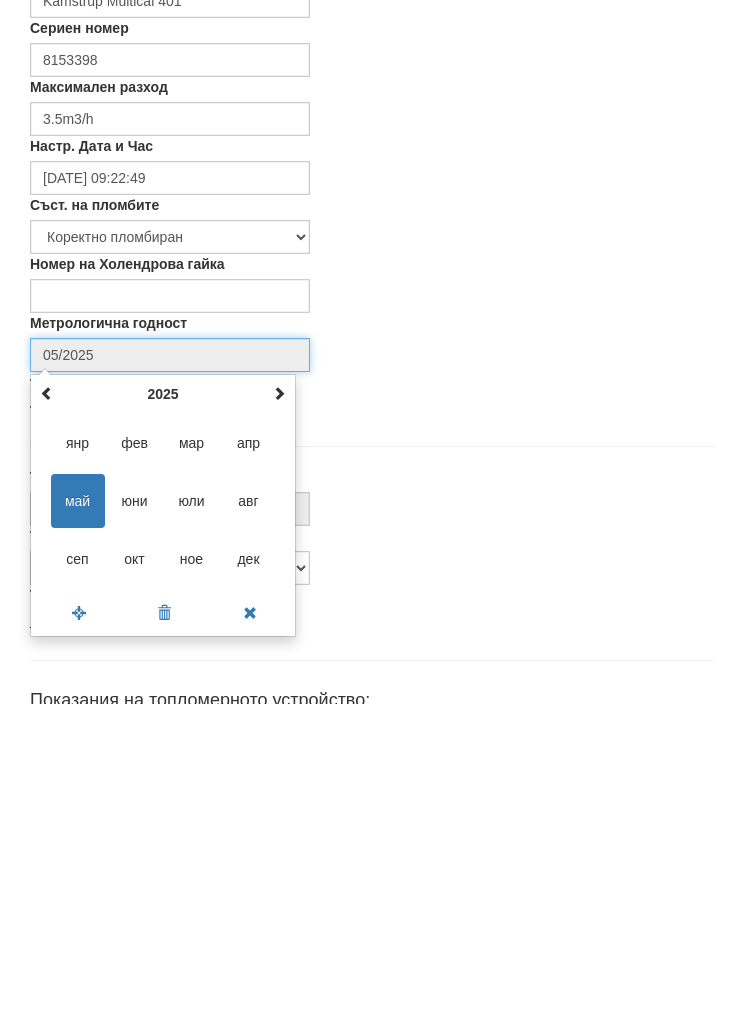 click at bounding box center (279, 698) 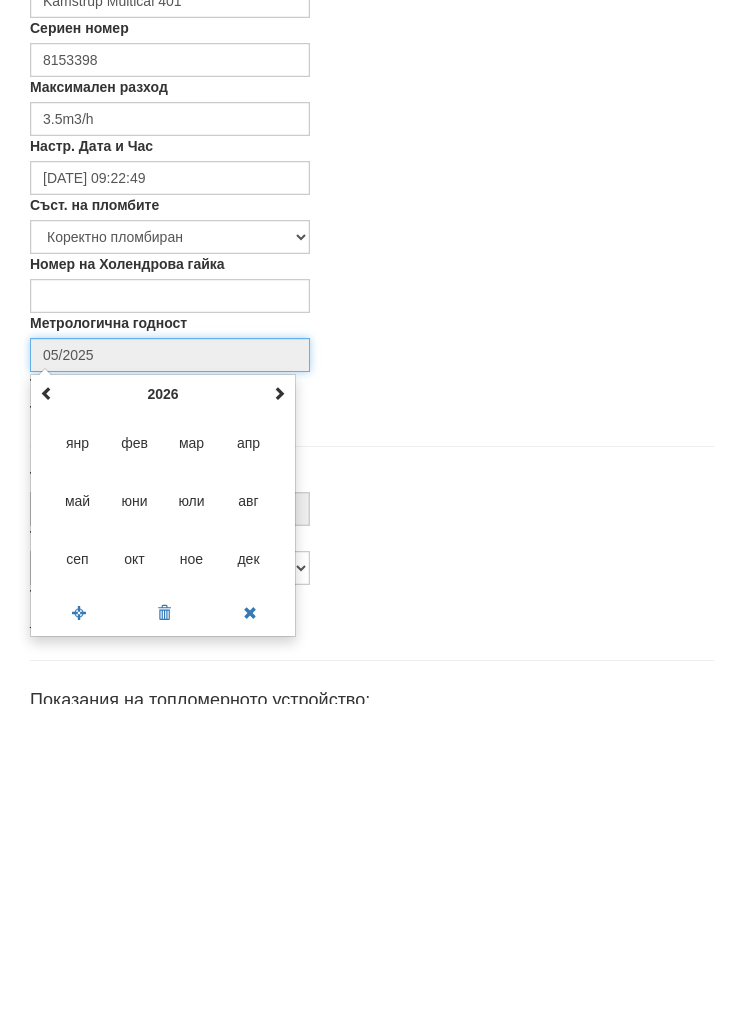 click at bounding box center [279, 699] 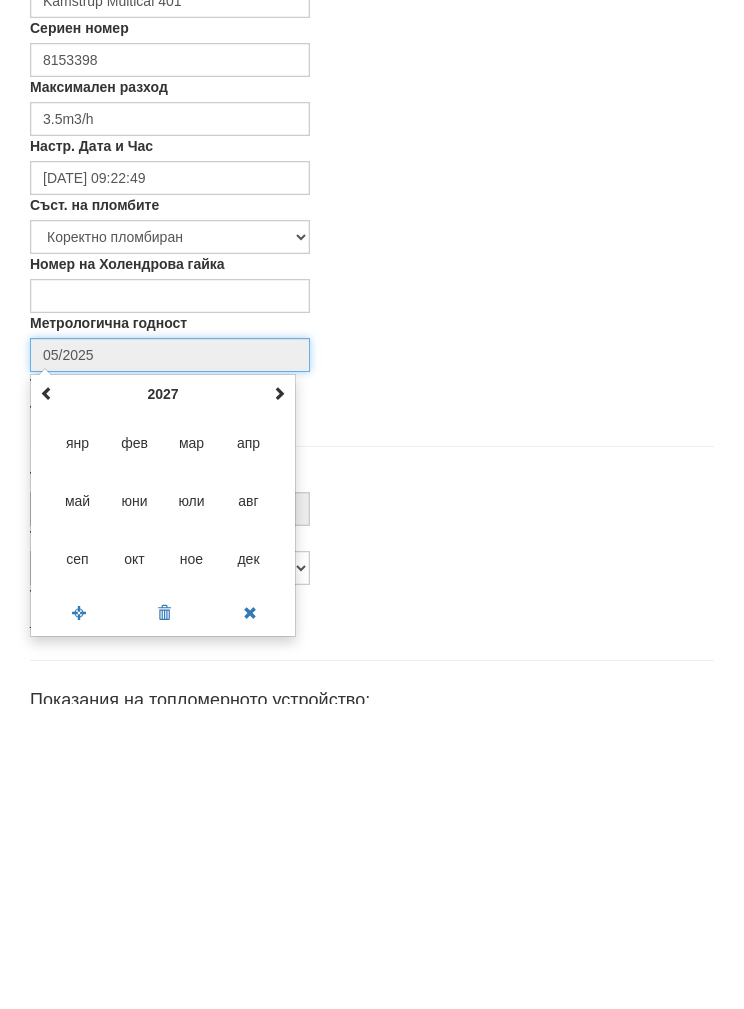 click on "юли" at bounding box center [192, 806] 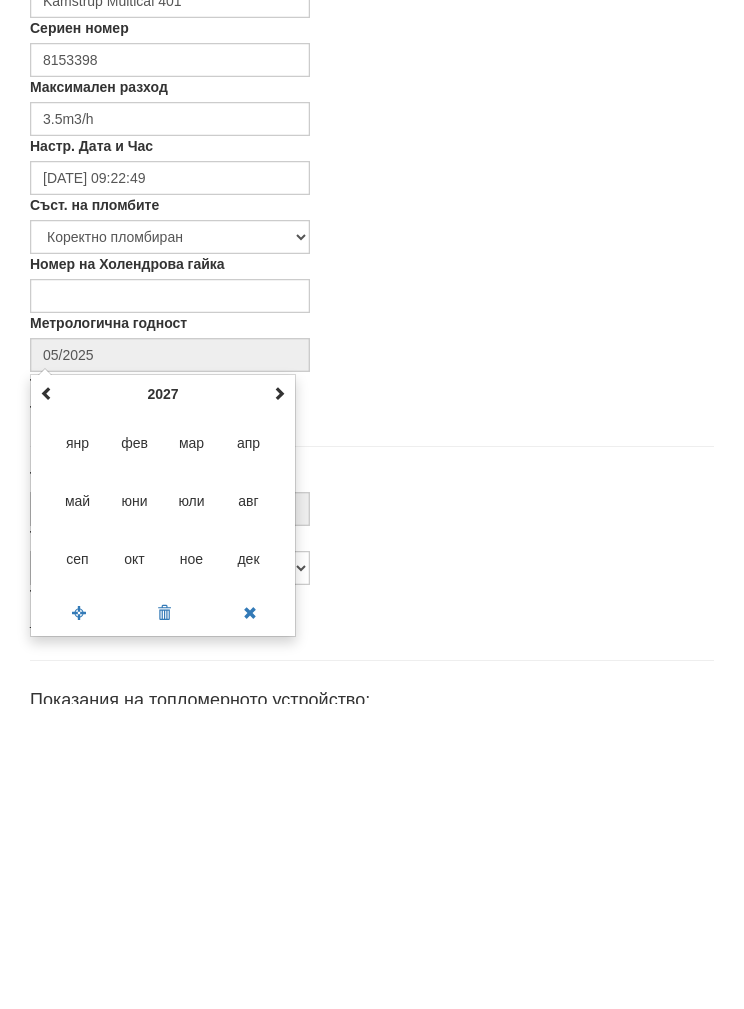 type on "07/2027" 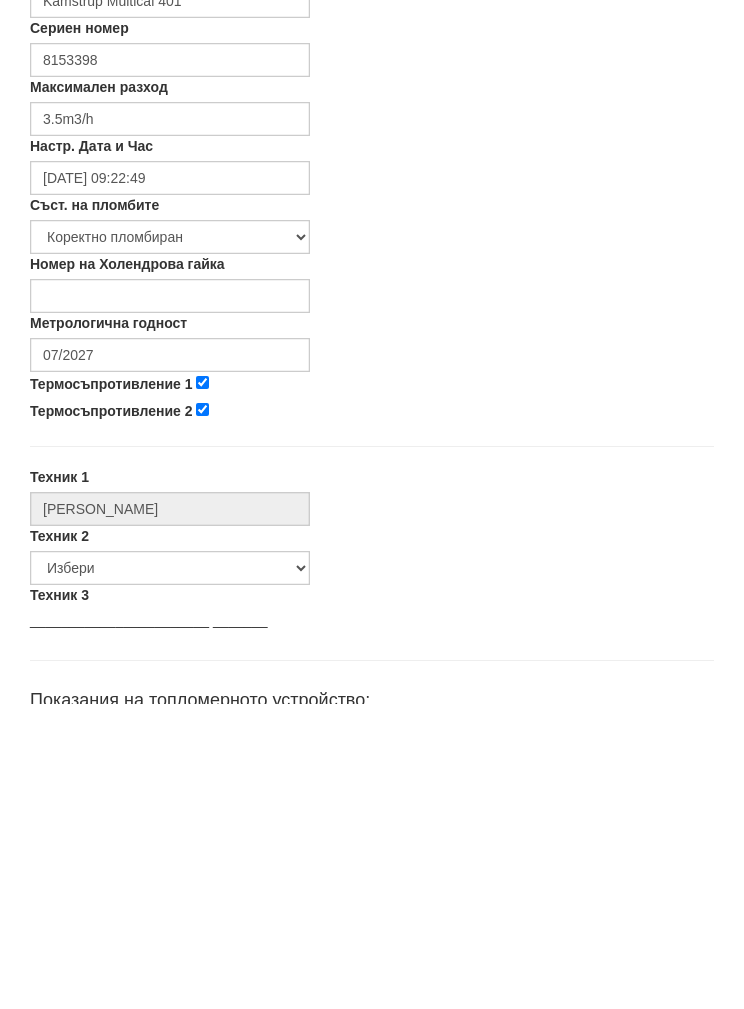 scroll, scrollTop: 570, scrollLeft: 0, axis: vertical 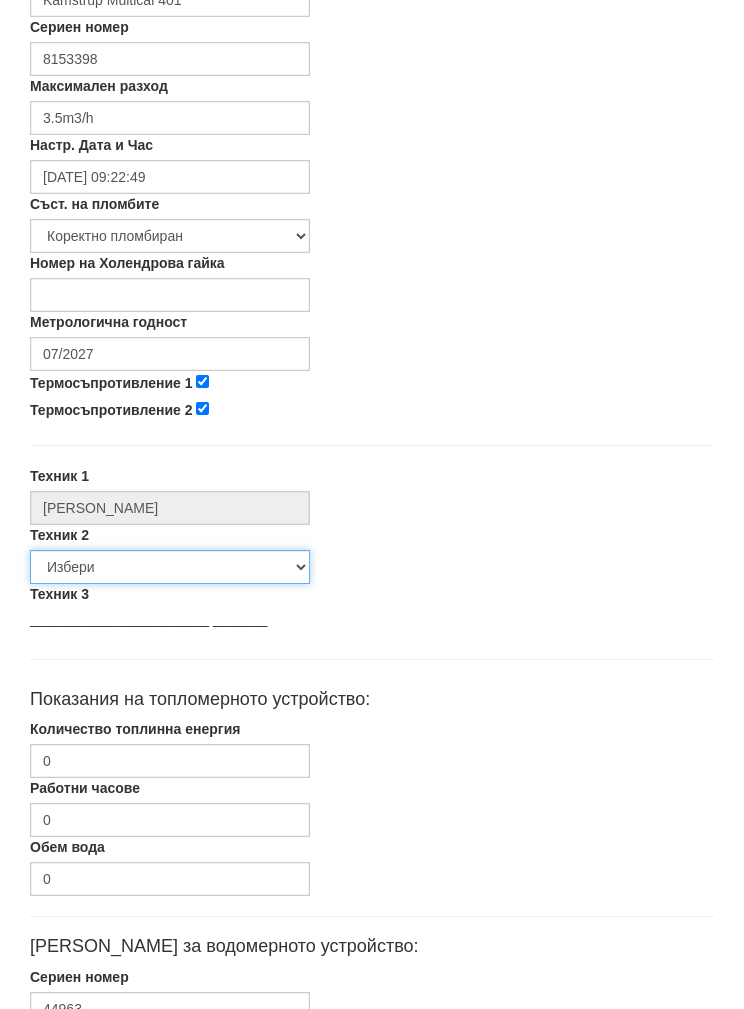 click on "Избери
[PERSON_NAME]
[PERSON_NAME]
[PERSON_NAME]
[PERSON_NAME]
[PERSON_NAME]
[PERSON_NAME]
[PERSON_NAME]
[PERSON_NAME]
[PERSON_NAME]
[PERSON_NAME]
[PERSON_NAME]
[PERSON_NAME]
[PERSON_NAME]
[PERSON_NAME]
[PERSON_NAME]
Описател на радиатори
[PERSON_NAME]
[PERSON_NAME]
[PERSON_NAME]" at bounding box center [170, 568] 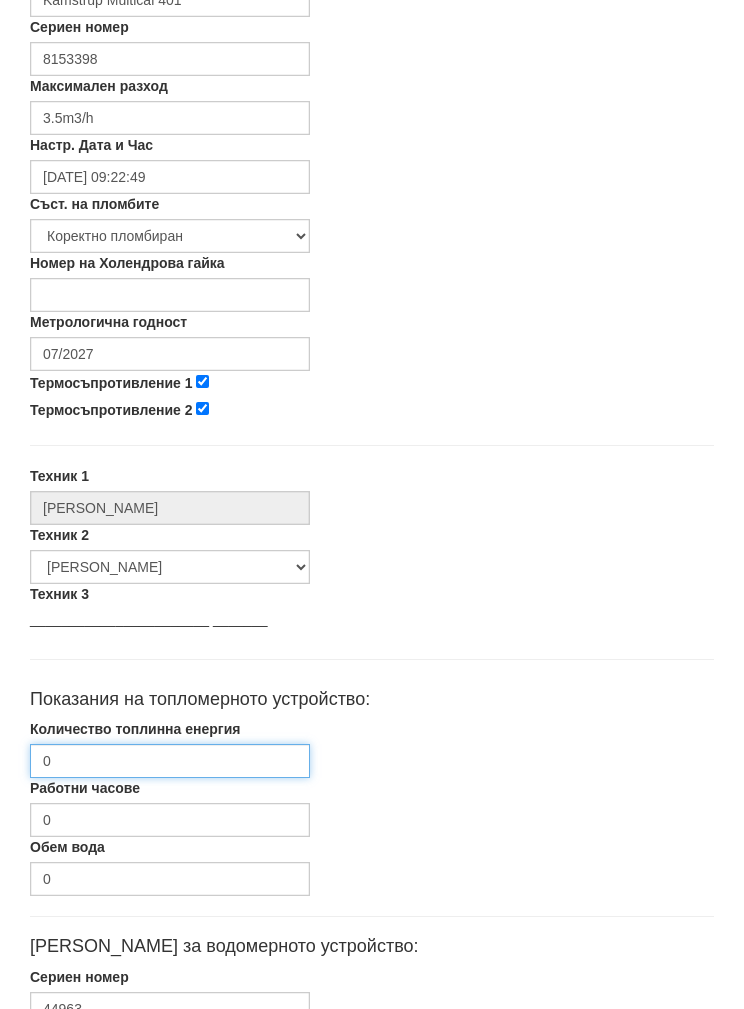 click on "0" at bounding box center (170, 761) 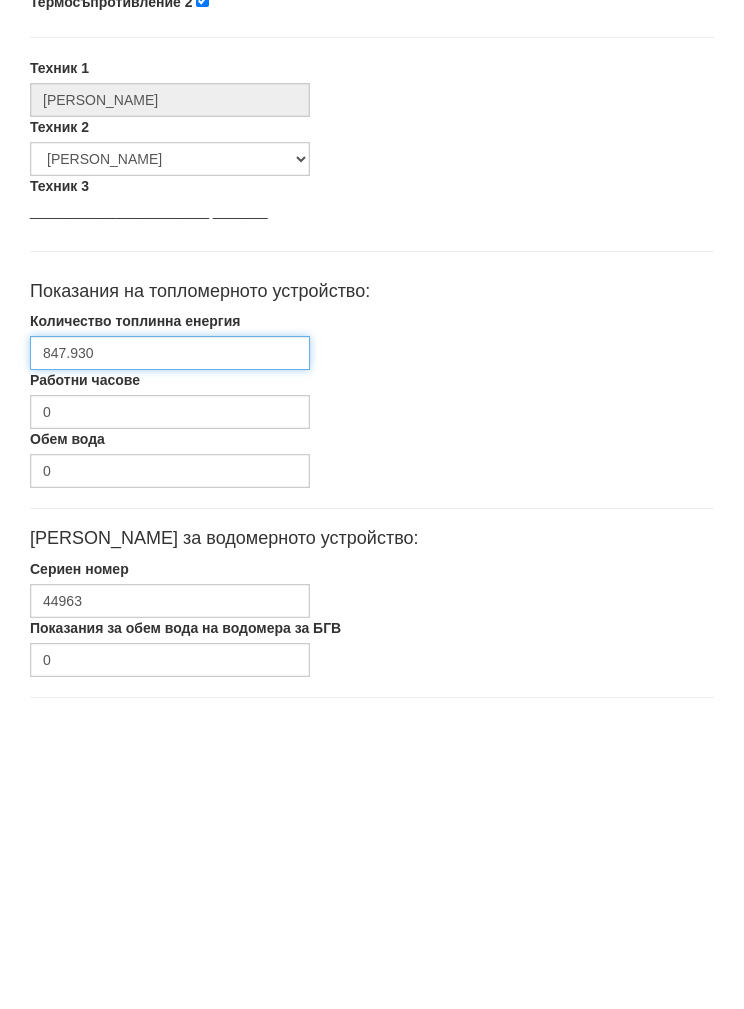 type on "847.930" 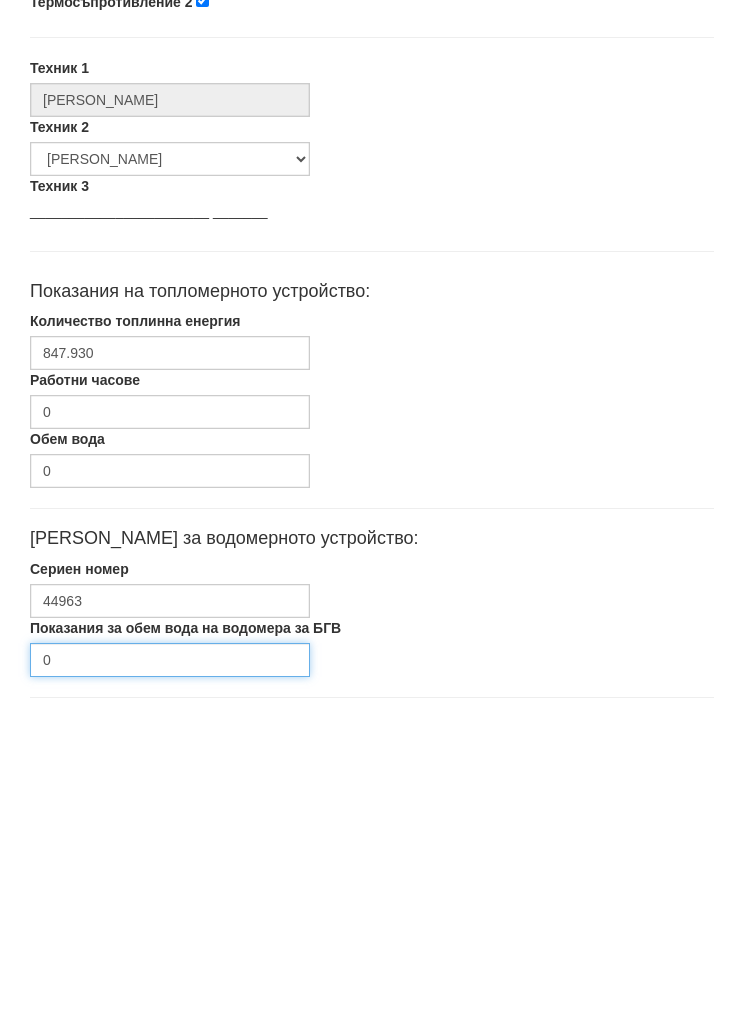 click on "0" at bounding box center (170, 964) 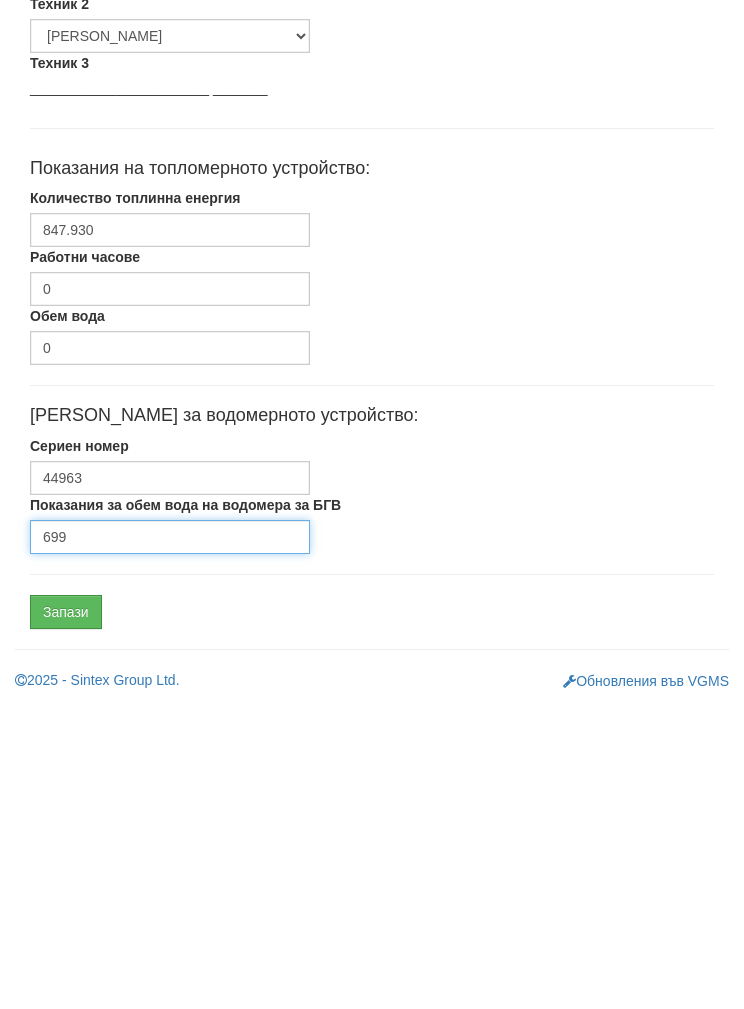 type on "699" 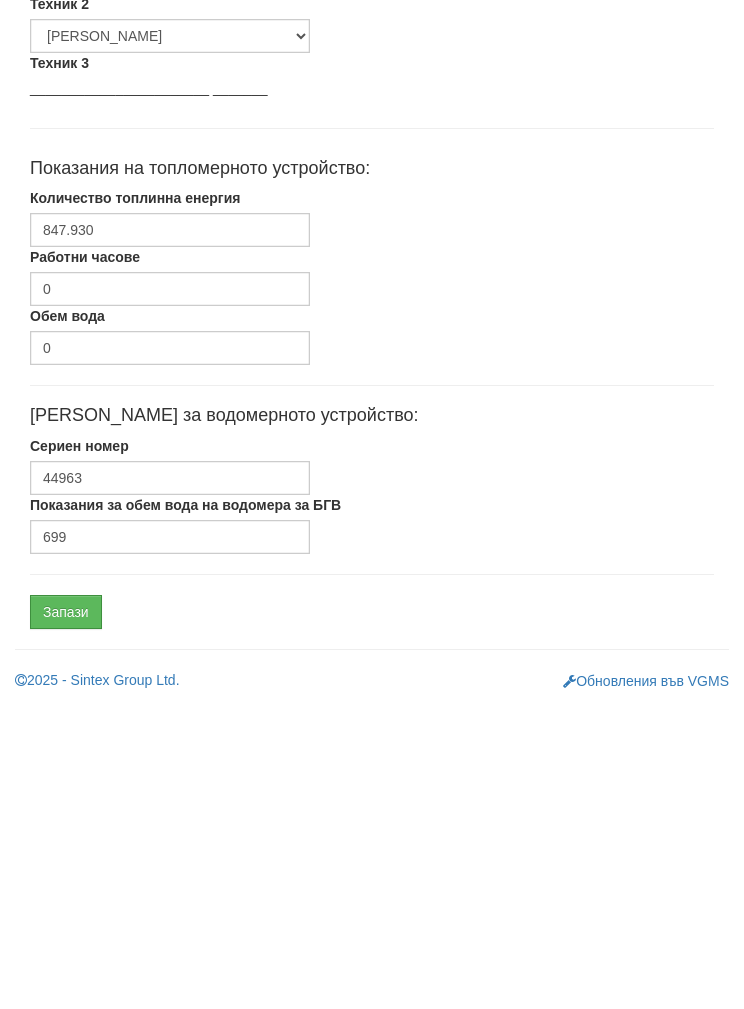 click on "Запази" at bounding box center [66, 916] 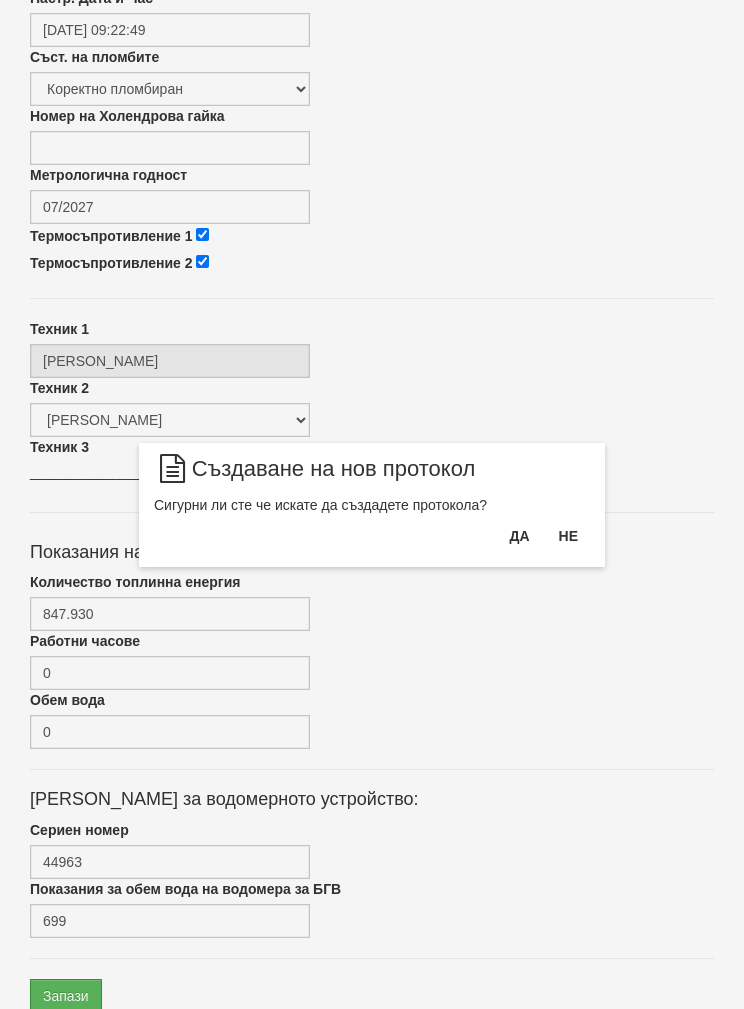click on "Да" at bounding box center (519, 536) 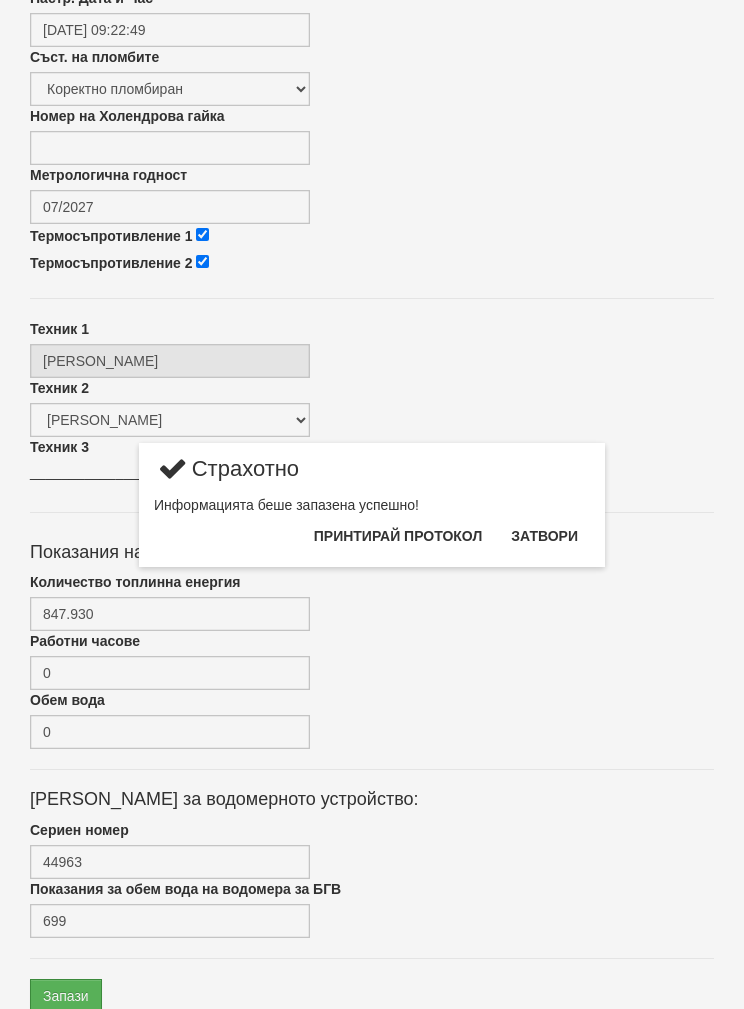 click on "Затвори" at bounding box center (544, 536) 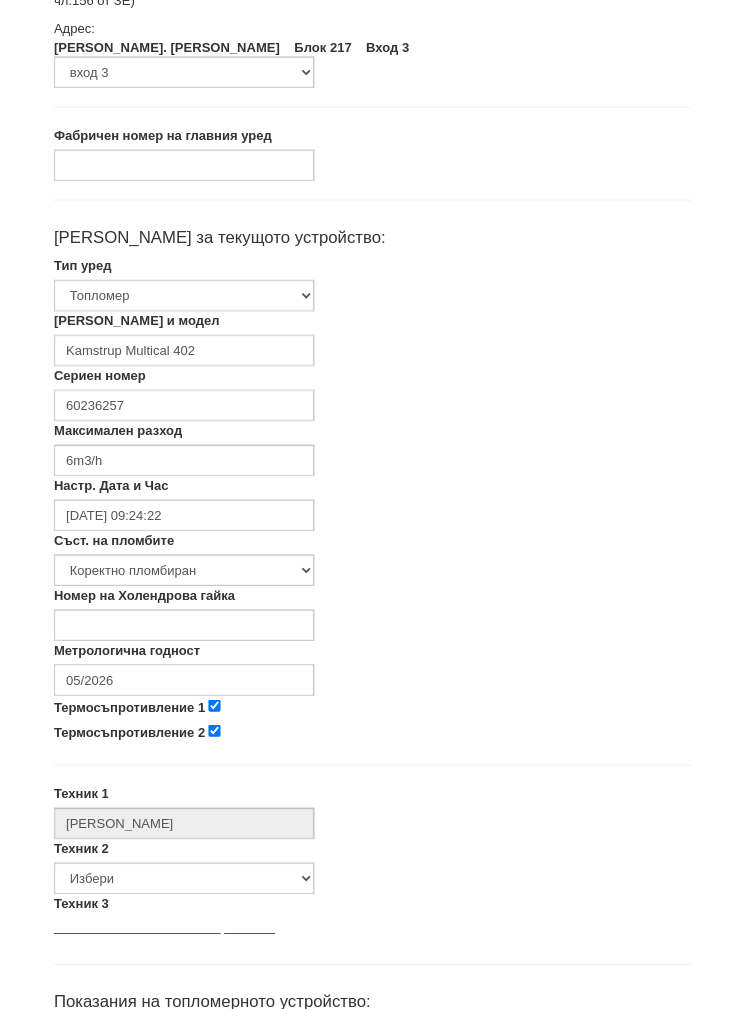 scroll, scrollTop: 194, scrollLeft: 0, axis: vertical 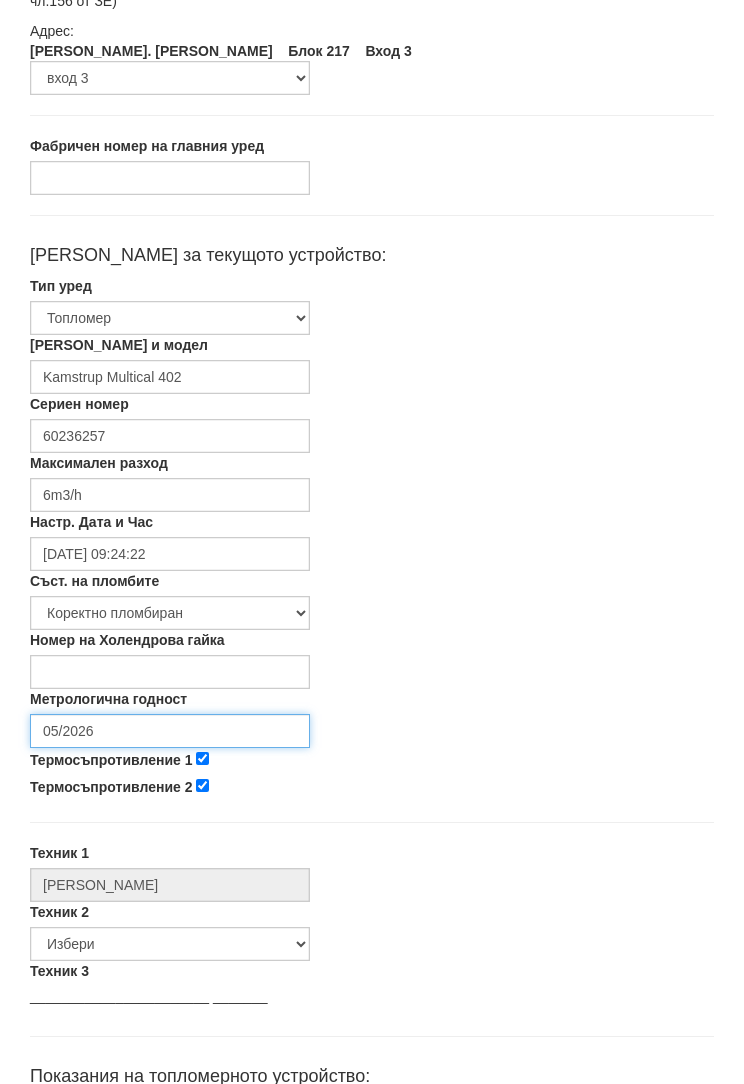 click on "05/2026" at bounding box center (170, 731) 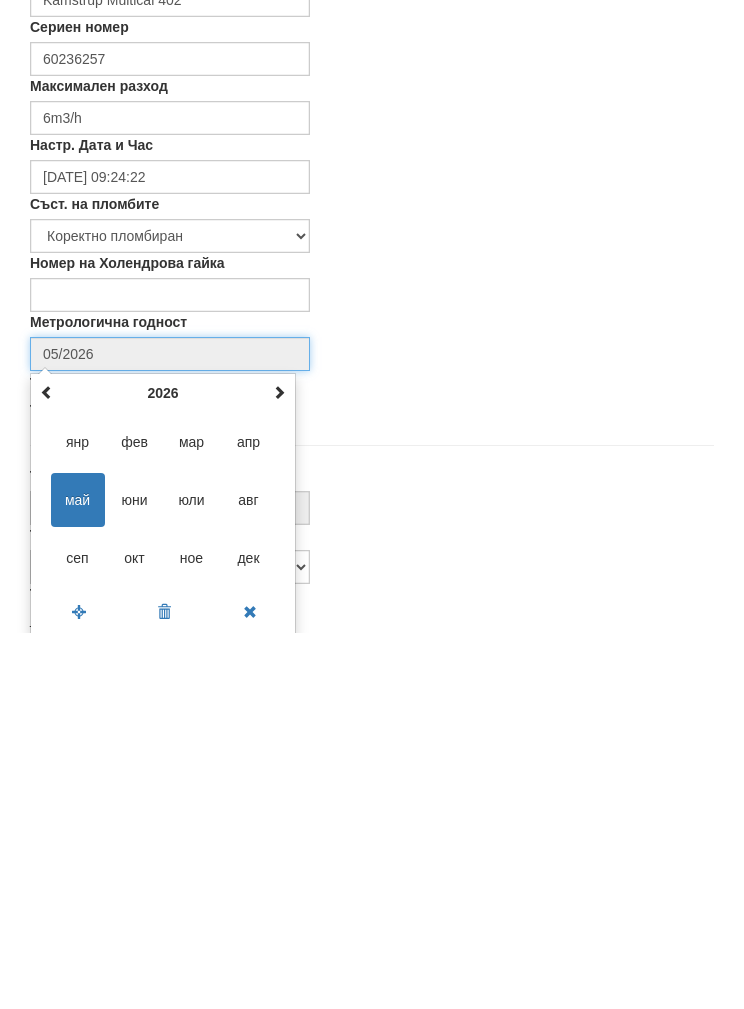 click at bounding box center [279, 769] 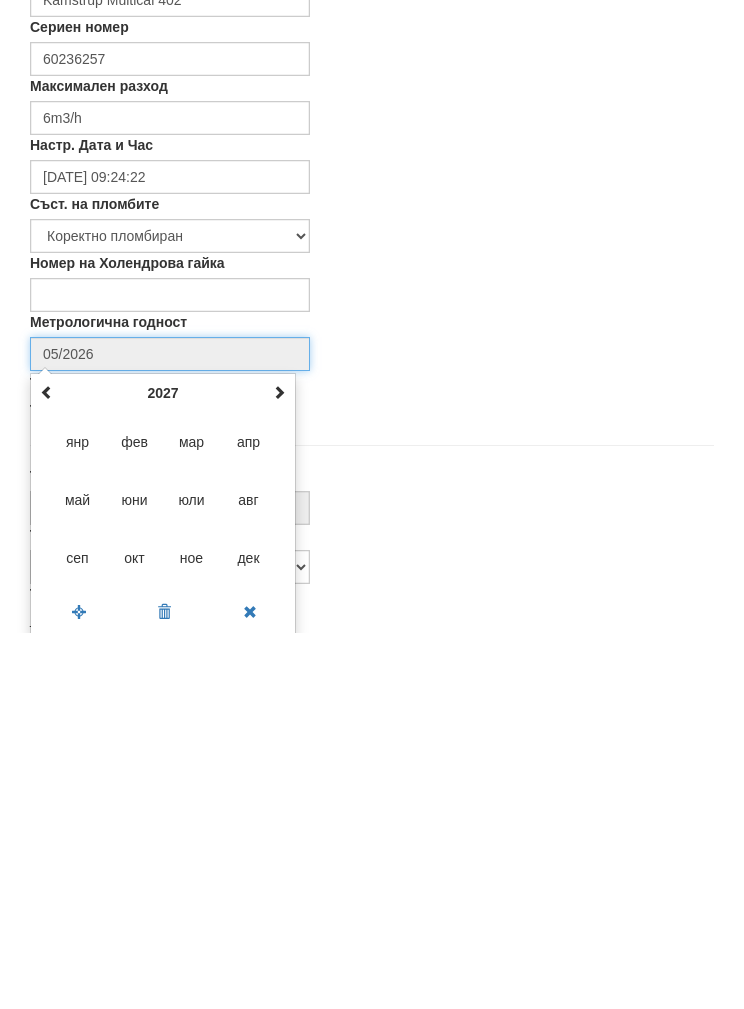 click on "юли" at bounding box center (192, 877) 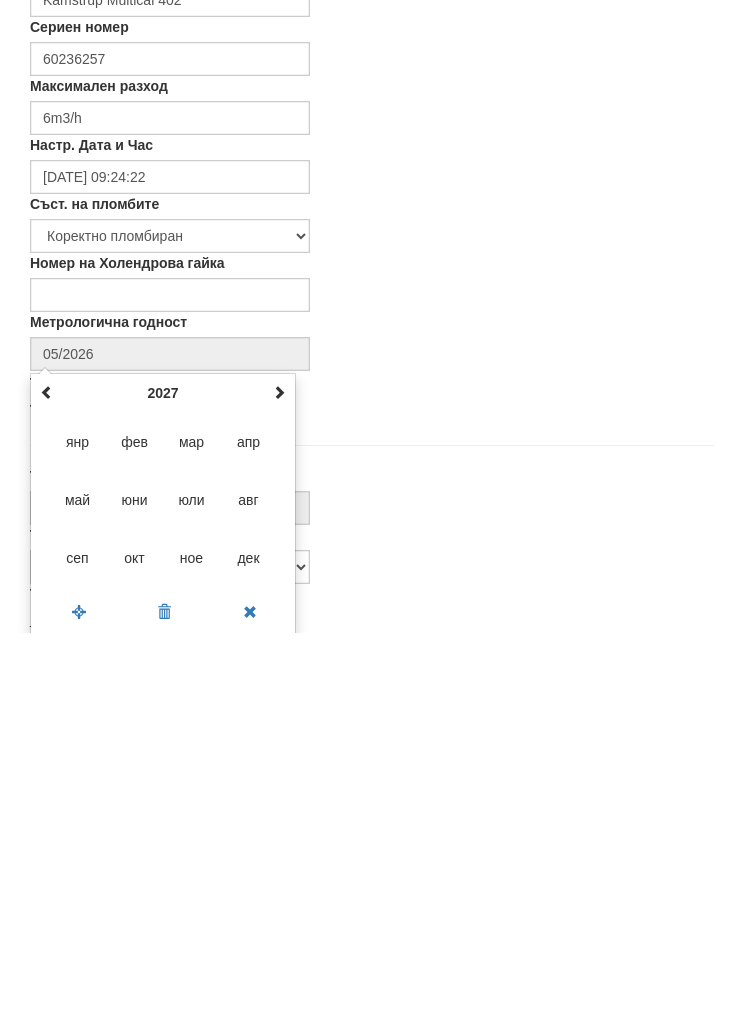 type on "07/2027" 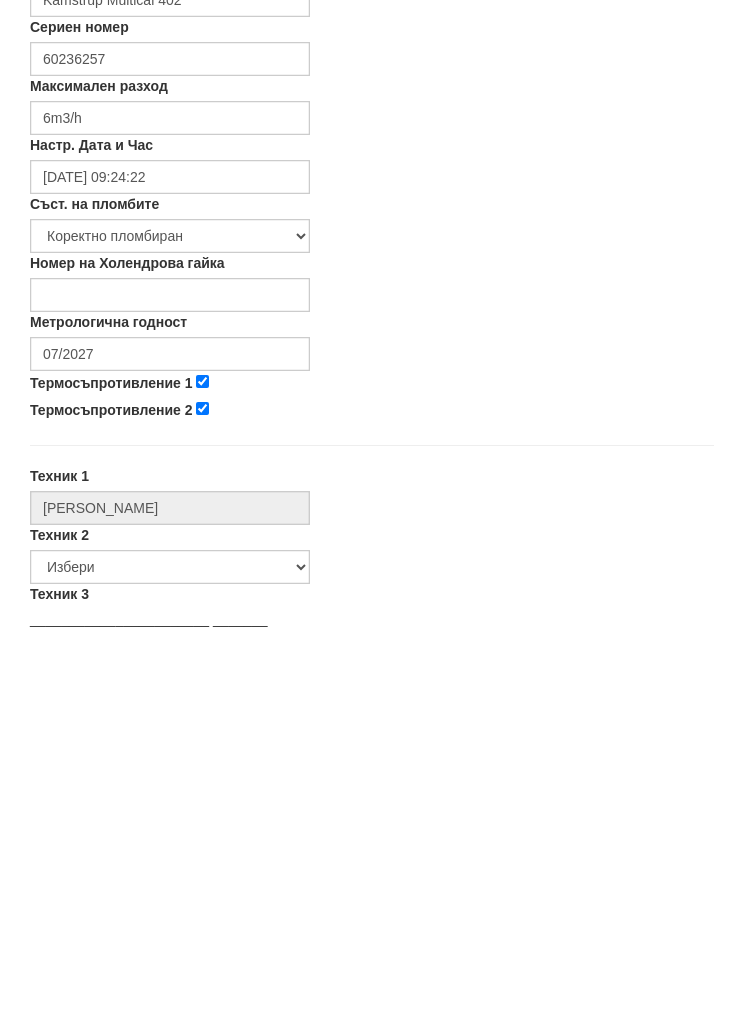 scroll, scrollTop: 570, scrollLeft: 0, axis: vertical 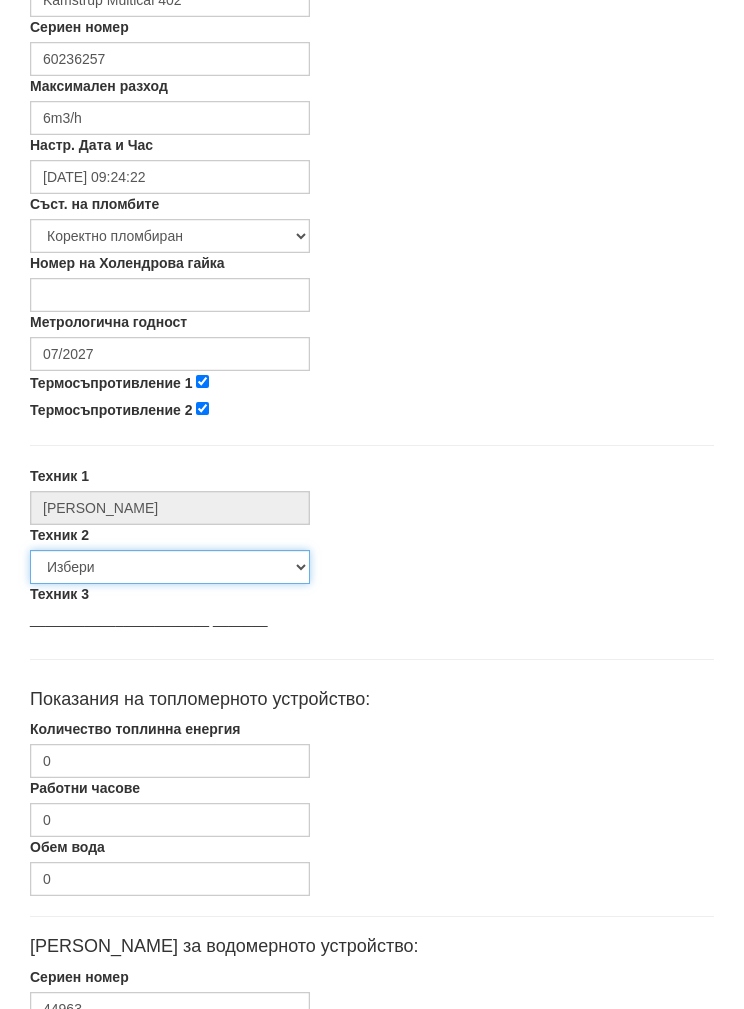 click on "Избери
[PERSON_NAME]
[PERSON_NAME]
[PERSON_NAME]
[PERSON_NAME]
[PERSON_NAME]
[PERSON_NAME]
[PERSON_NAME]
[PERSON_NAME]
[PERSON_NAME]
[PERSON_NAME]
[PERSON_NAME]
[PERSON_NAME]
[PERSON_NAME]
[PERSON_NAME]
[PERSON_NAME]
Описател на радиатори
[PERSON_NAME]
[PERSON_NAME]
[PERSON_NAME]" at bounding box center (170, 568) 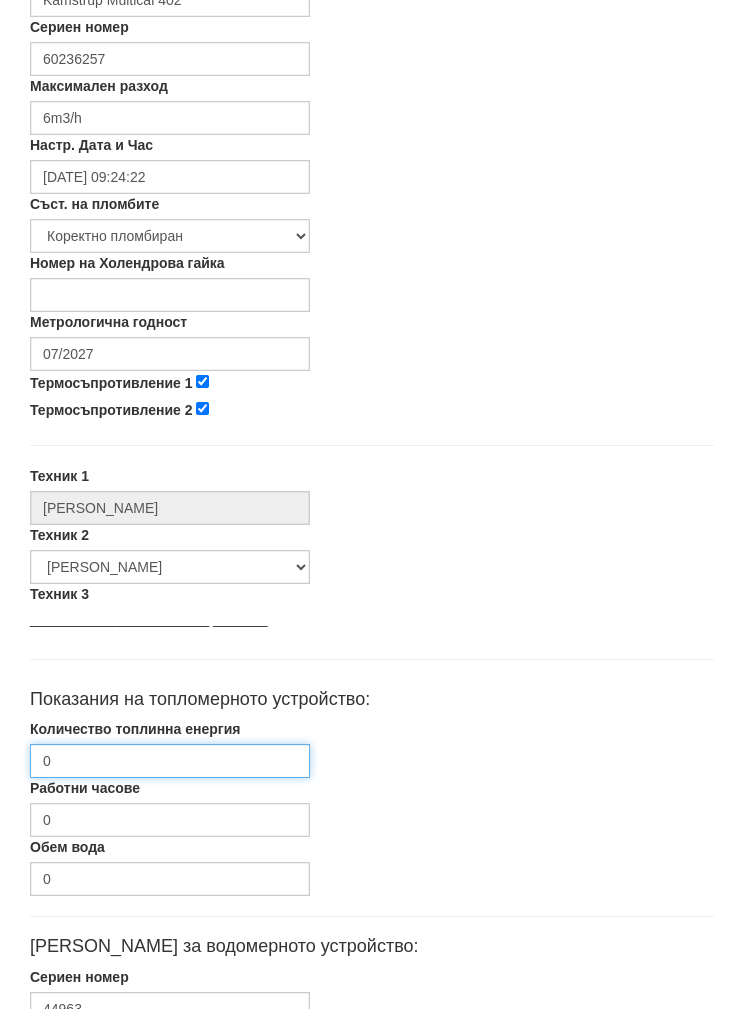 click on "0" at bounding box center [170, 761] 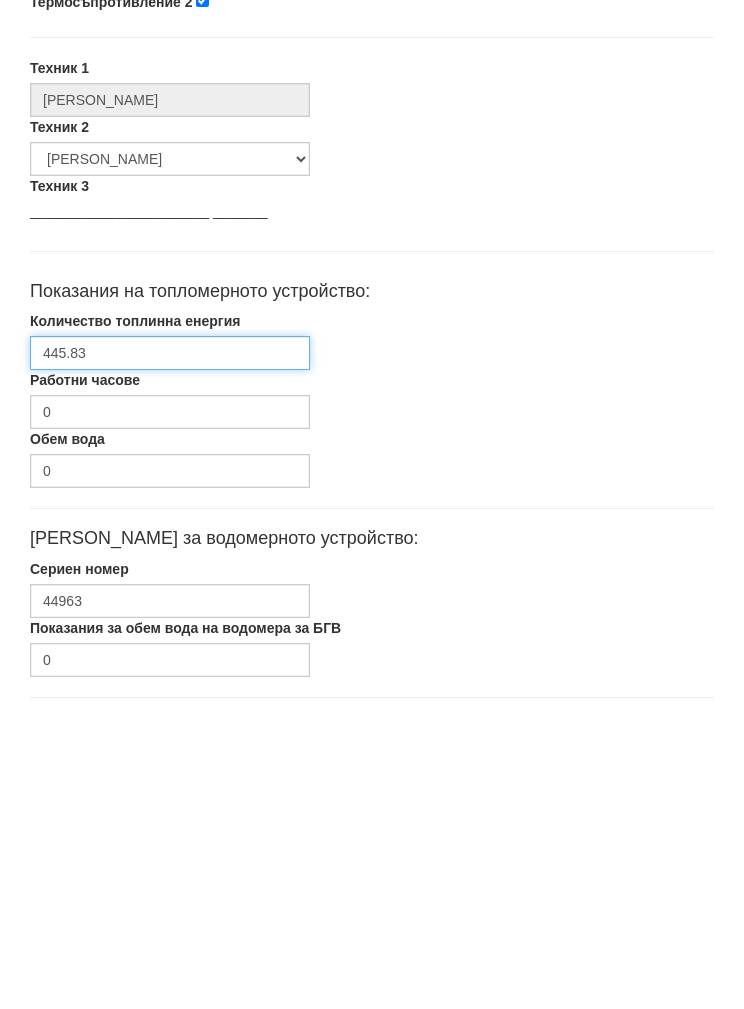 type on "445.83" 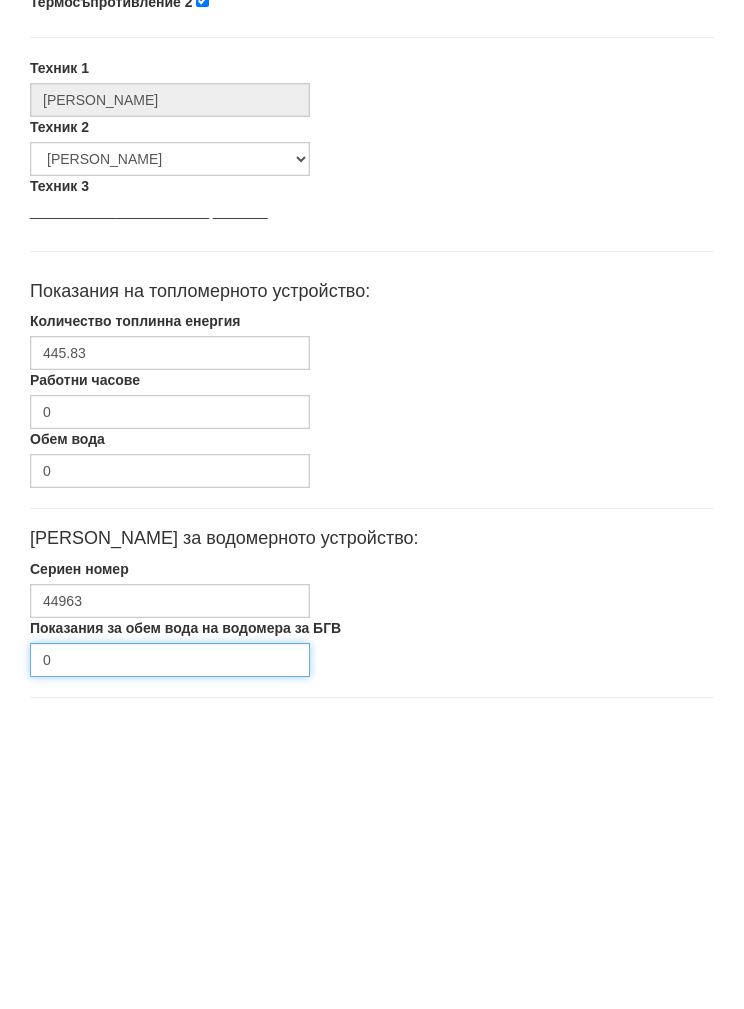 click on "0" at bounding box center (170, 964) 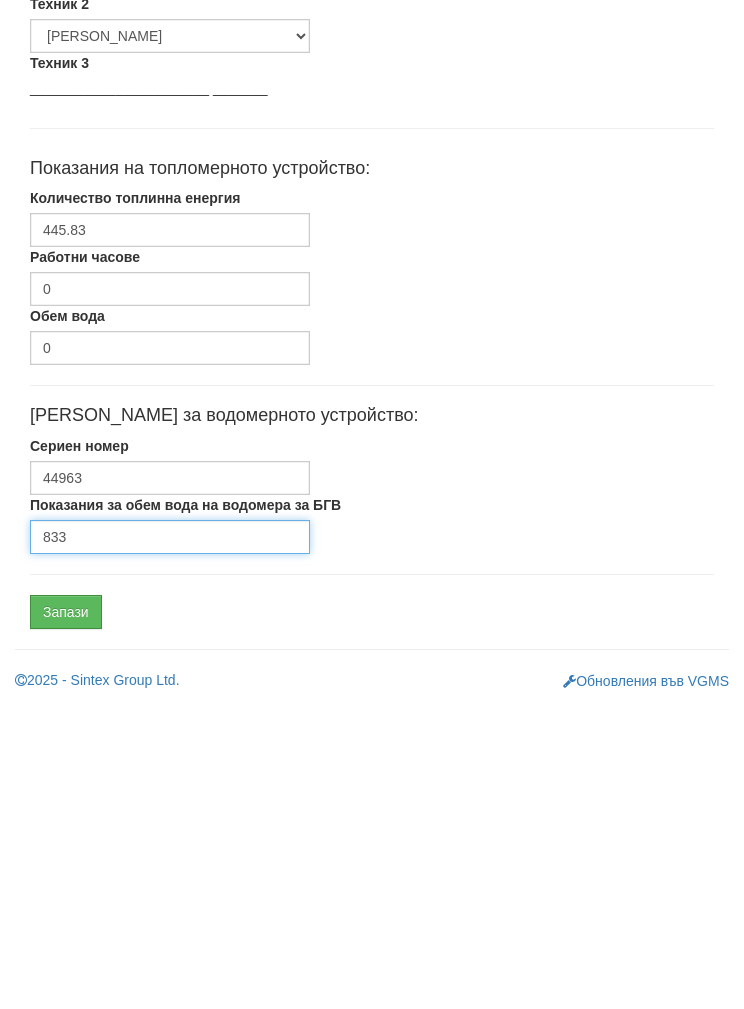 type on "833" 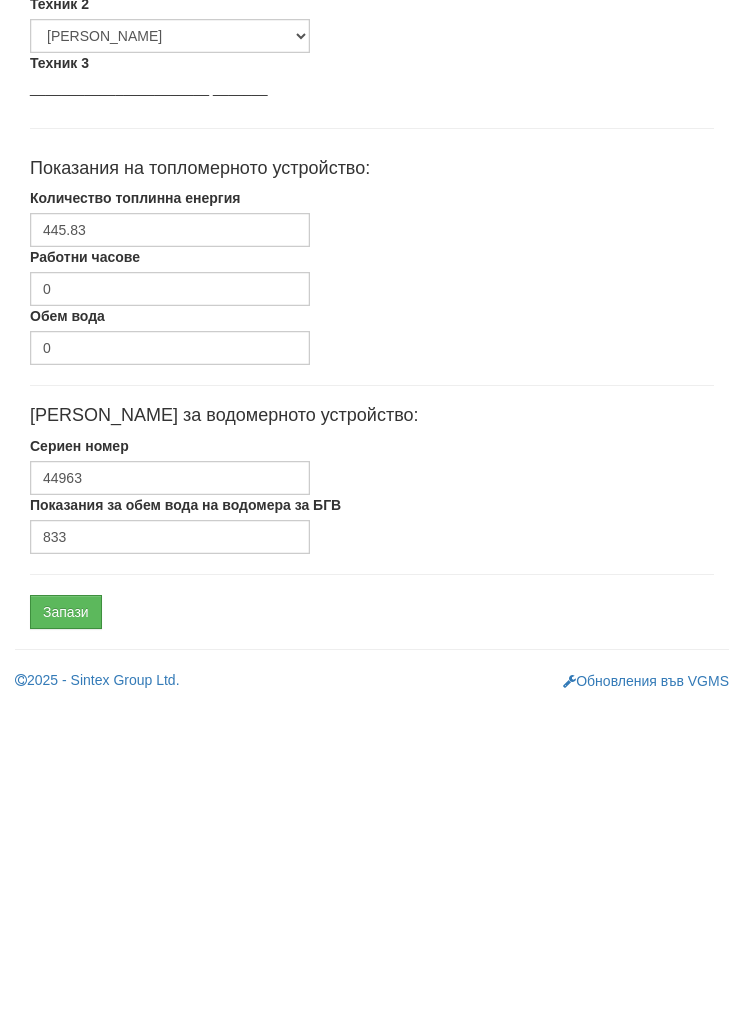 click on "Запази" at bounding box center (66, 916) 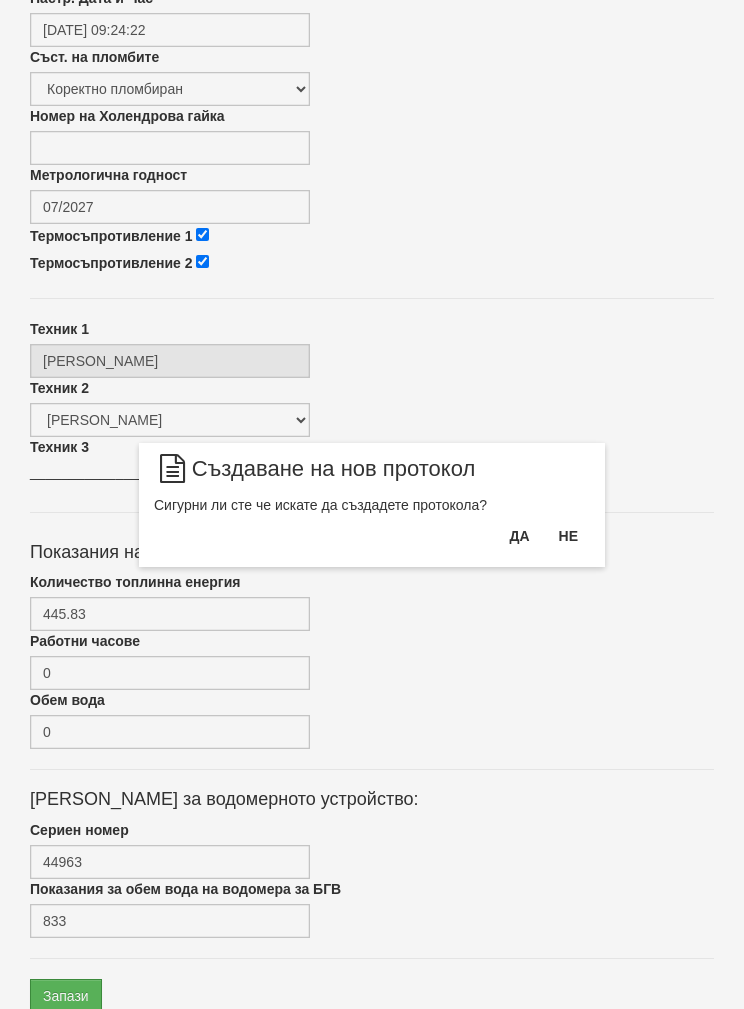 click on "Да" at bounding box center [519, 536] 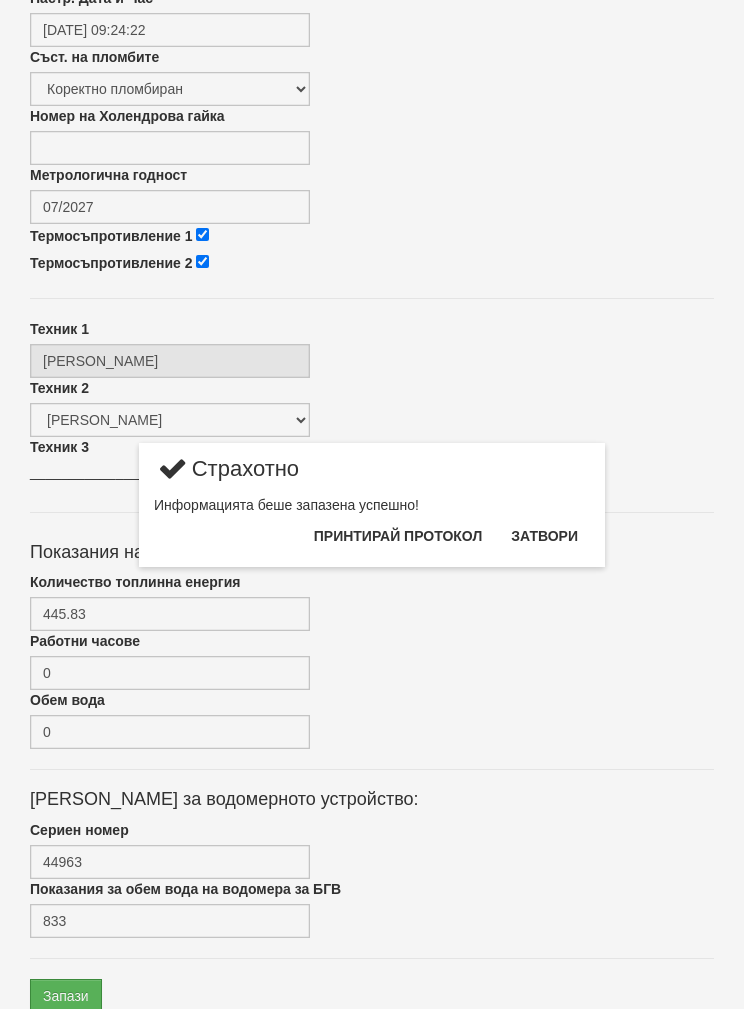 click on "Затвори" at bounding box center (544, 536) 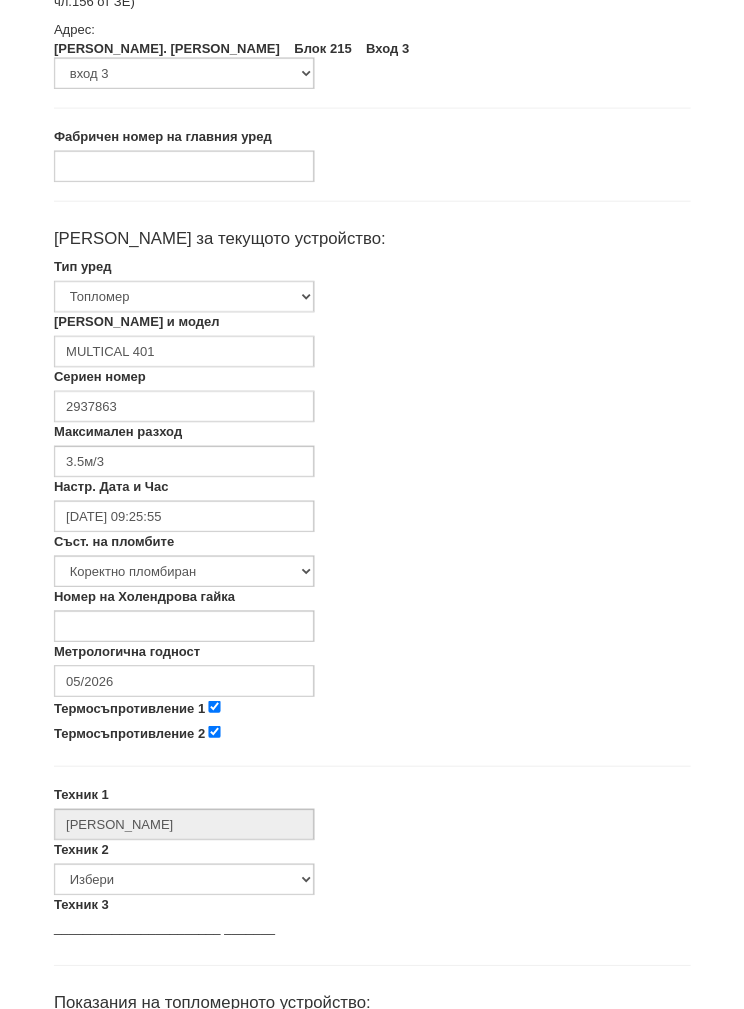 scroll, scrollTop: 194, scrollLeft: 0, axis: vertical 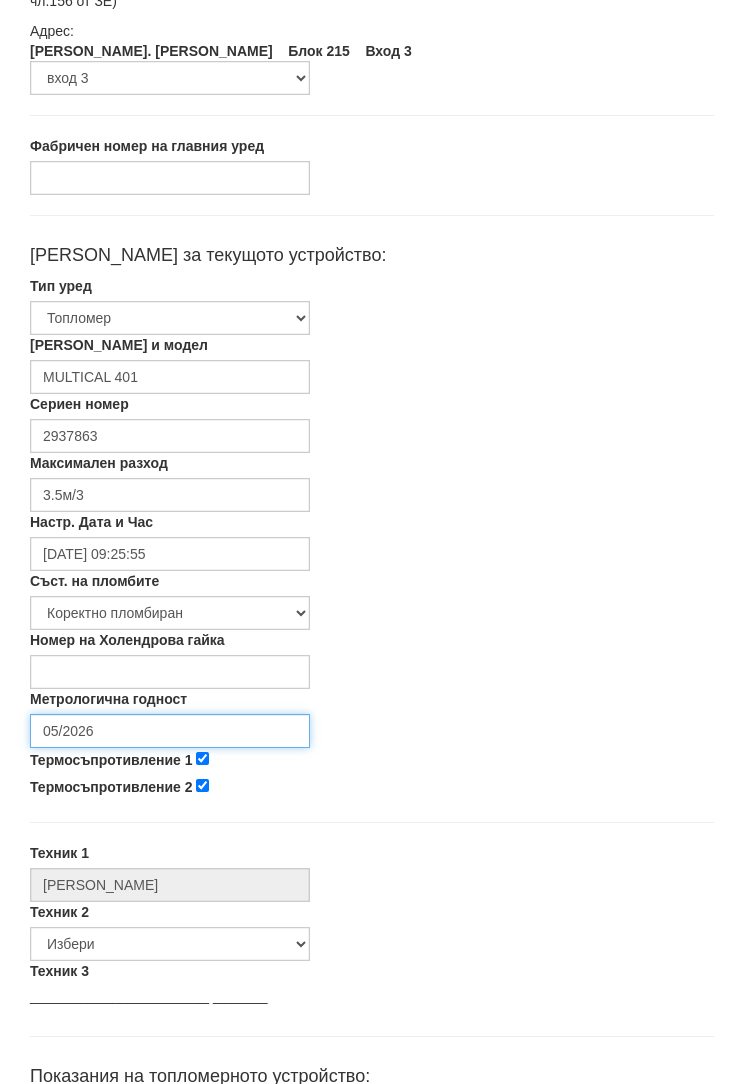 click on "05/2026" at bounding box center (170, 731) 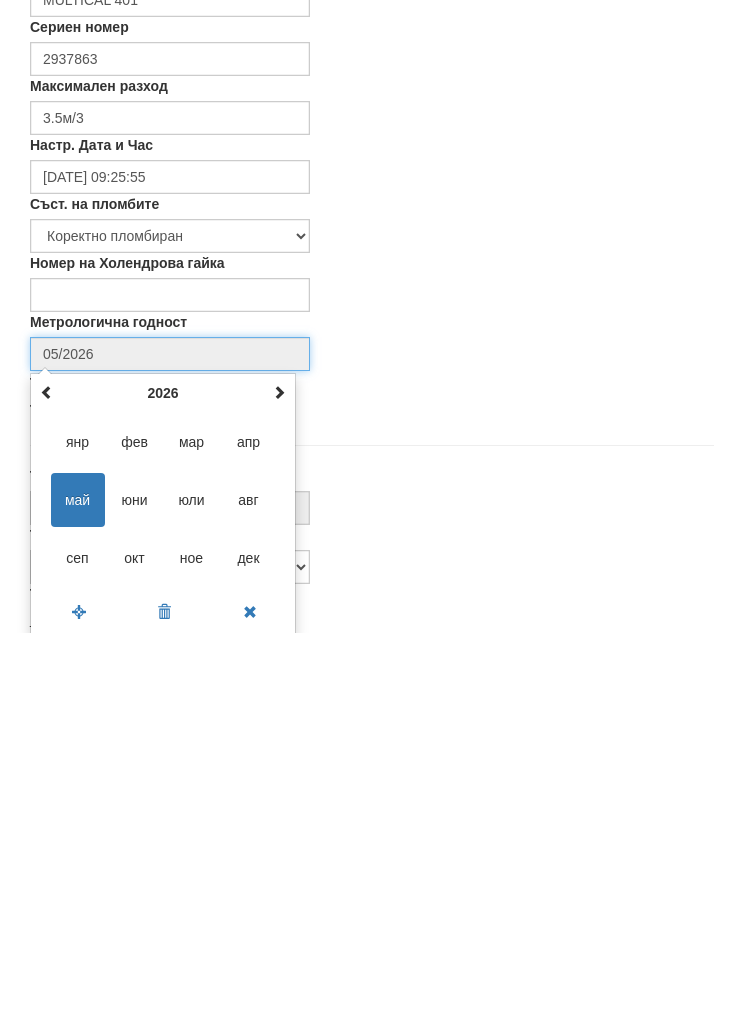 click at bounding box center [279, 769] 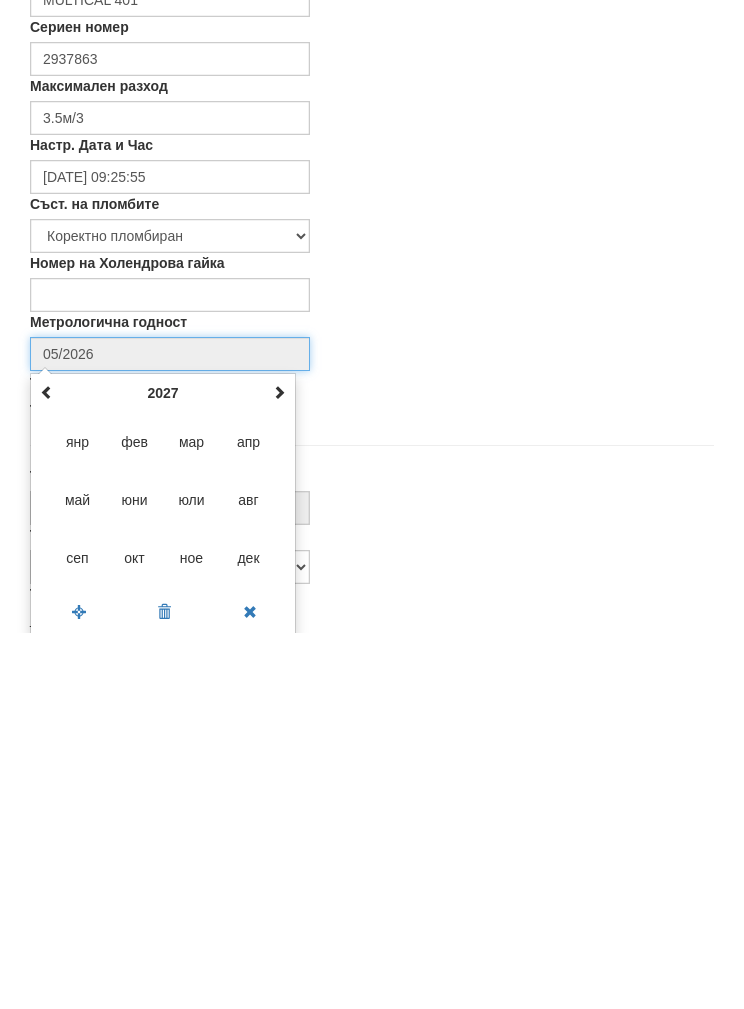 click on "юли" at bounding box center [192, 877] 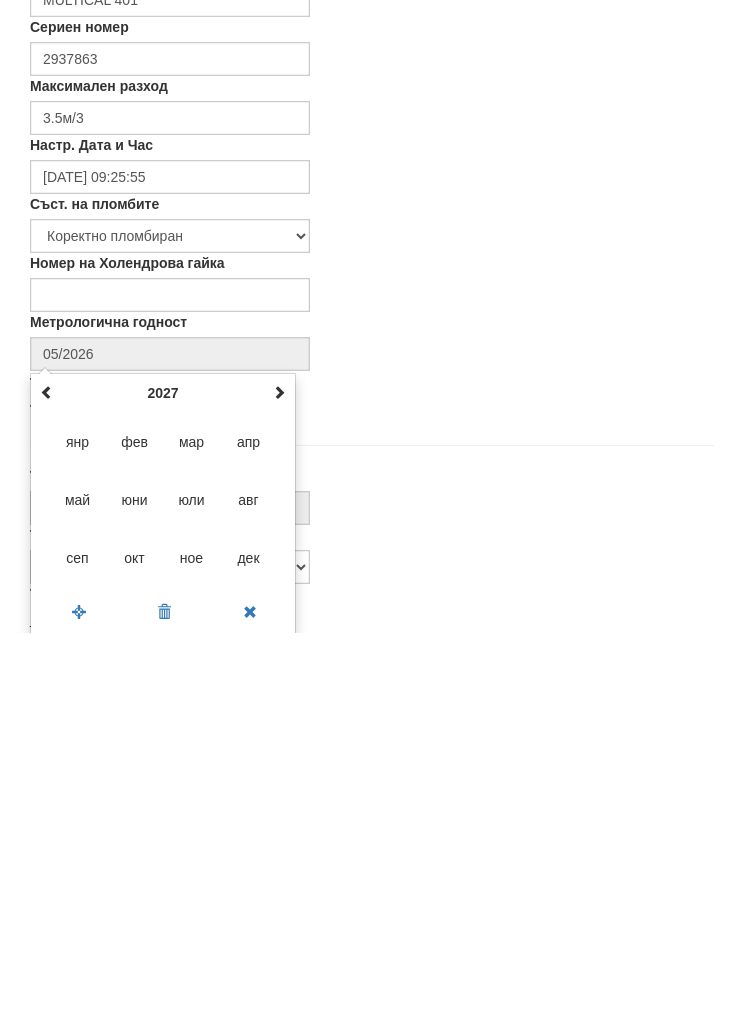 type on "07/2027" 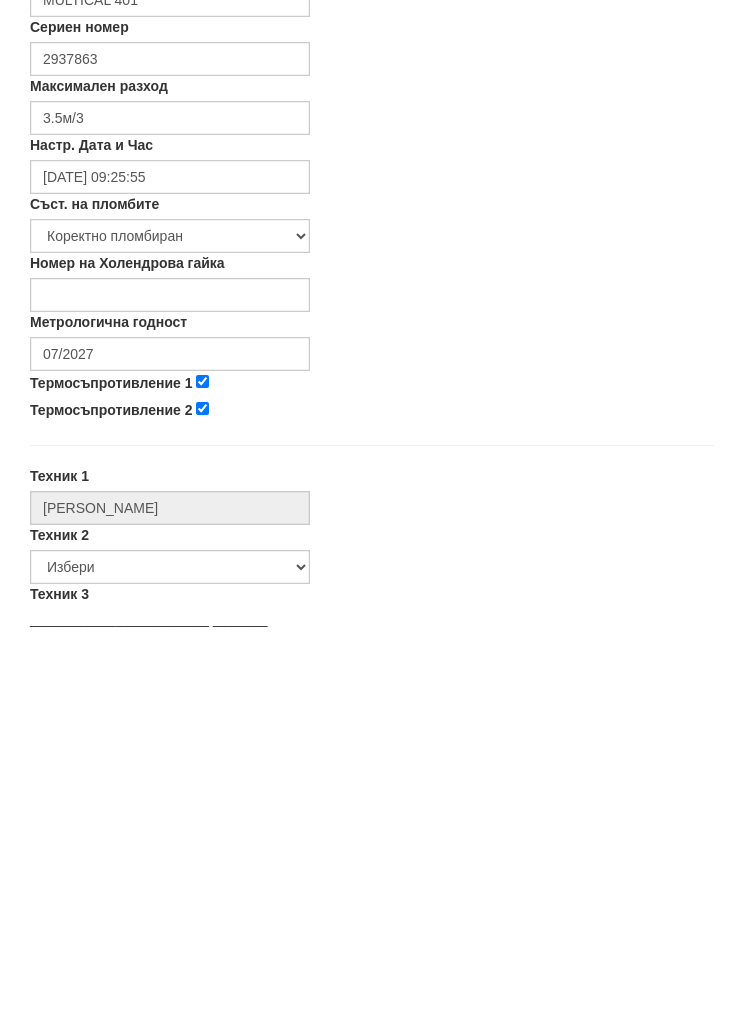 scroll, scrollTop: 570, scrollLeft: 0, axis: vertical 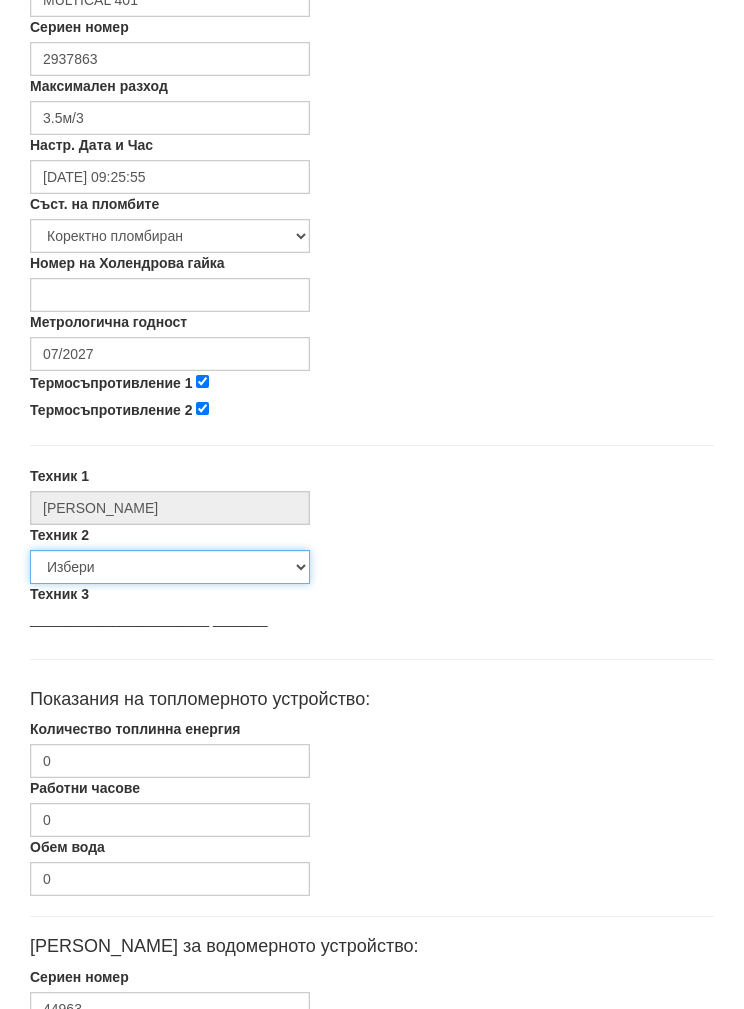 click on "Избери
[PERSON_NAME]
[PERSON_NAME]
[PERSON_NAME]
[PERSON_NAME]
[PERSON_NAME]
[PERSON_NAME]
[PERSON_NAME]
[PERSON_NAME]
[PERSON_NAME]
[PERSON_NAME]
[PERSON_NAME]
[PERSON_NAME]
[PERSON_NAME]
[PERSON_NAME]
[PERSON_NAME]
Описател на радиатори
[PERSON_NAME]
[PERSON_NAME]
[PERSON_NAME]" at bounding box center [170, 568] 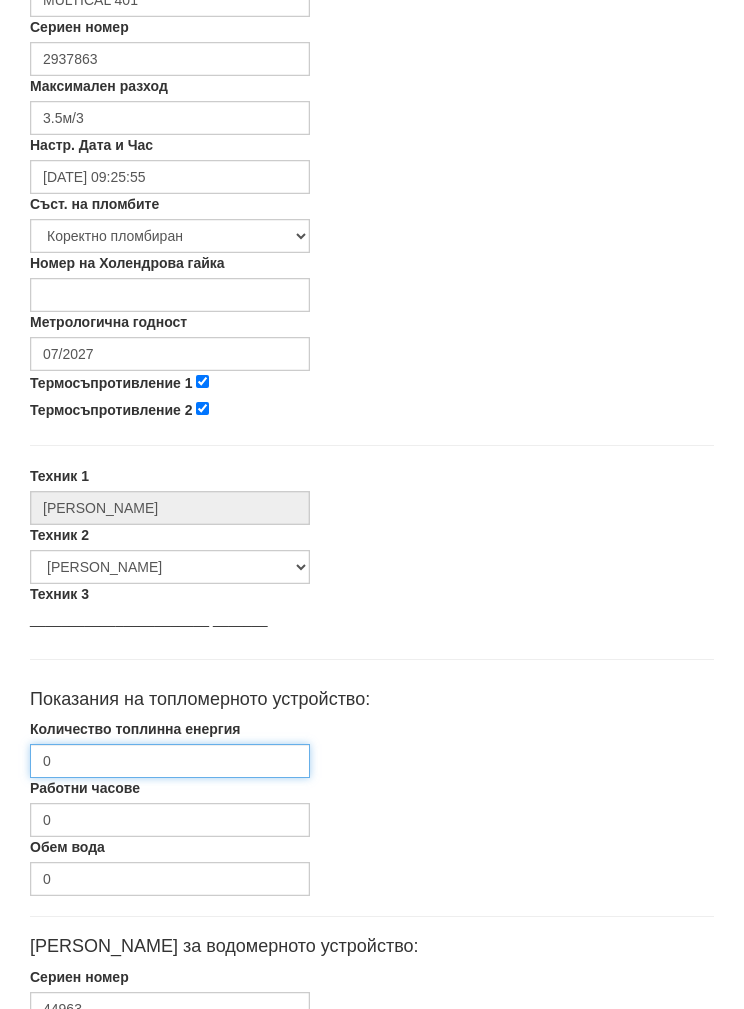 click on "0" at bounding box center (170, 761) 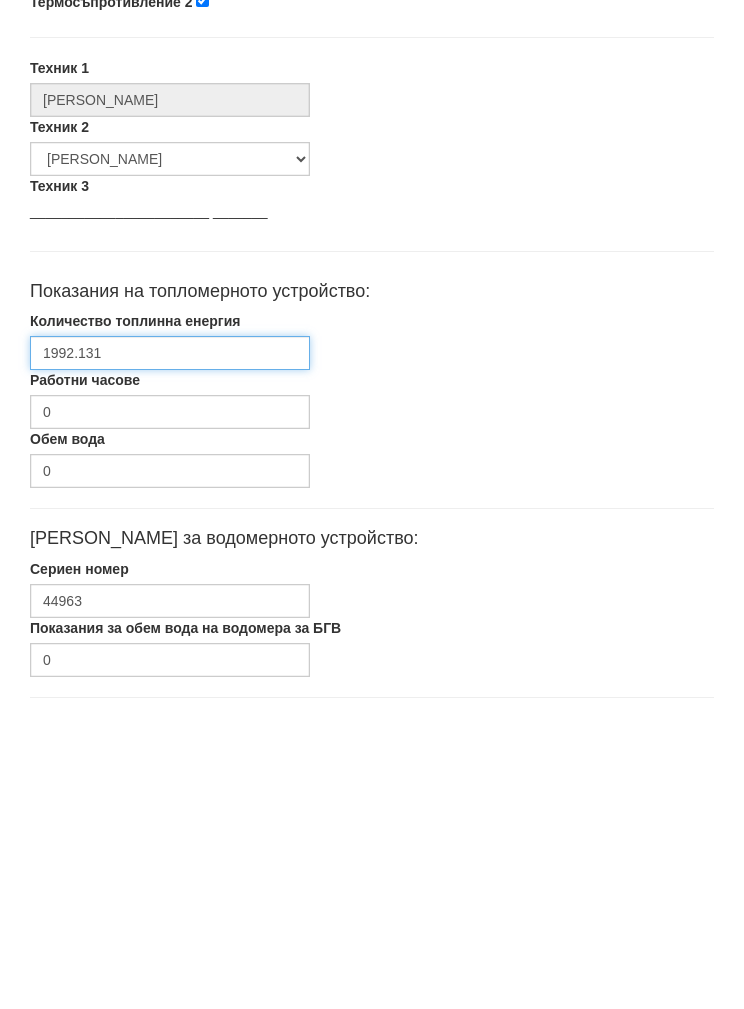 type on "1992.131" 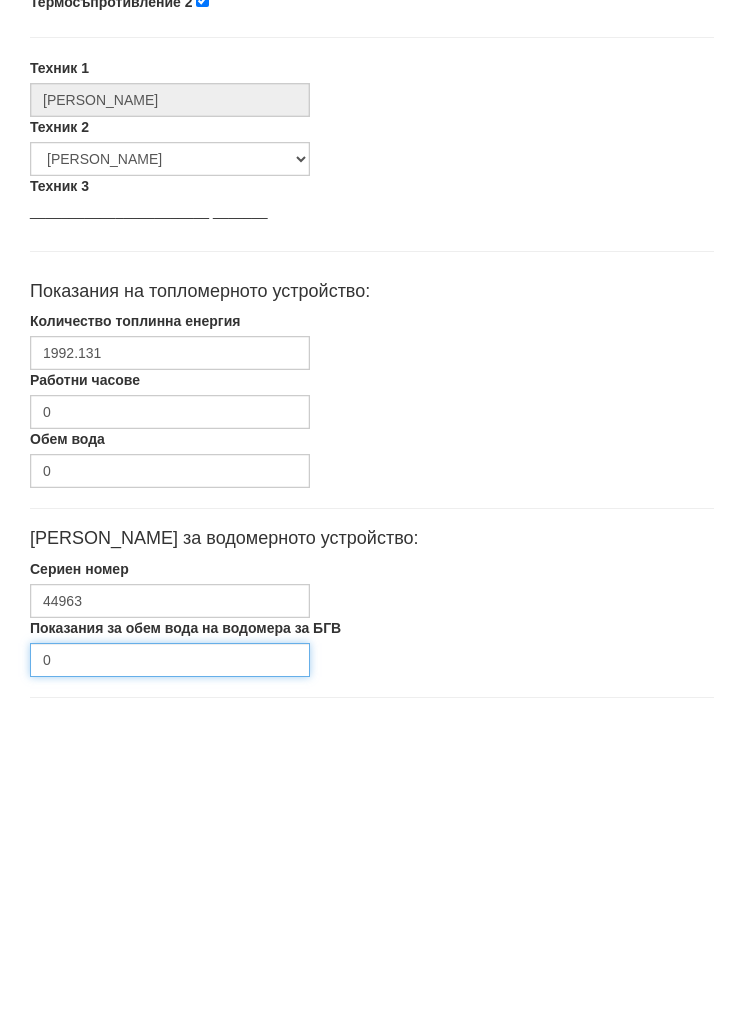 click on "0" at bounding box center (170, 964) 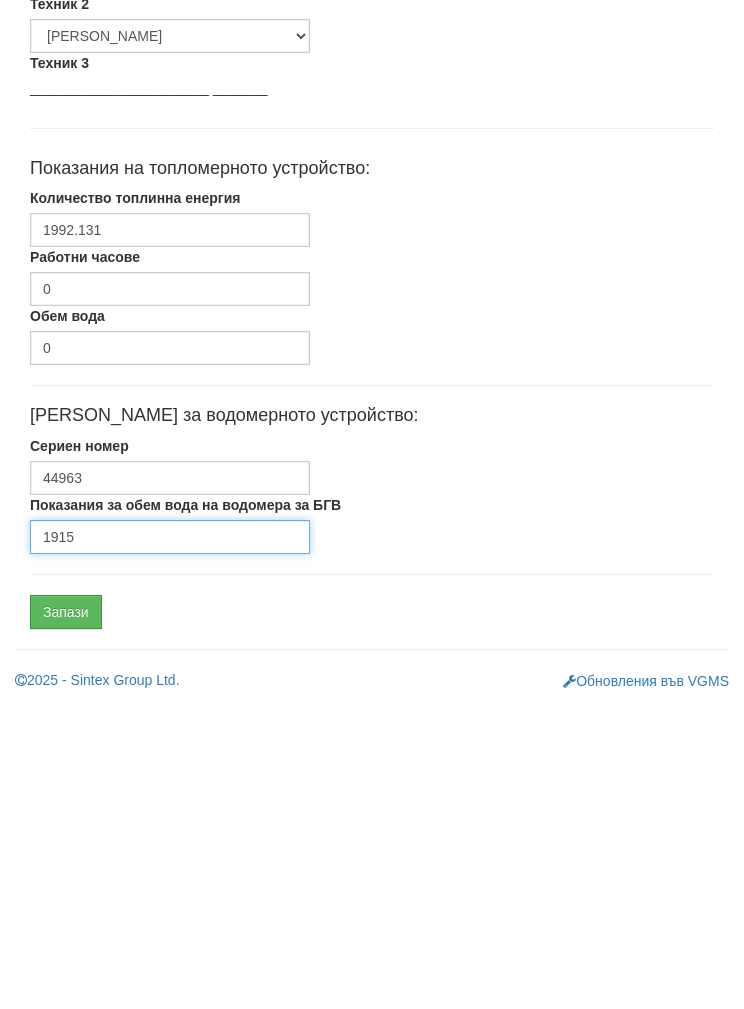 type on "1915" 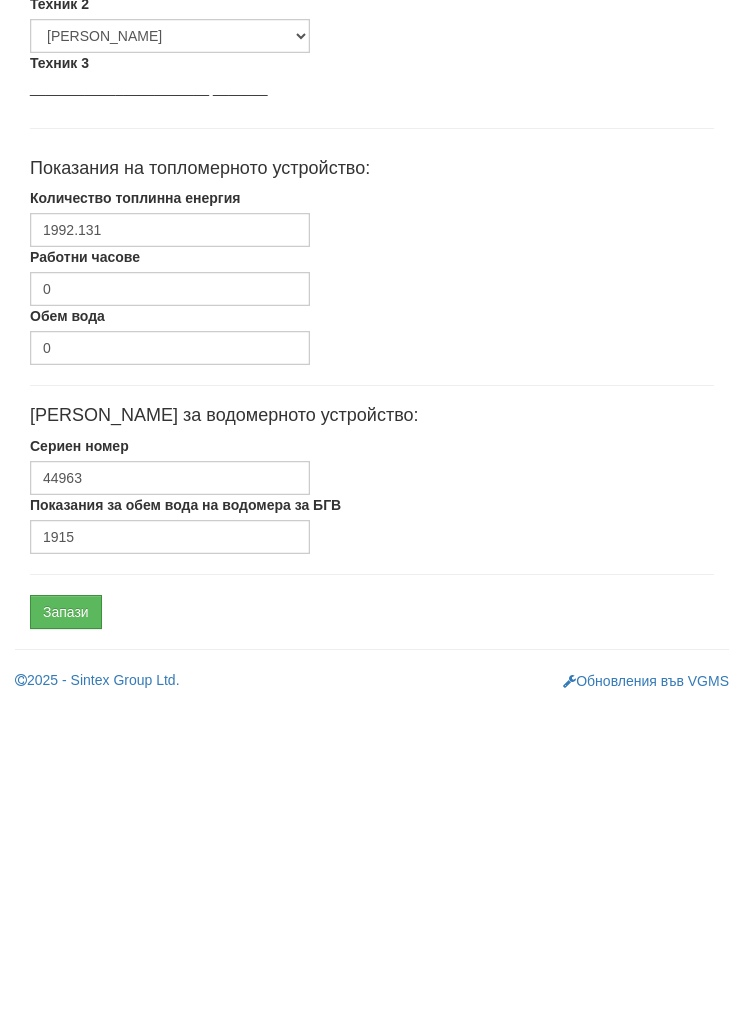 click on "Запази" at bounding box center (66, 916) 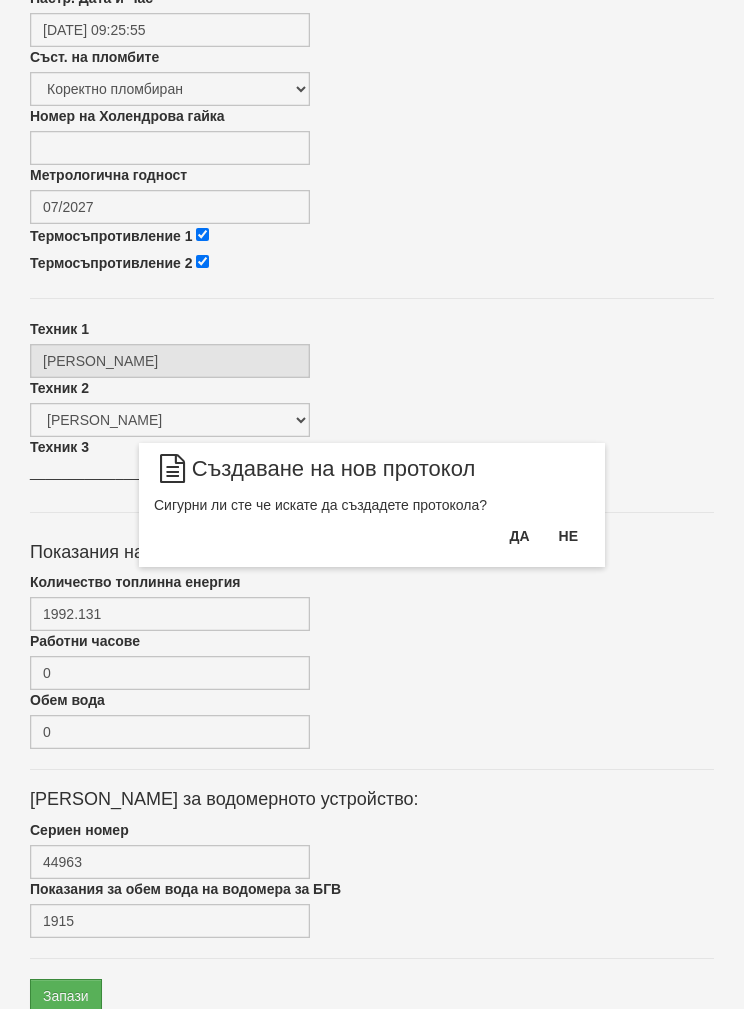 click on "Да" at bounding box center [519, 536] 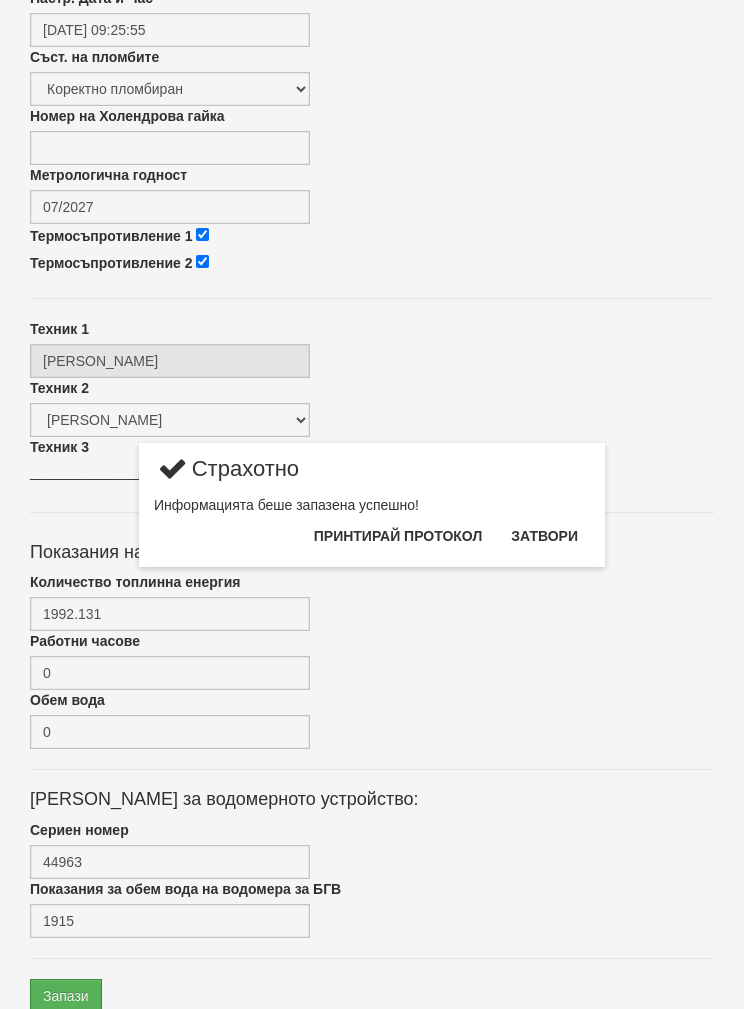 click on "Затвори" at bounding box center [544, 536] 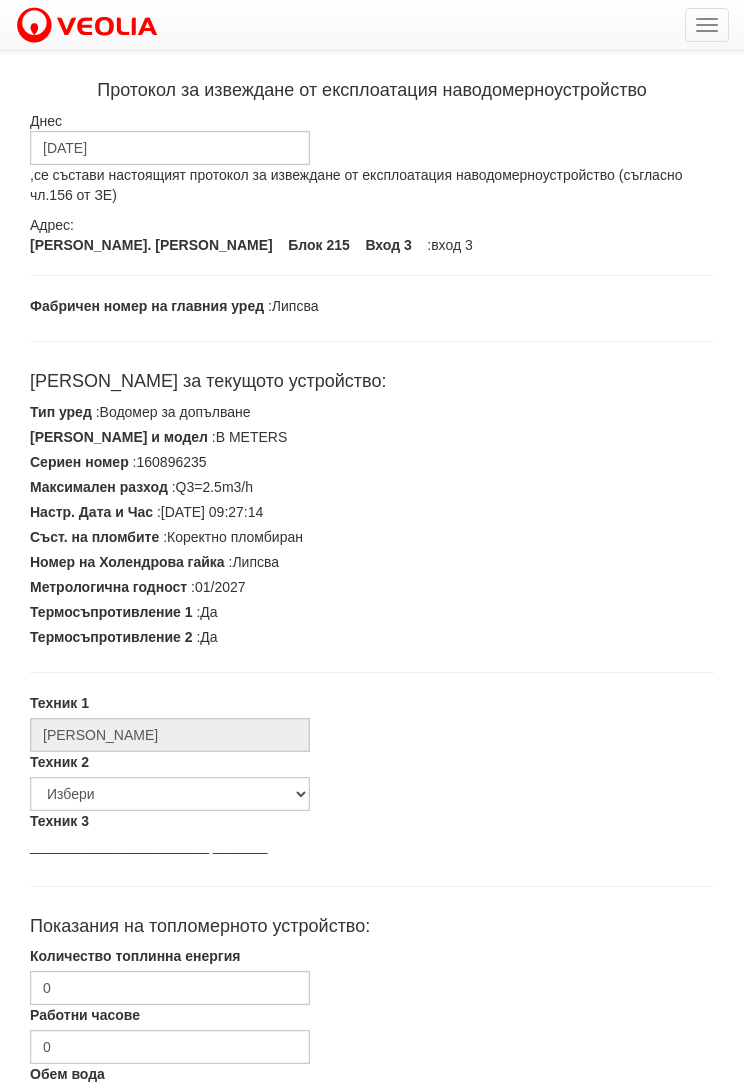 scroll, scrollTop: 0, scrollLeft: 0, axis: both 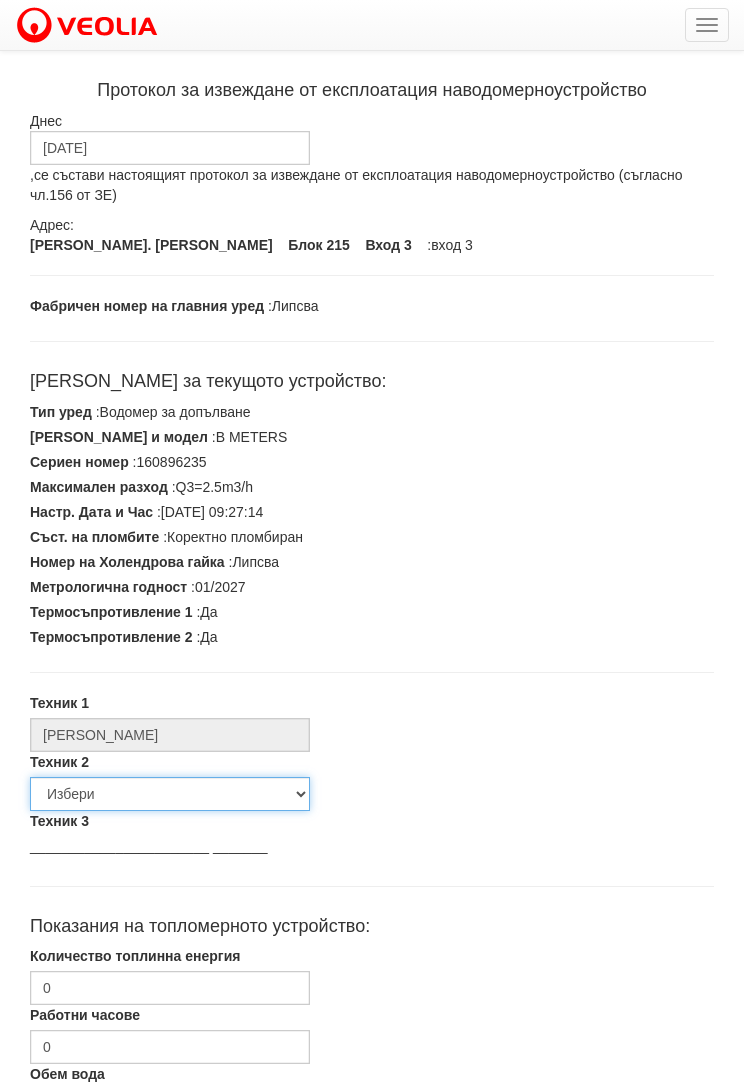 click on "Избери
[PERSON_NAME]
[PERSON_NAME]
[PERSON_NAME]
[PERSON_NAME]
[PERSON_NAME]
[PERSON_NAME]
[PERSON_NAME]
[PERSON_NAME]
[PERSON_NAME]
[PERSON_NAME]
[PERSON_NAME]
[PERSON_NAME]
[PERSON_NAME]
[PERSON_NAME]
[PERSON_NAME]
Описател на радиатори
[PERSON_NAME]
[PERSON_NAME]
[PERSON_NAME]" at bounding box center [170, 794] 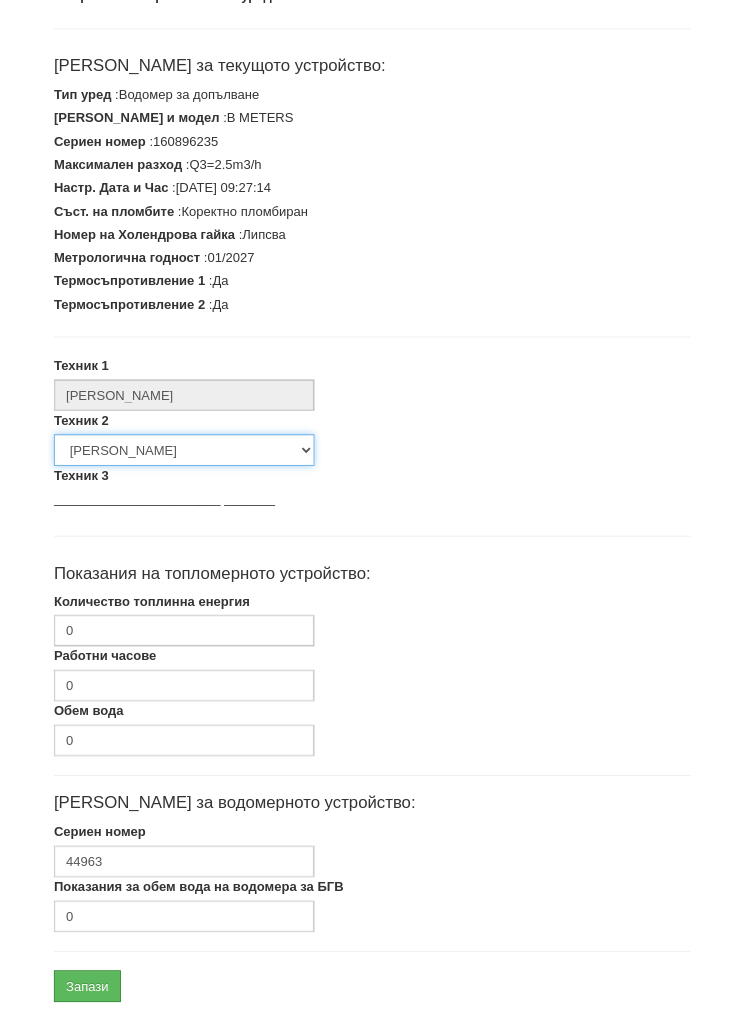 scroll, scrollTop: 372, scrollLeft: 0, axis: vertical 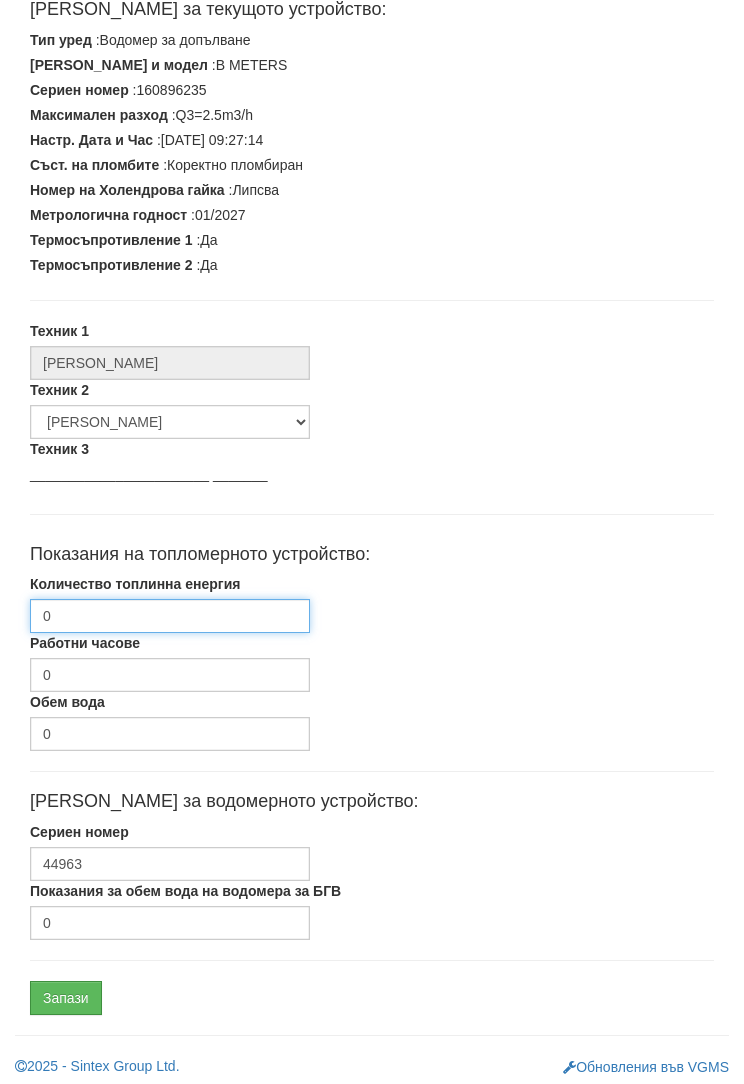 click on "0" at bounding box center (170, 616) 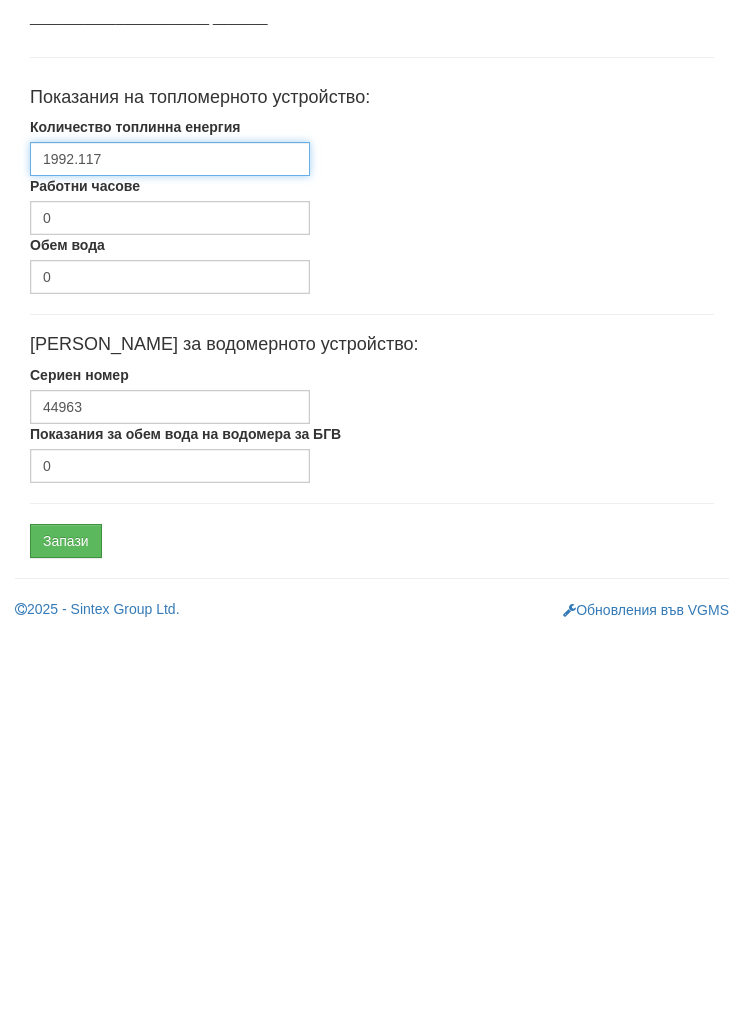 scroll, scrollTop: 452, scrollLeft: 0, axis: vertical 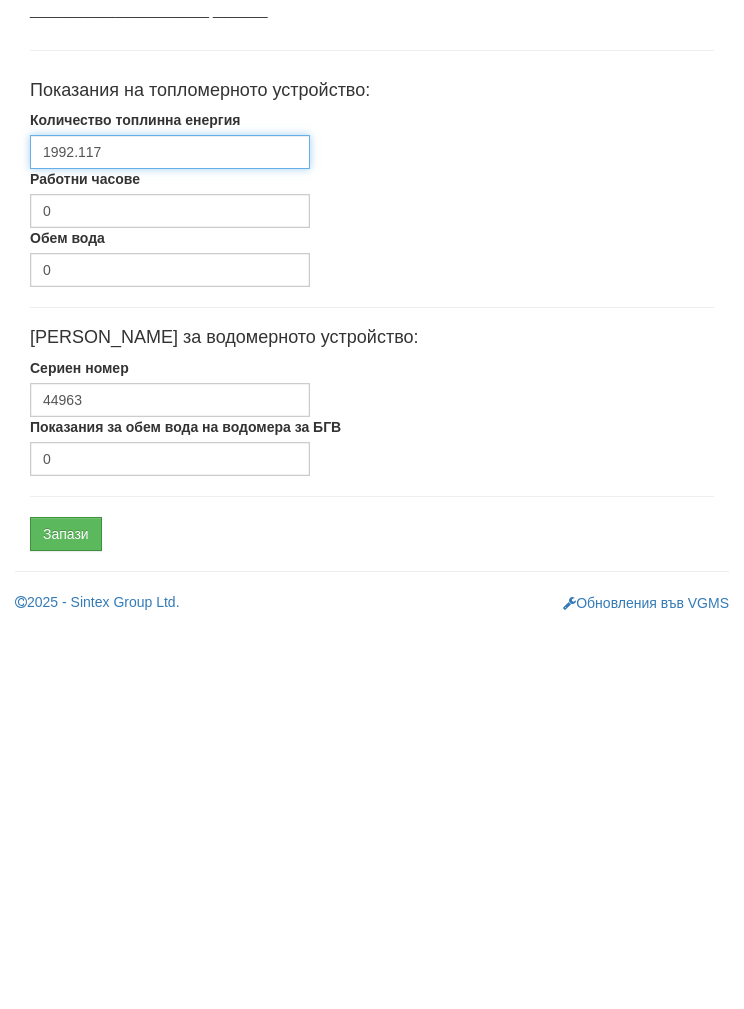type on "1992.117" 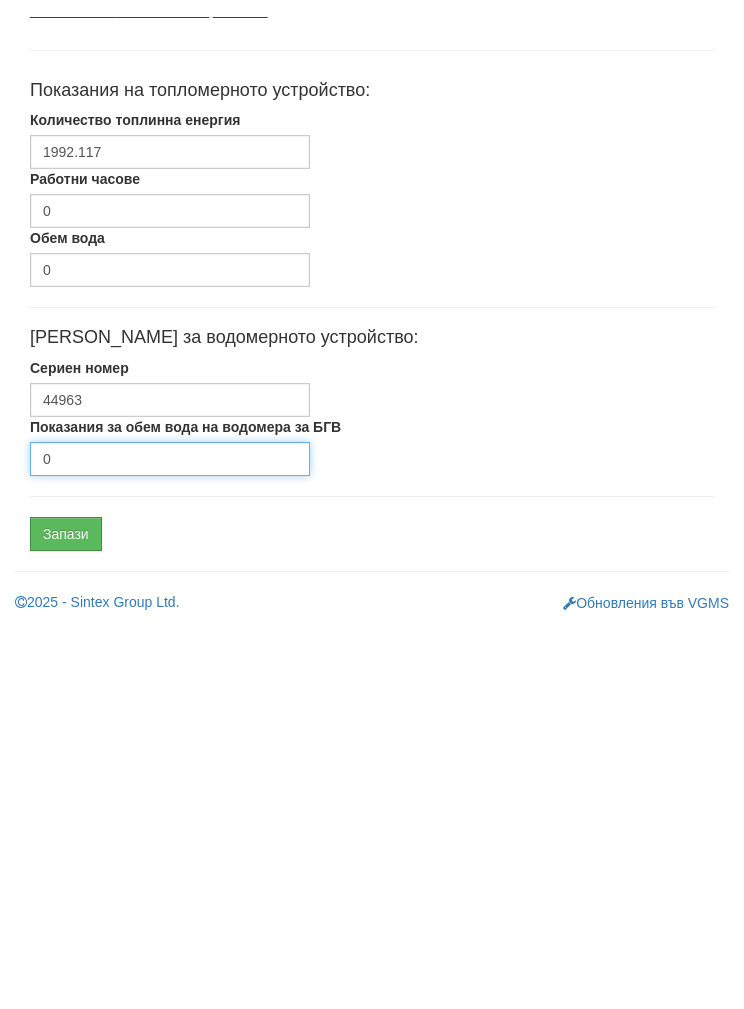 click on "0" at bounding box center (170, 843) 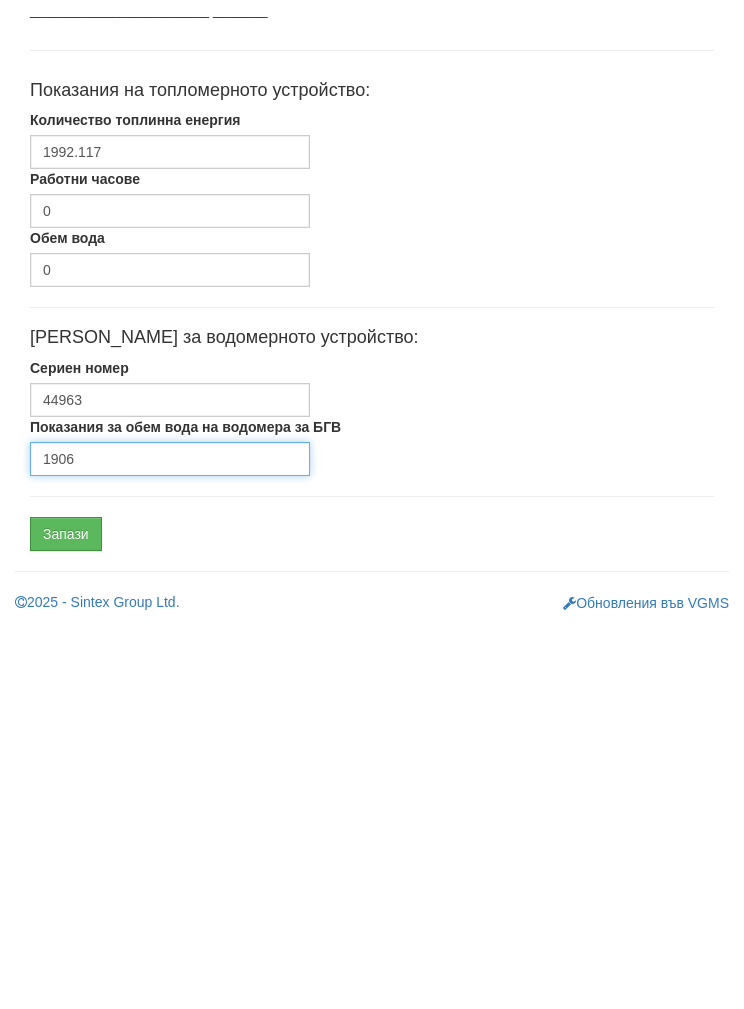 type on "1906" 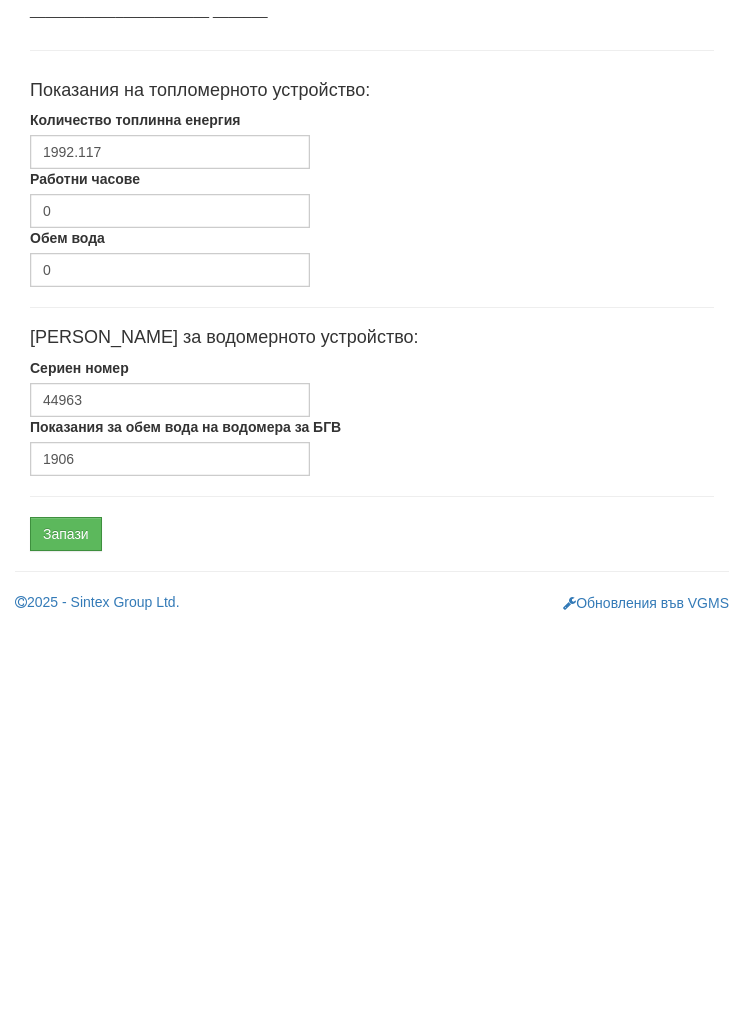click on "Запази" at bounding box center [66, 918] 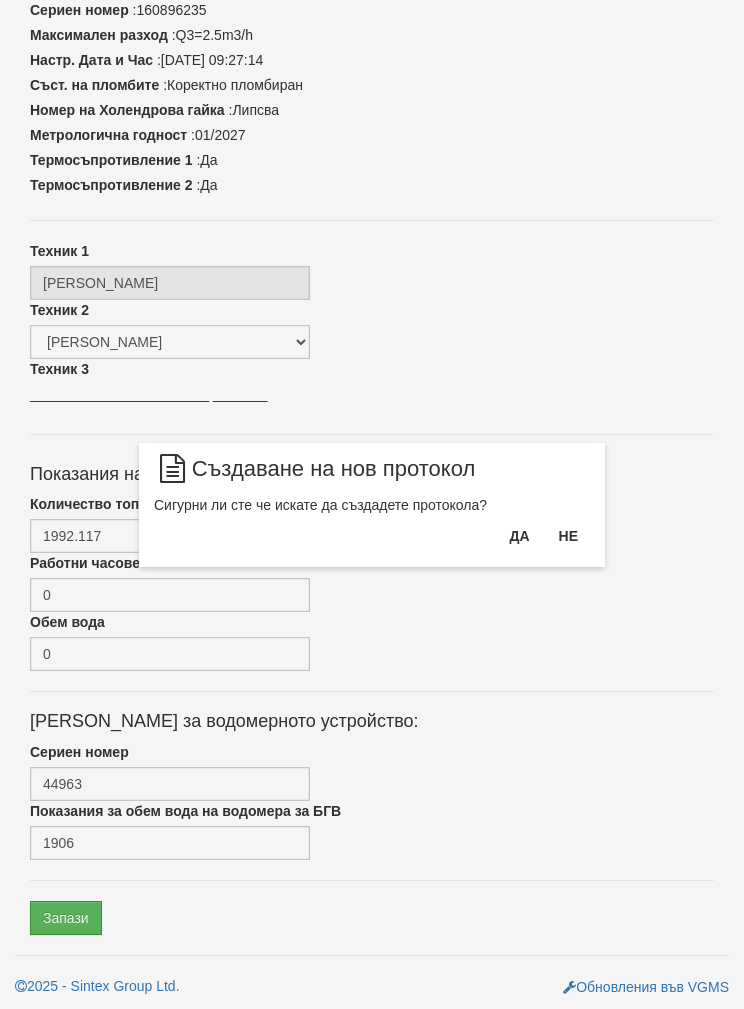 click on "Да" at bounding box center (519, 536) 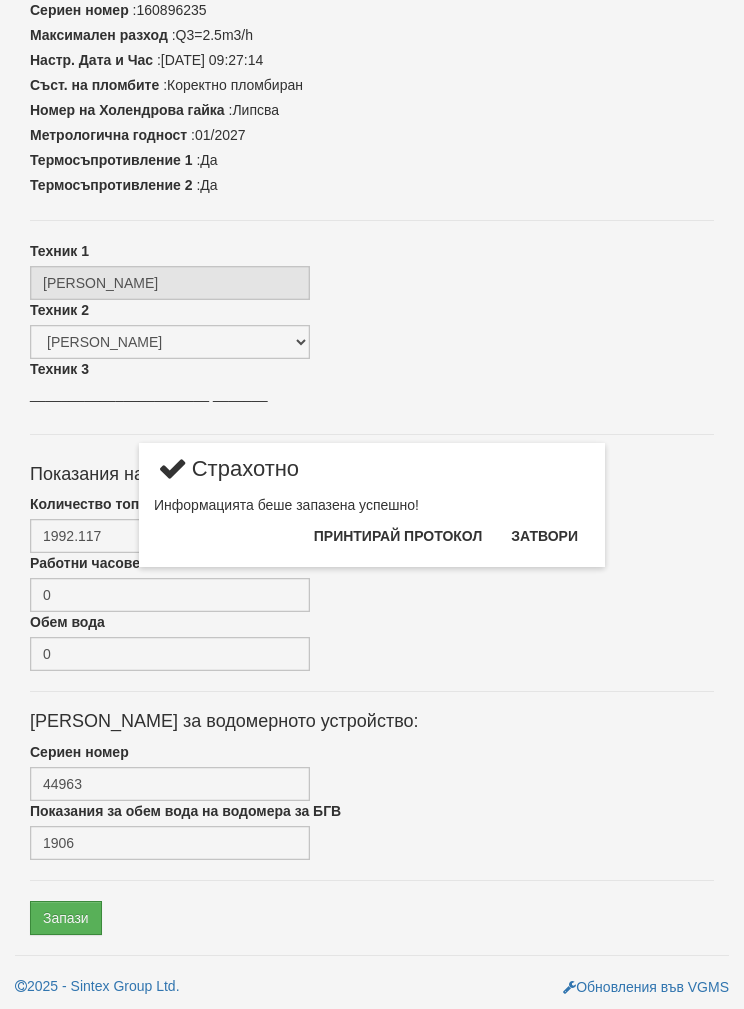 click on "Затвори" at bounding box center (544, 536) 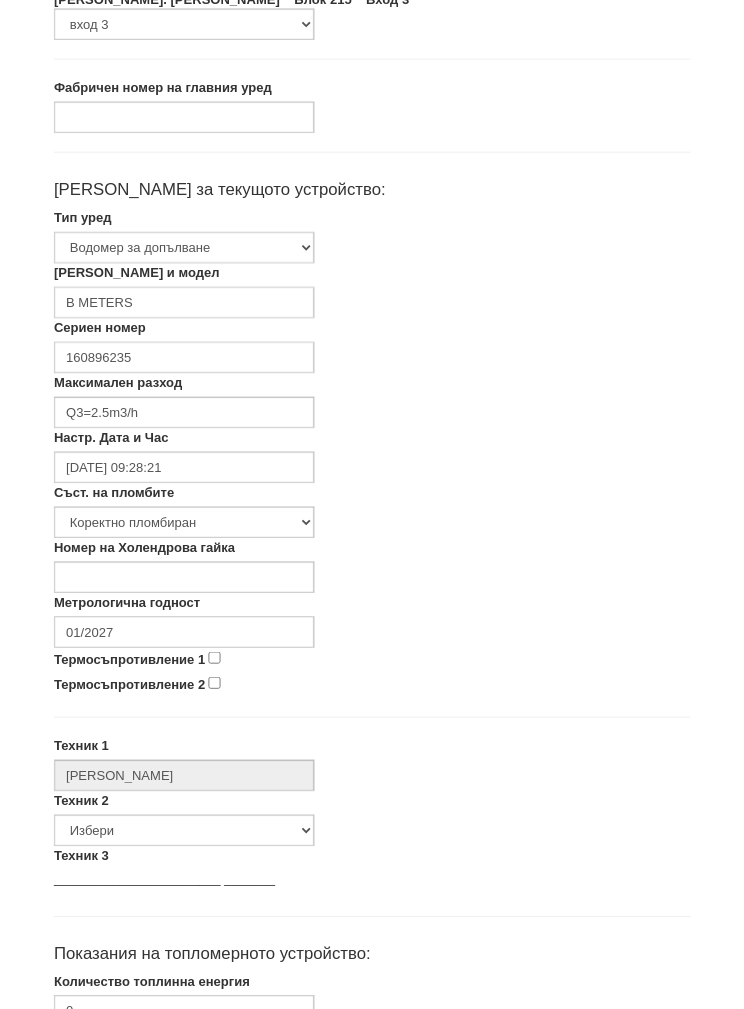 scroll, scrollTop: 245, scrollLeft: 0, axis: vertical 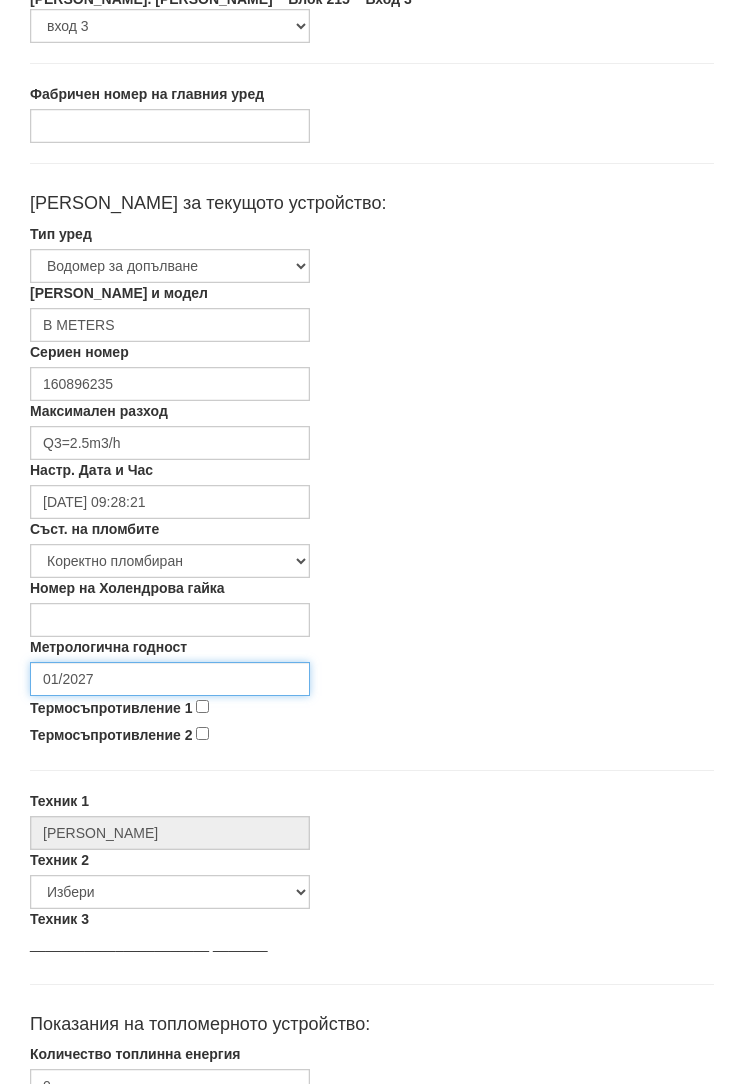 click on "01/2027" at bounding box center [170, 680] 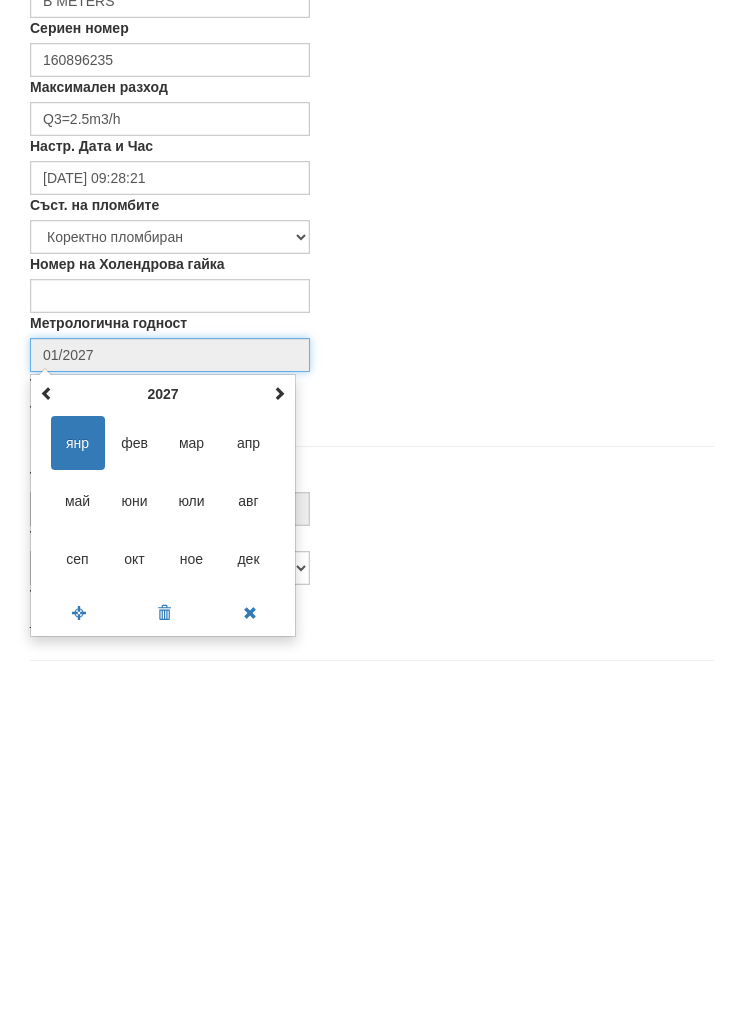 click at bounding box center [279, 718] 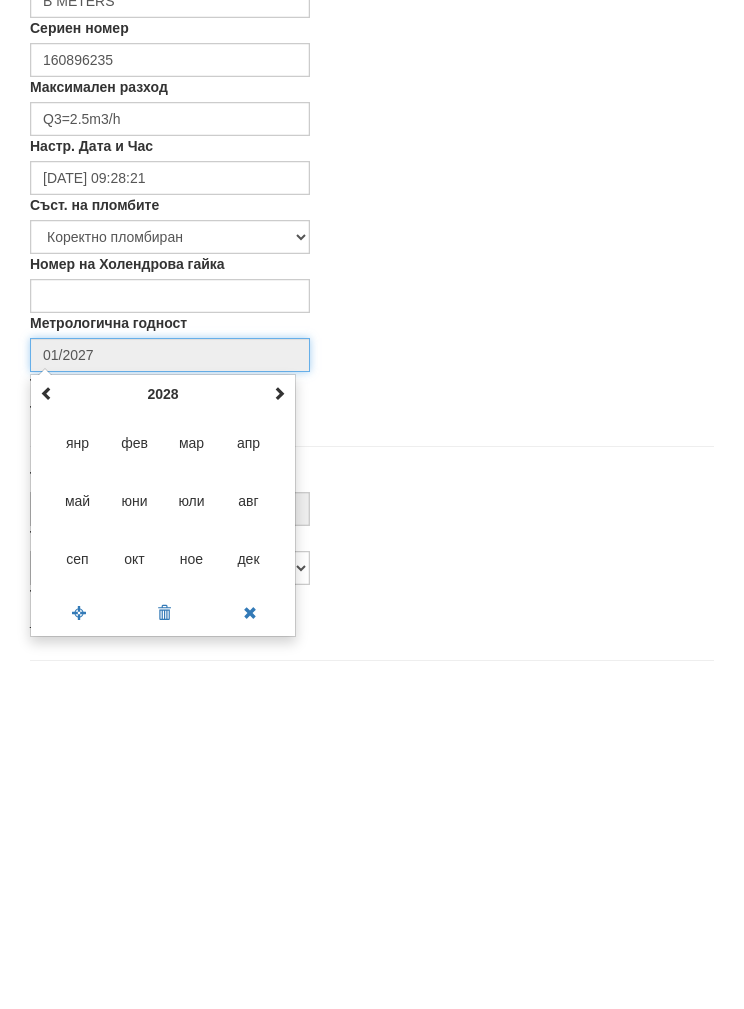 click at bounding box center (47, 718) 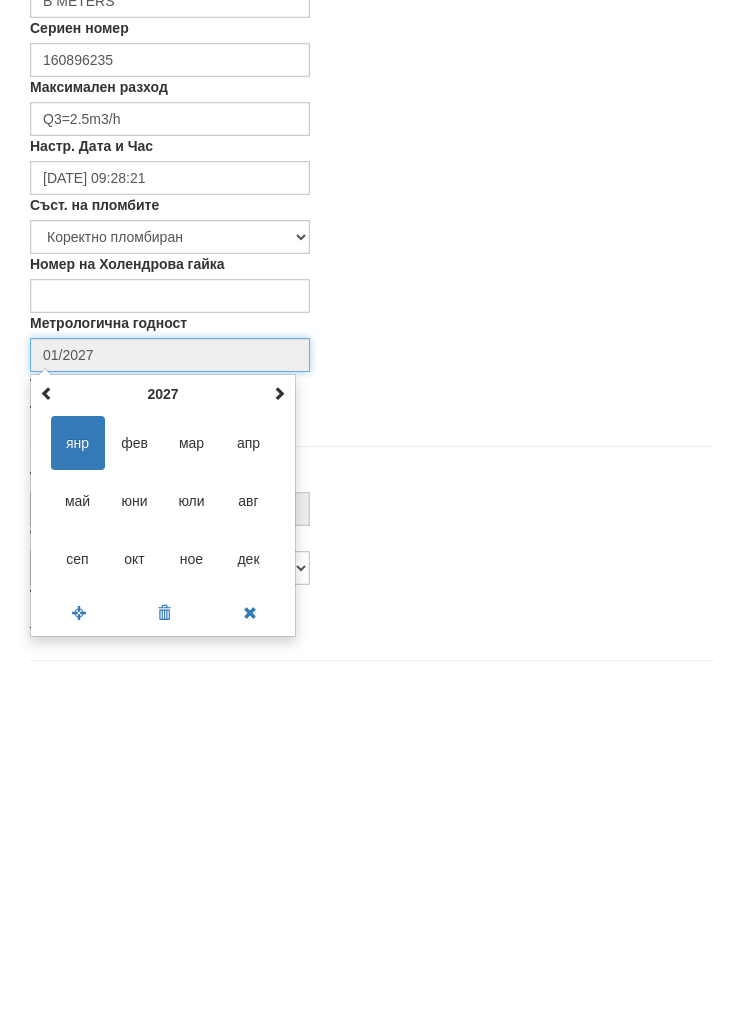click on "юли" at bounding box center (192, 826) 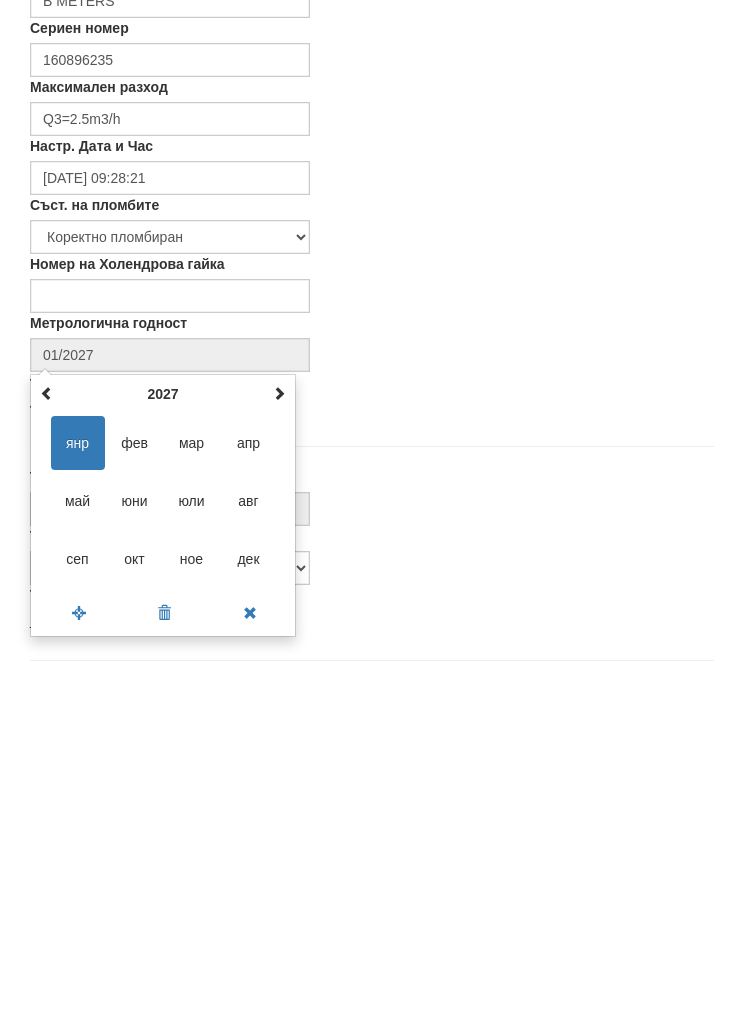 type on "07/2027" 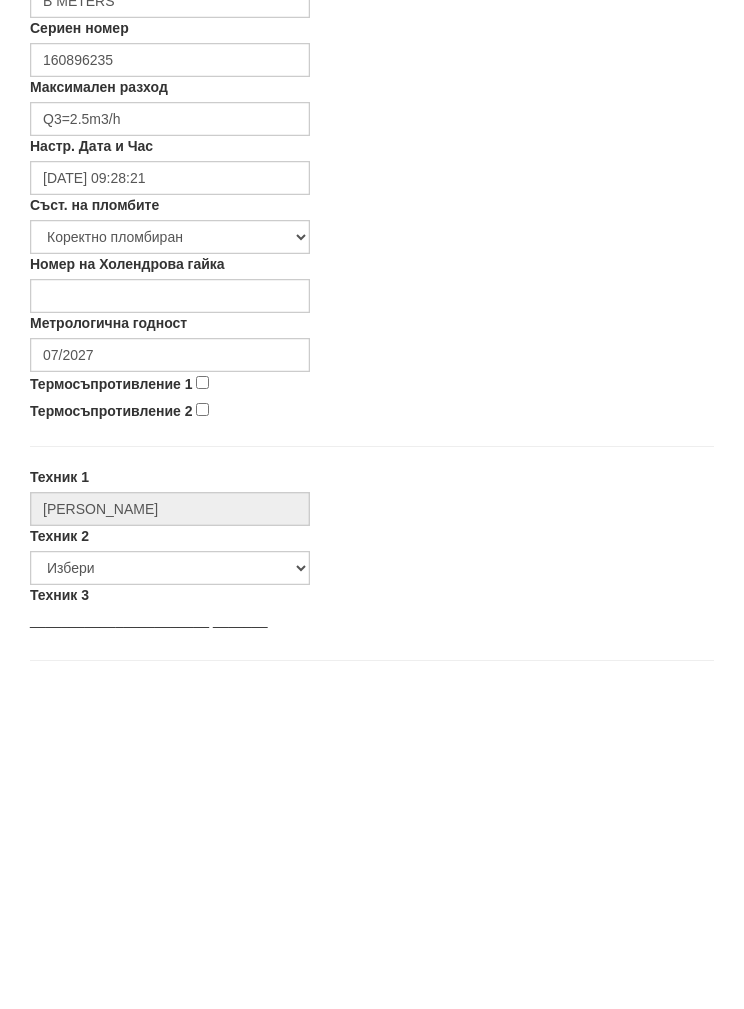 scroll, scrollTop: 570, scrollLeft: 0, axis: vertical 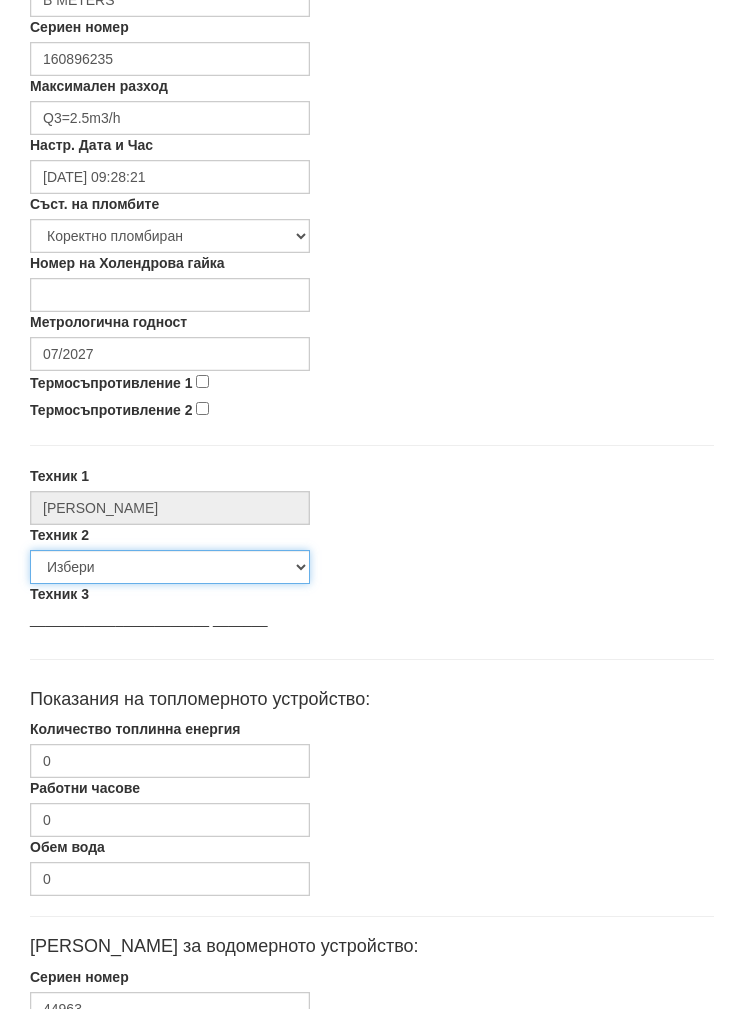 click on "Избери
[PERSON_NAME]
[PERSON_NAME]
[PERSON_NAME]
[PERSON_NAME]
[PERSON_NAME]
[PERSON_NAME]
[PERSON_NAME]
[PERSON_NAME]
[PERSON_NAME]
[PERSON_NAME]
[PERSON_NAME]
[PERSON_NAME]
[PERSON_NAME]
[PERSON_NAME]
[PERSON_NAME]
Описател на радиатори
[PERSON_NAME]
[PERSON_NAME]
[PERSON_NAME]" at bounding box center [170, 568] 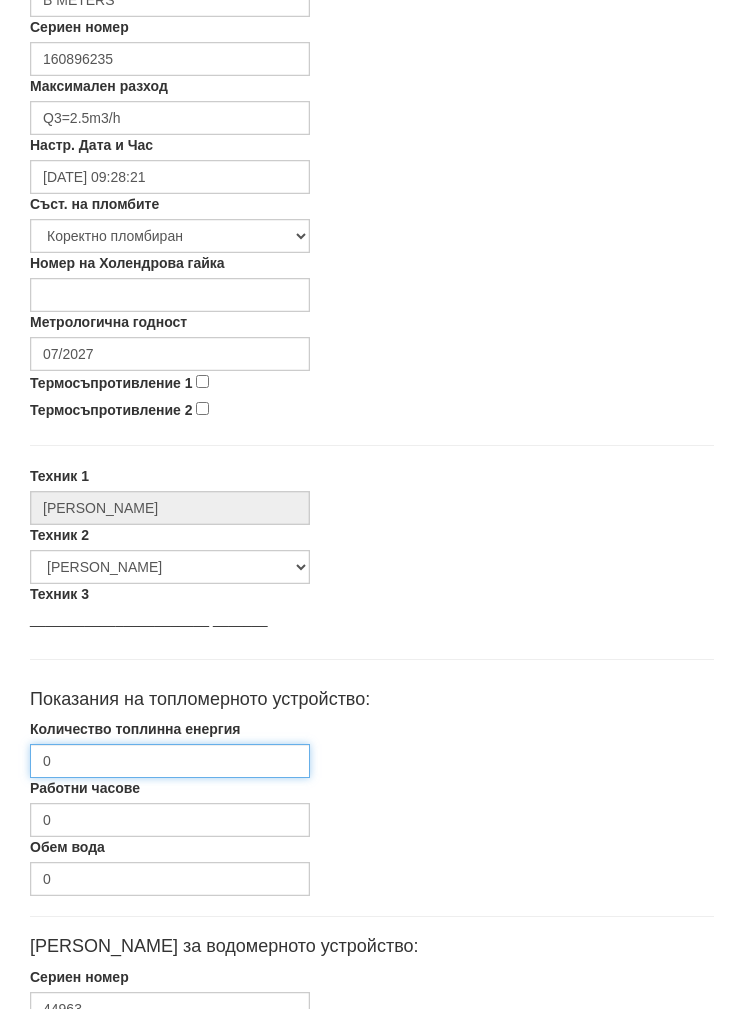 click on "0" at bounding box center (170, 761) 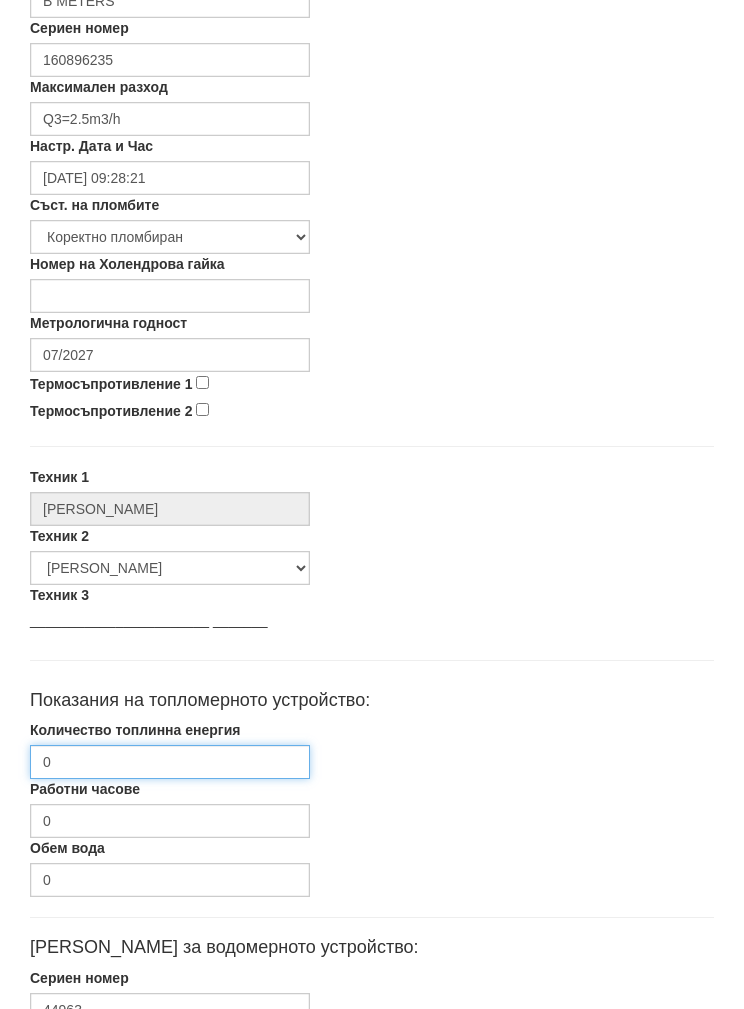scroll, scrollTop: 675, scrollLeft: 0, axis: vertical 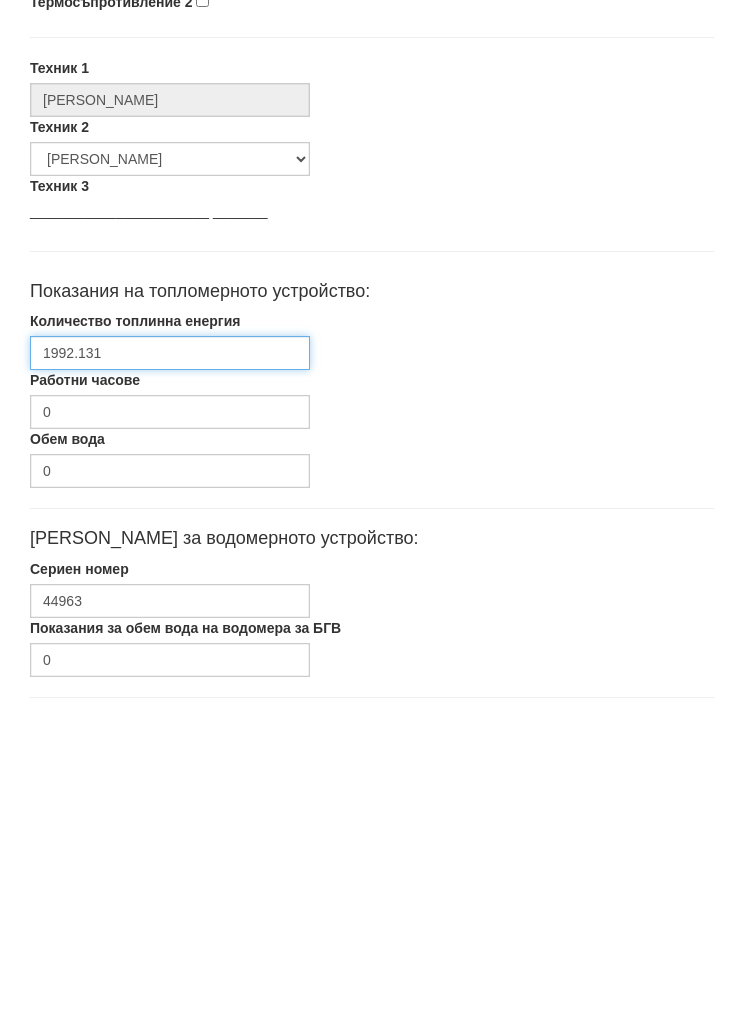 type on "1992.131" 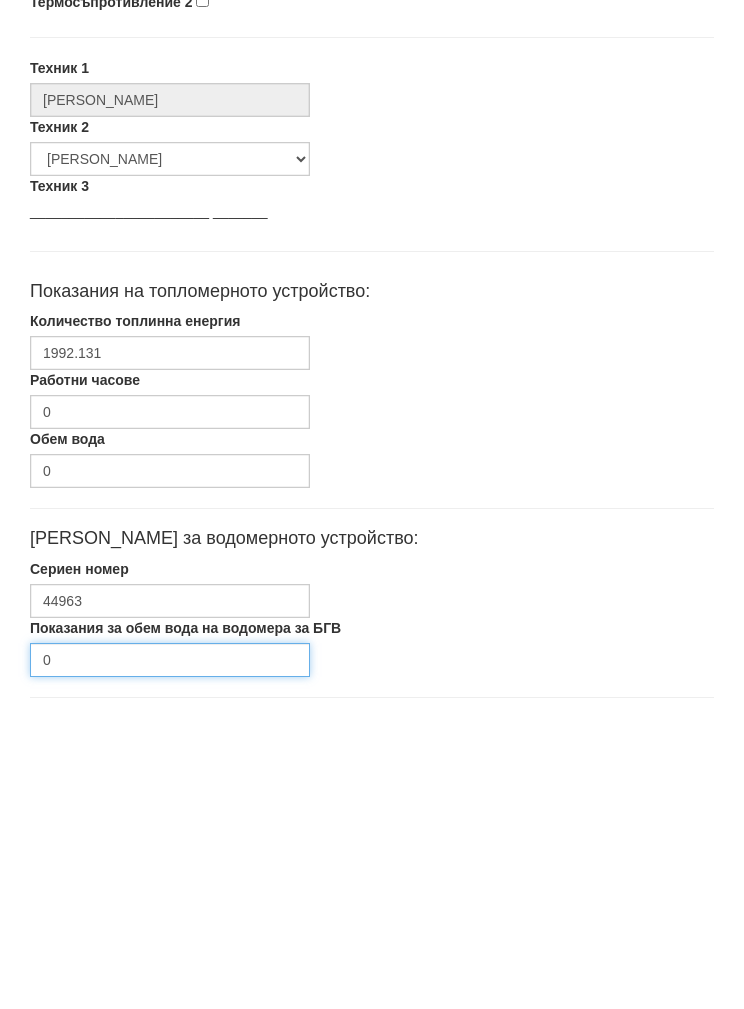 click on "0" at bounding box center [170, 964] 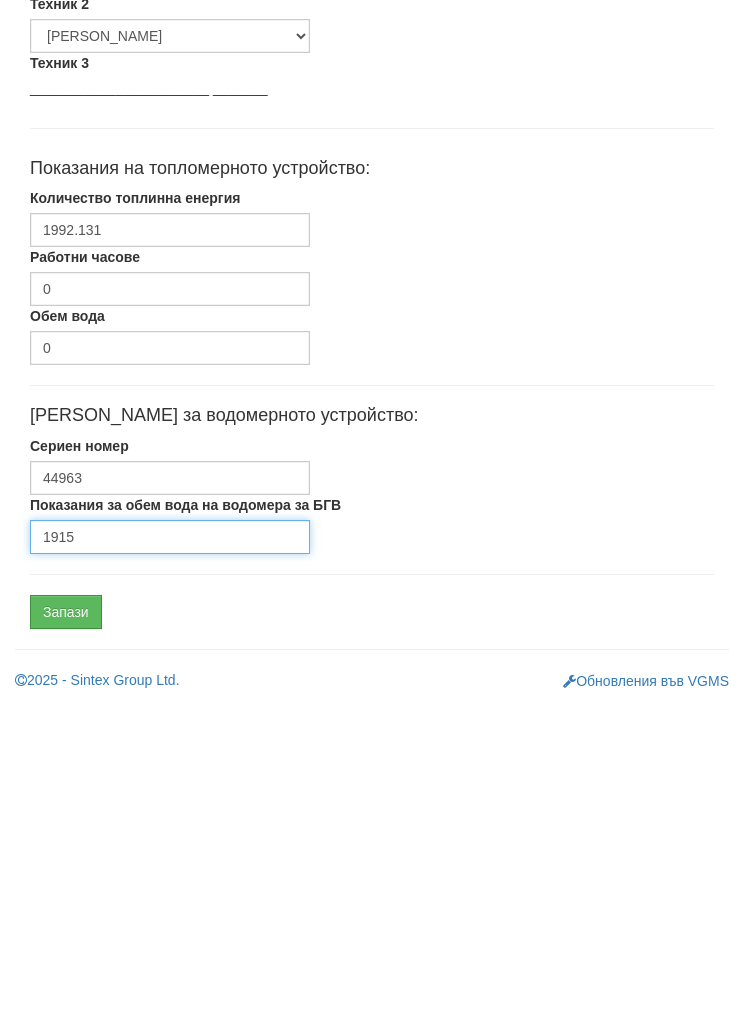 type on "1915" 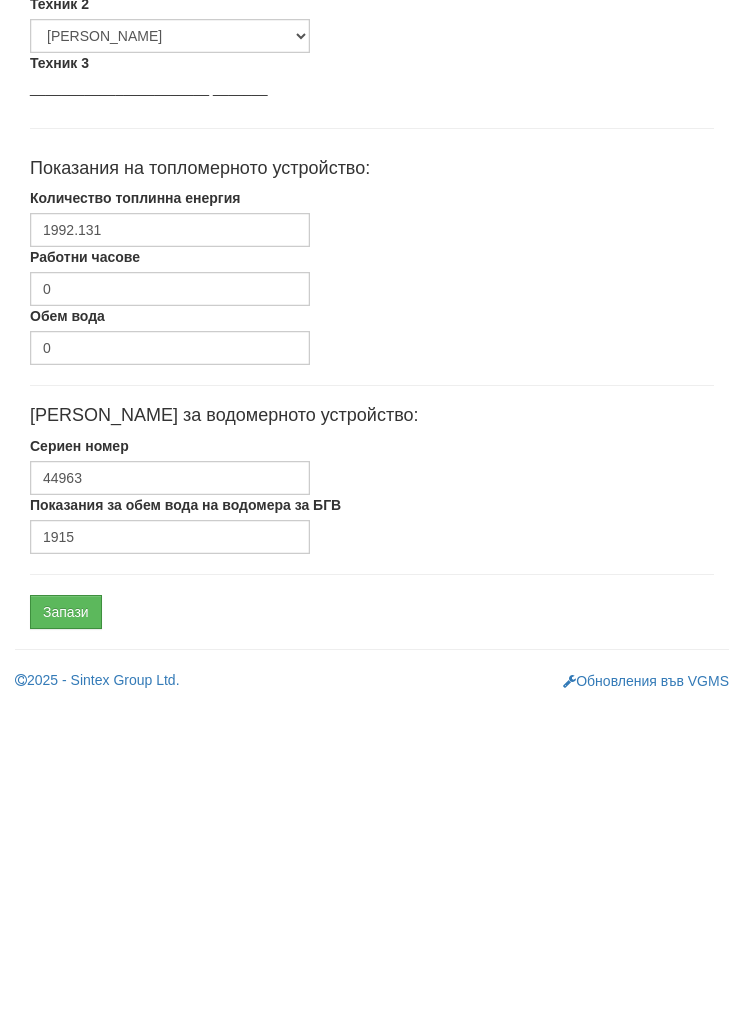 click on "Запази" at bounding box center [66, 916] 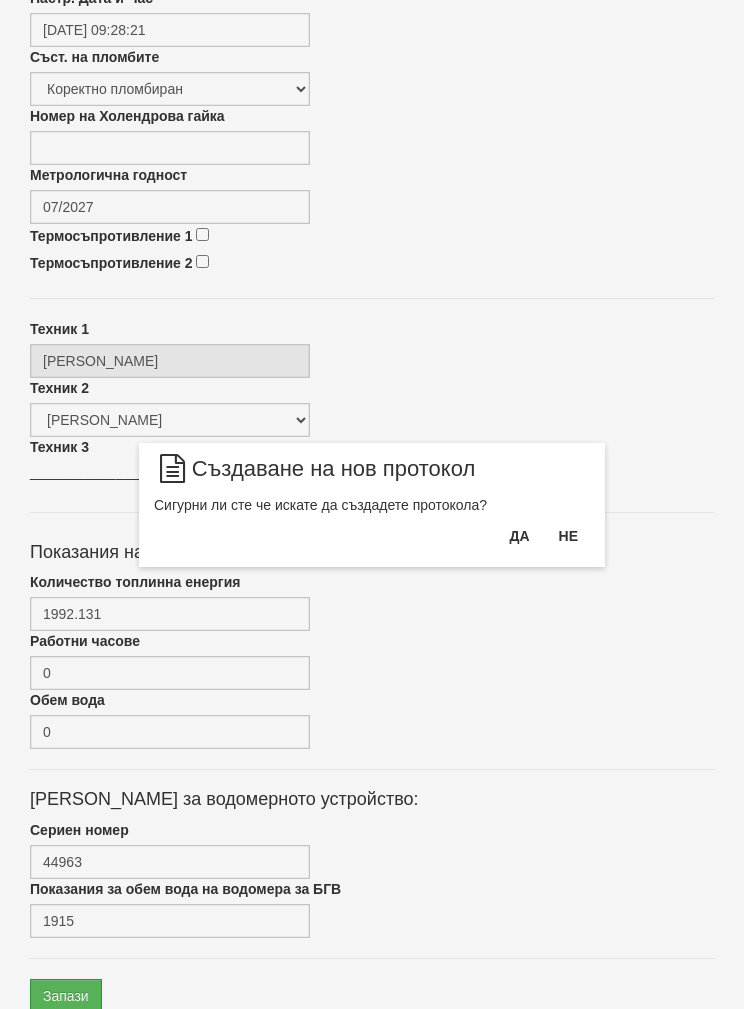 click on "Да" at bounding box center (519, 536) 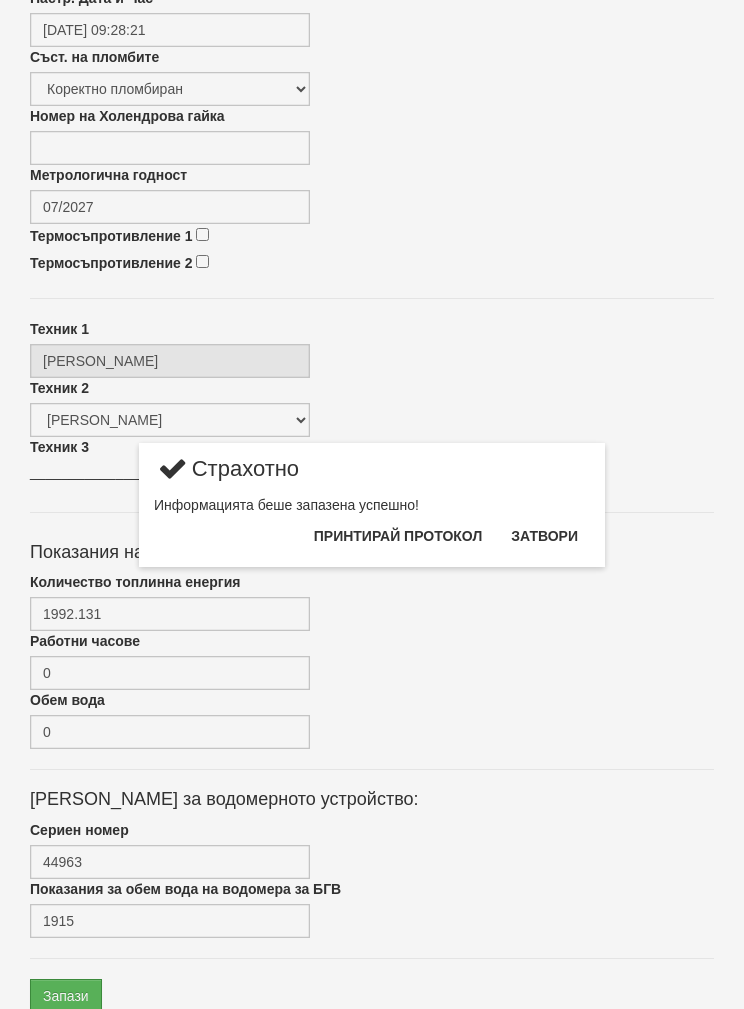 click on "Затвори" at bounding box center [544, 536] 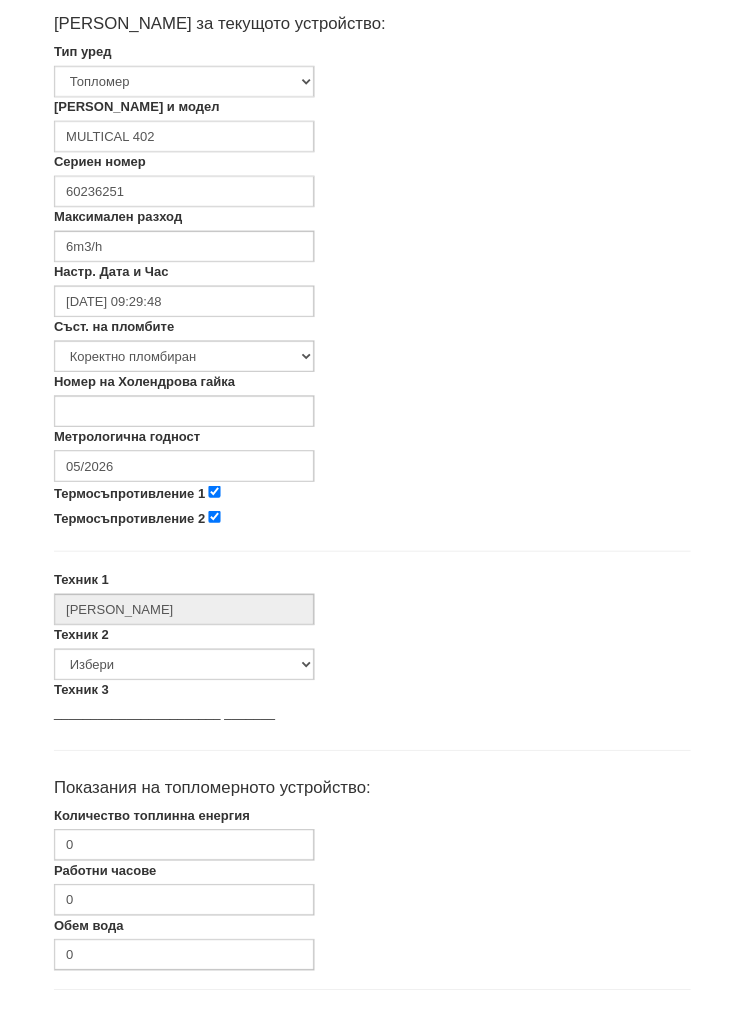 scroll, scrollTop: 474, scrollLeft: 0, axis: vertical 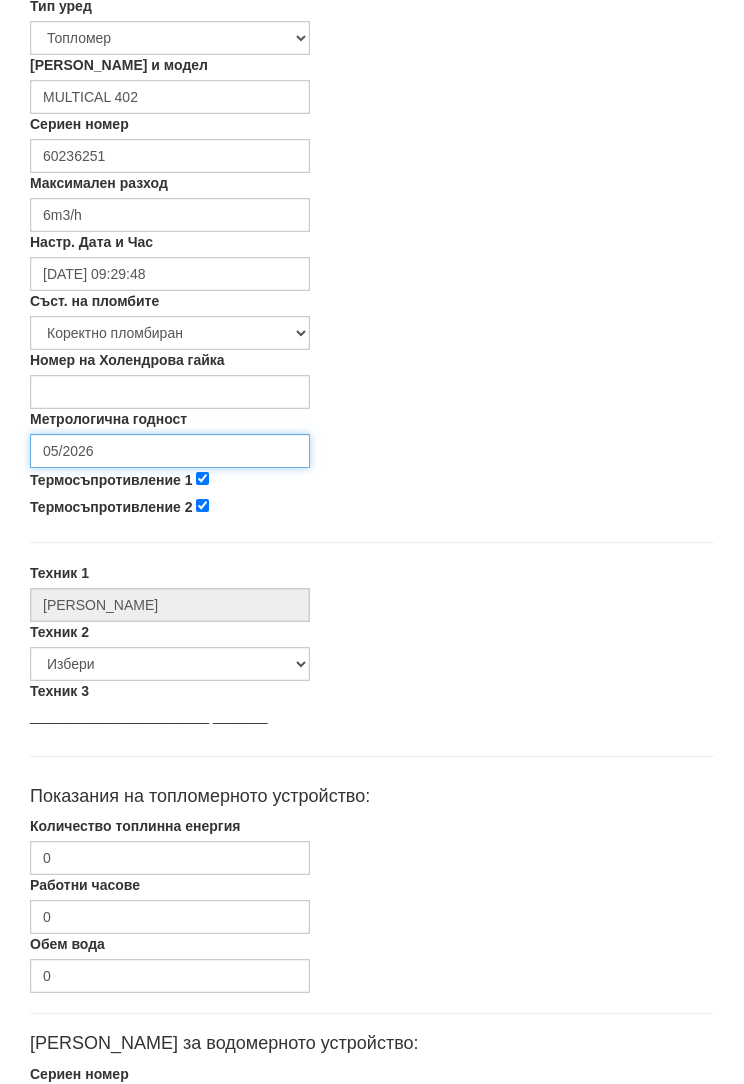 click on "05/2026" at bounding box center [170, 451] 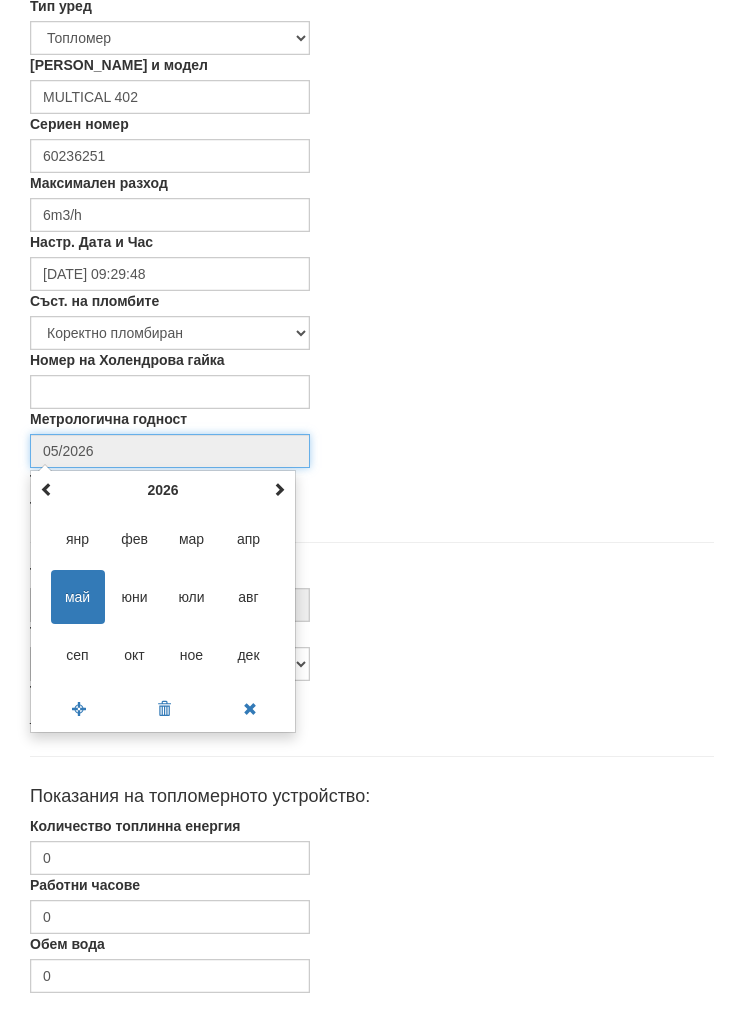 click at bounding box center [279, 489] 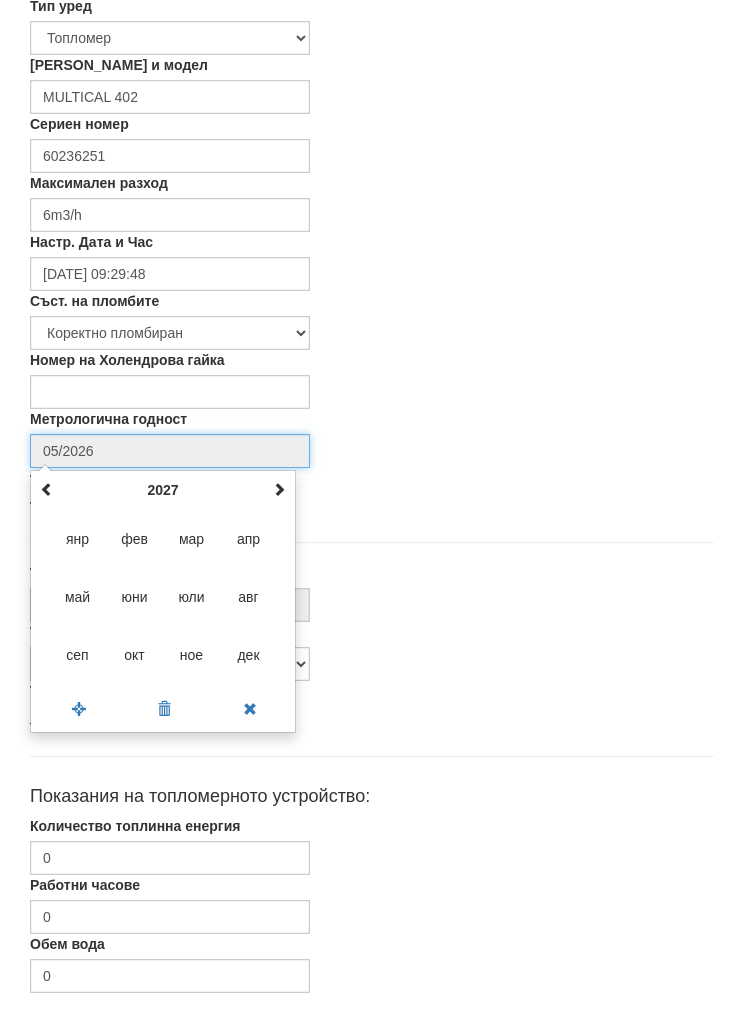 click on "юли" at bounding box center [192, 597] 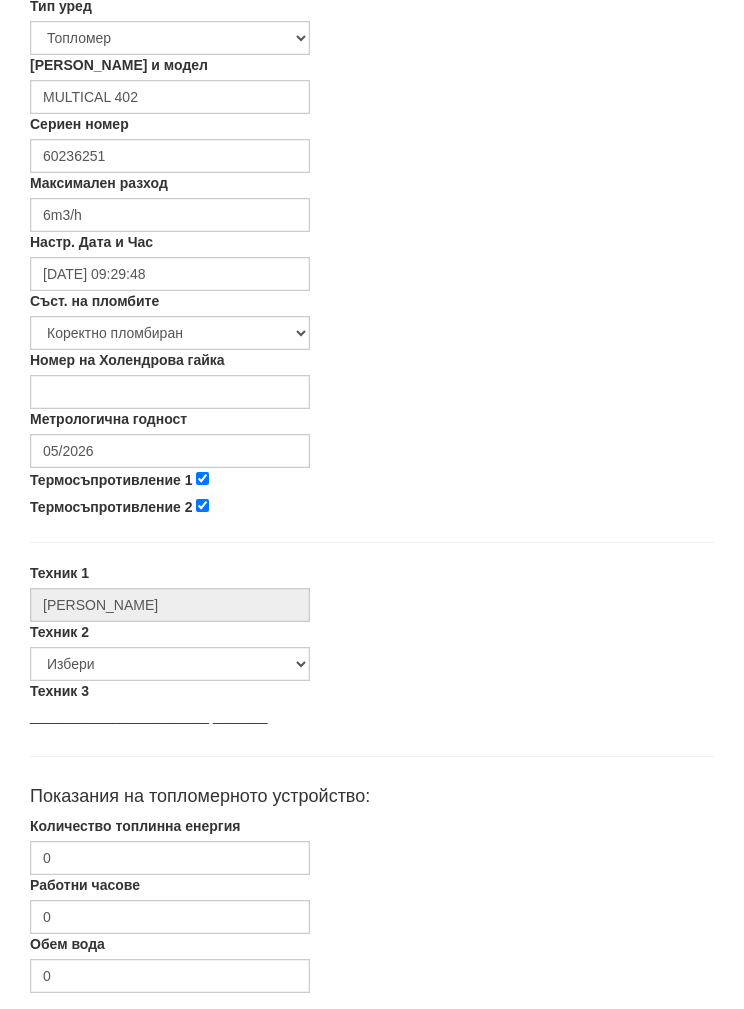 type on "07/2027" 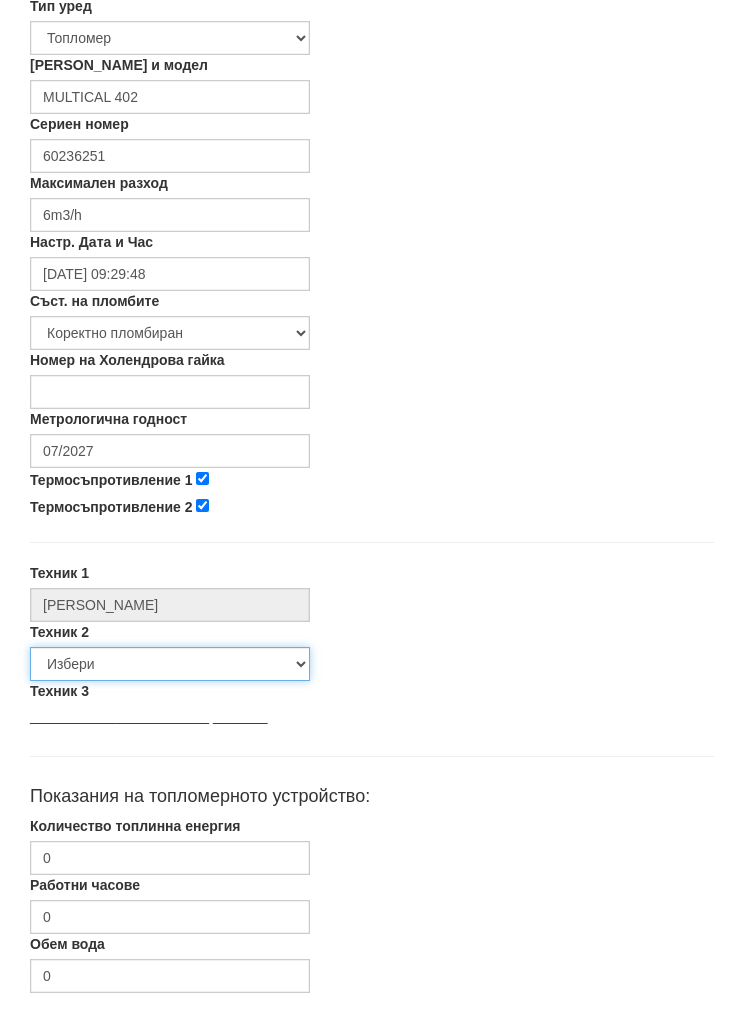 click on "Избери
Недко Тодоров
Дончо Дончев
Георги Колчаков
Илиян Любчев
Христо Пенев
Светлин Замфиров
Петър Добрев
Владислав Дочев
Слави Славов
Диян Стоянов
Дилян Георгиев
Стефка Колева
Бойко Петков
Емил Лаков
Пламен Стефанов
Описател на радиатори
Иван Янчев
Калоян Иванов
Михаил Николов" at bounding box center [170, 664] 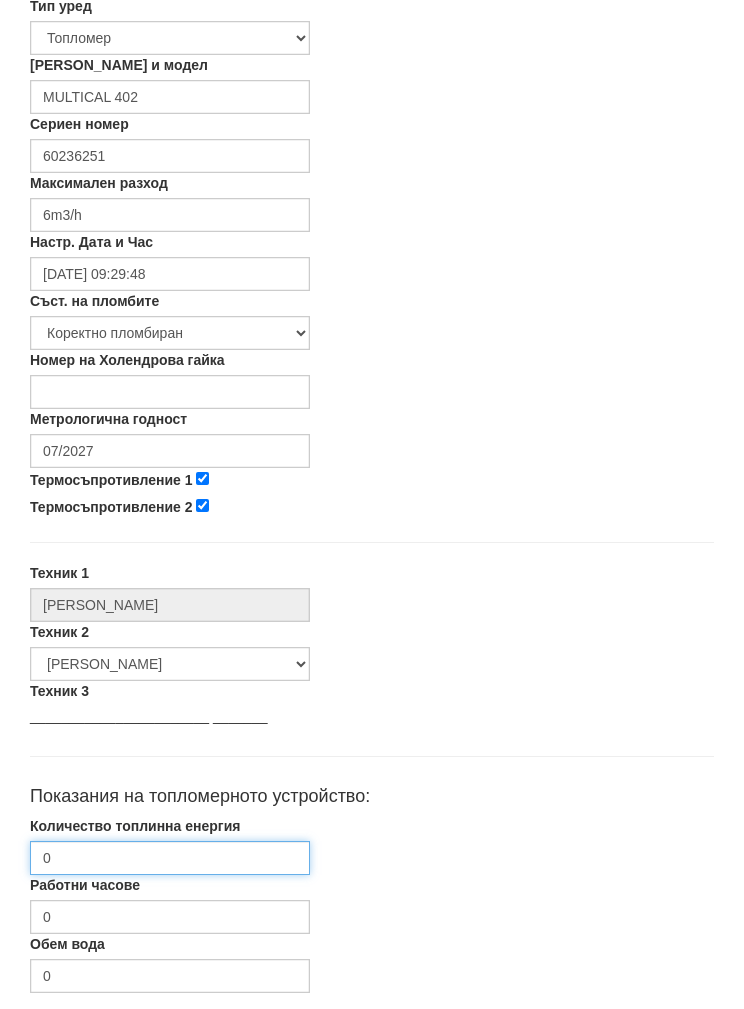 click on "0" at bounding box center [170, 858] 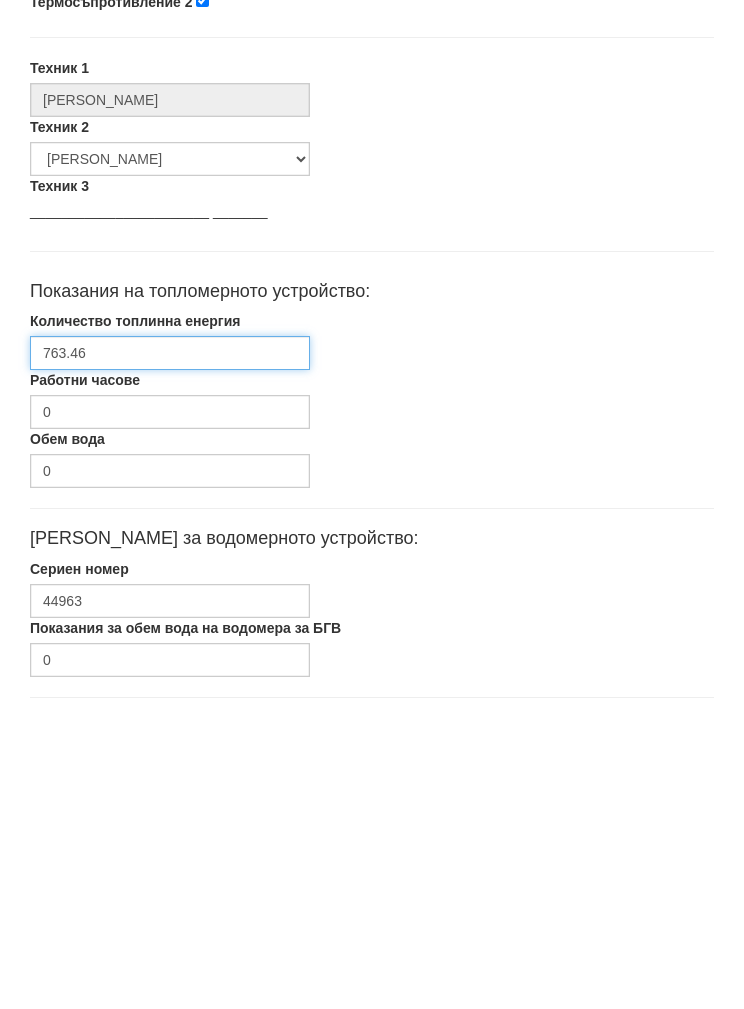 type on "763.46" 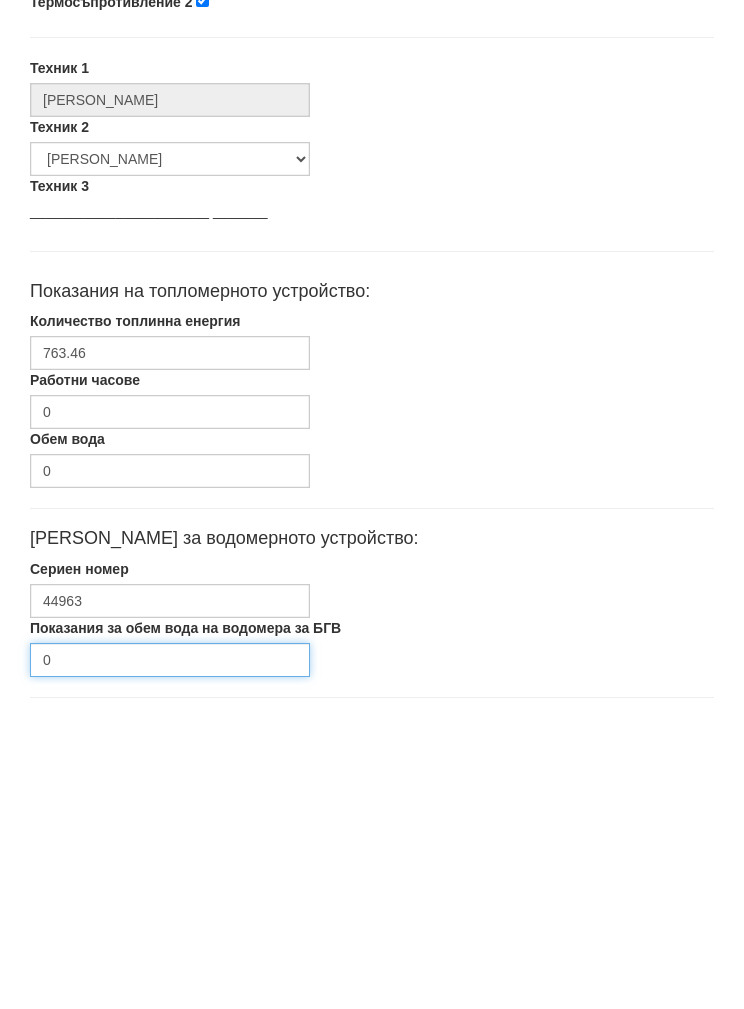 click on "0" at bounding box center [170, 964] 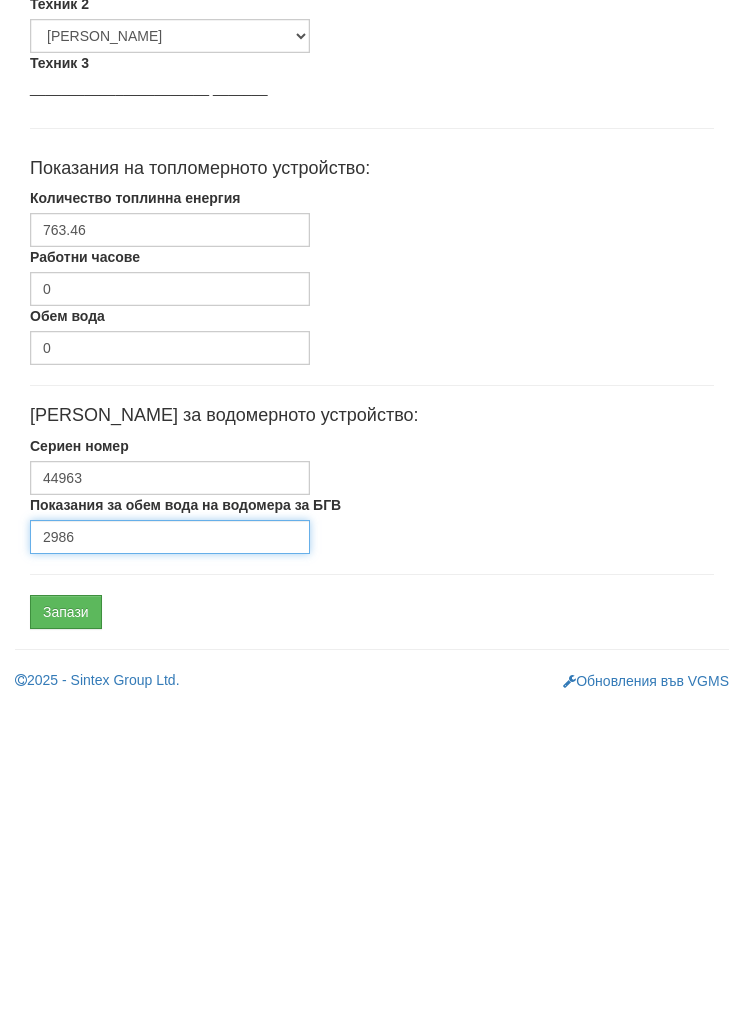 type on "2986" 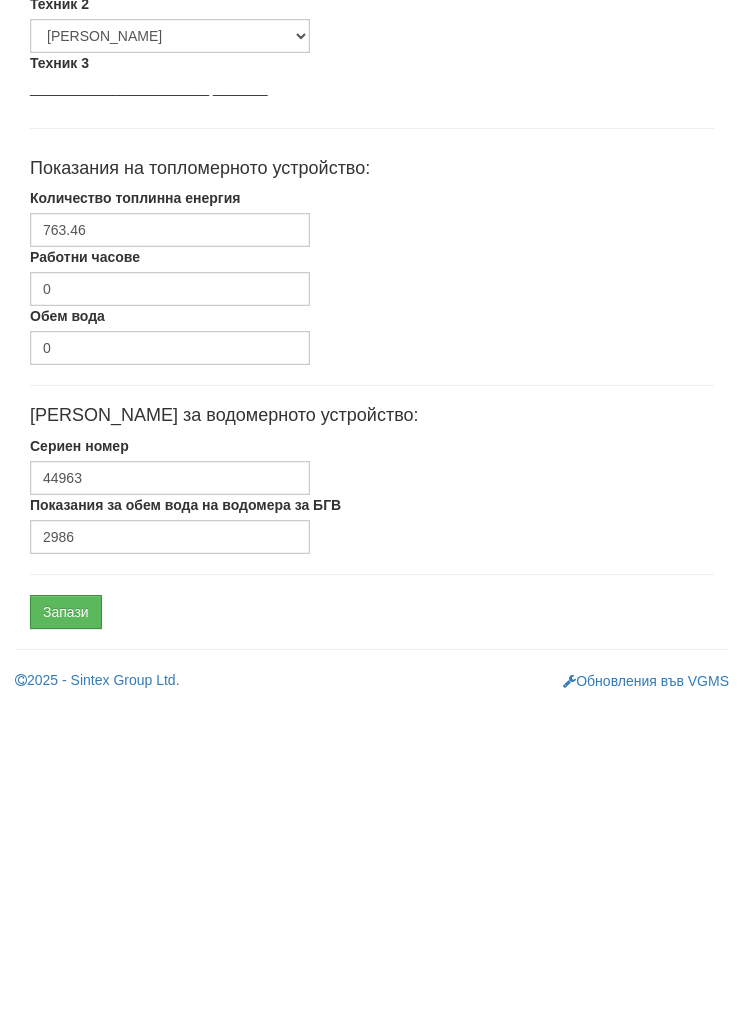 click on "Запази" at bounding box center (66, 916) 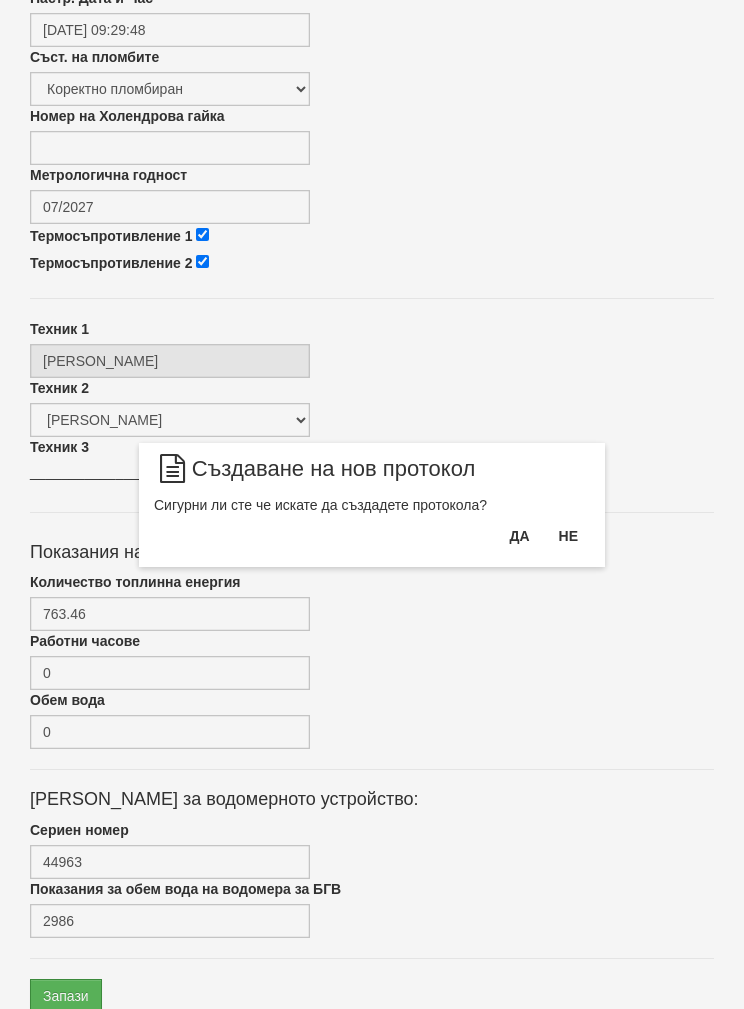 click on "Да" at bounding box center [519, 536] 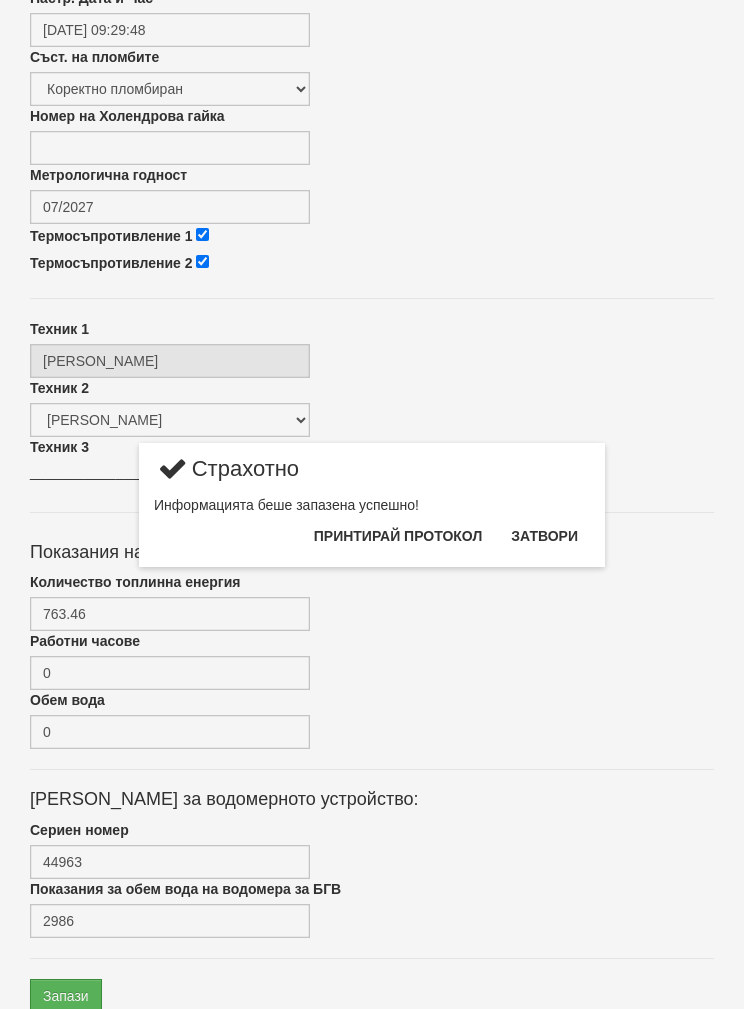 click on "Затвори" at bounding box center [544, 536] 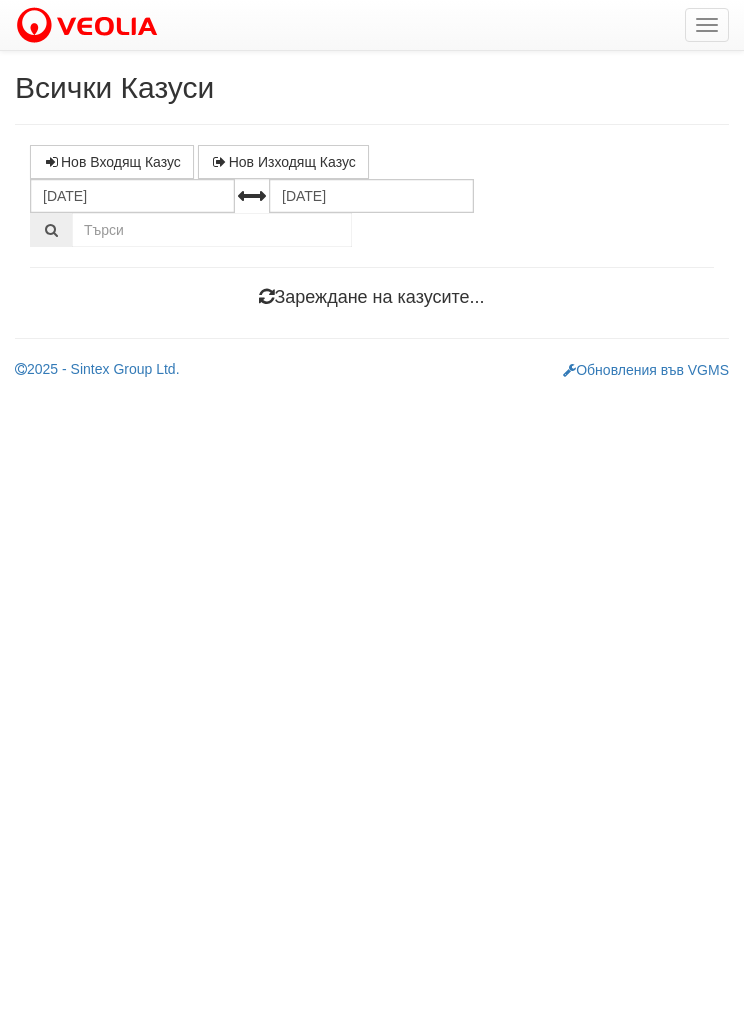 scroll, scrollTop: 0, scrollLeft: 0, axis: both 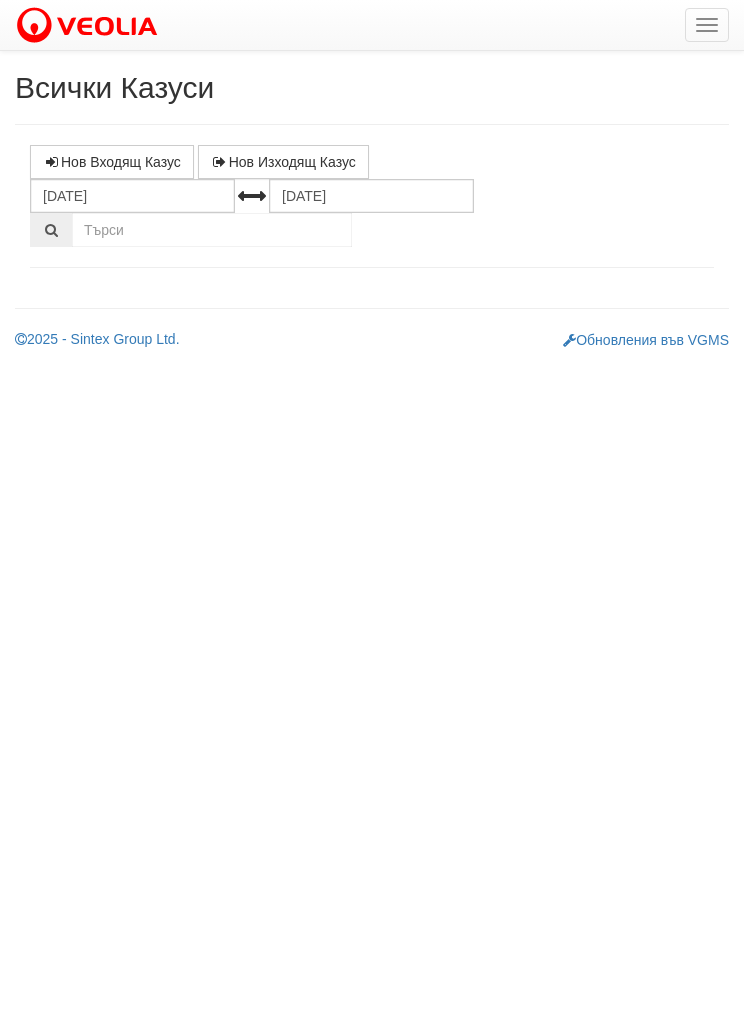 select on "1" 